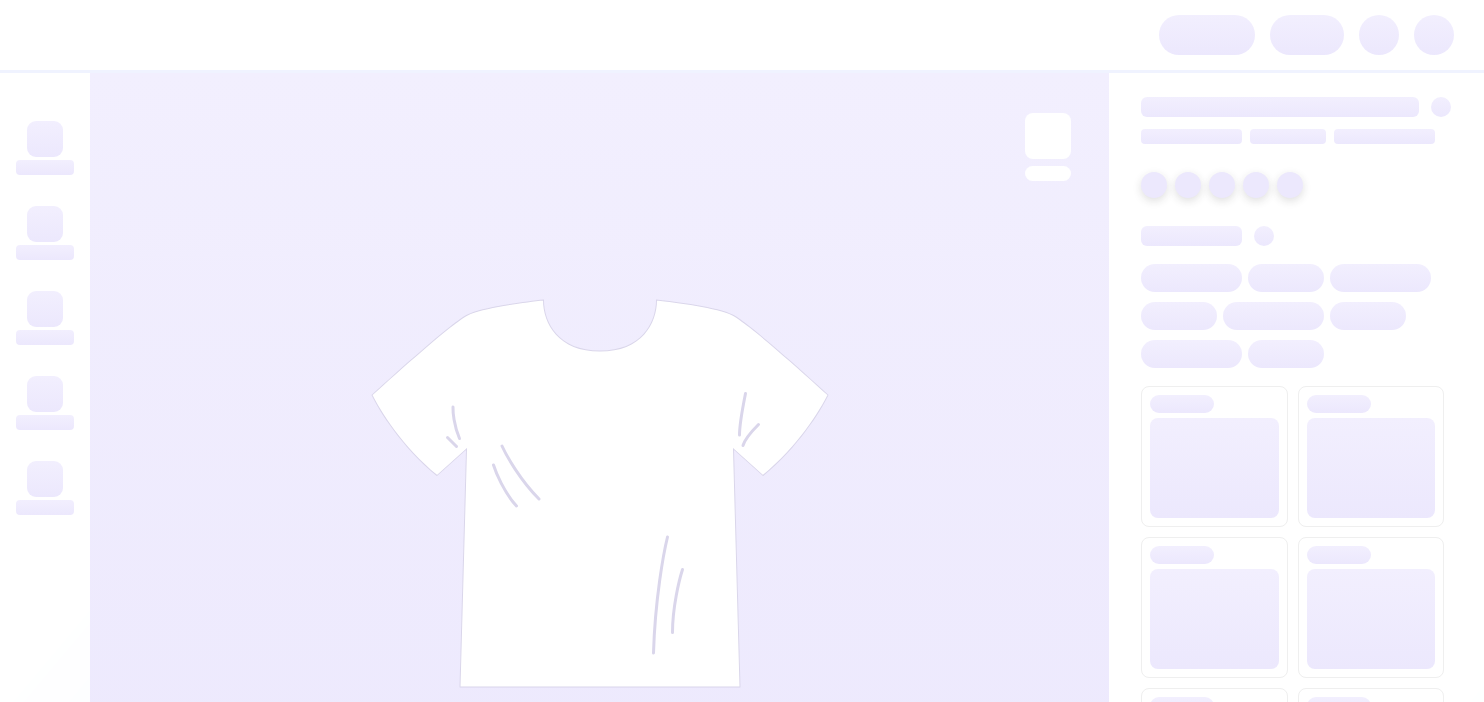 scroll, scrollTop: 0, scrollLeft: 0, axis: both 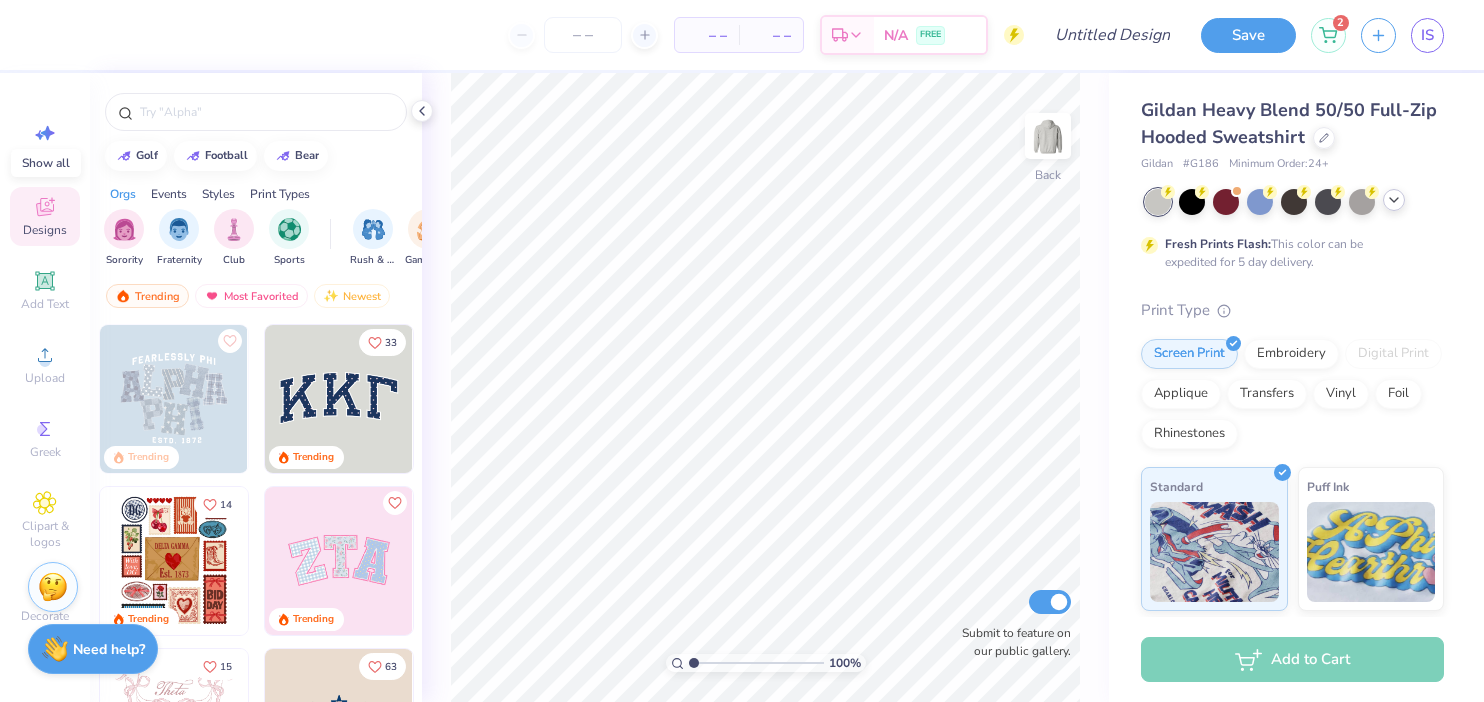click 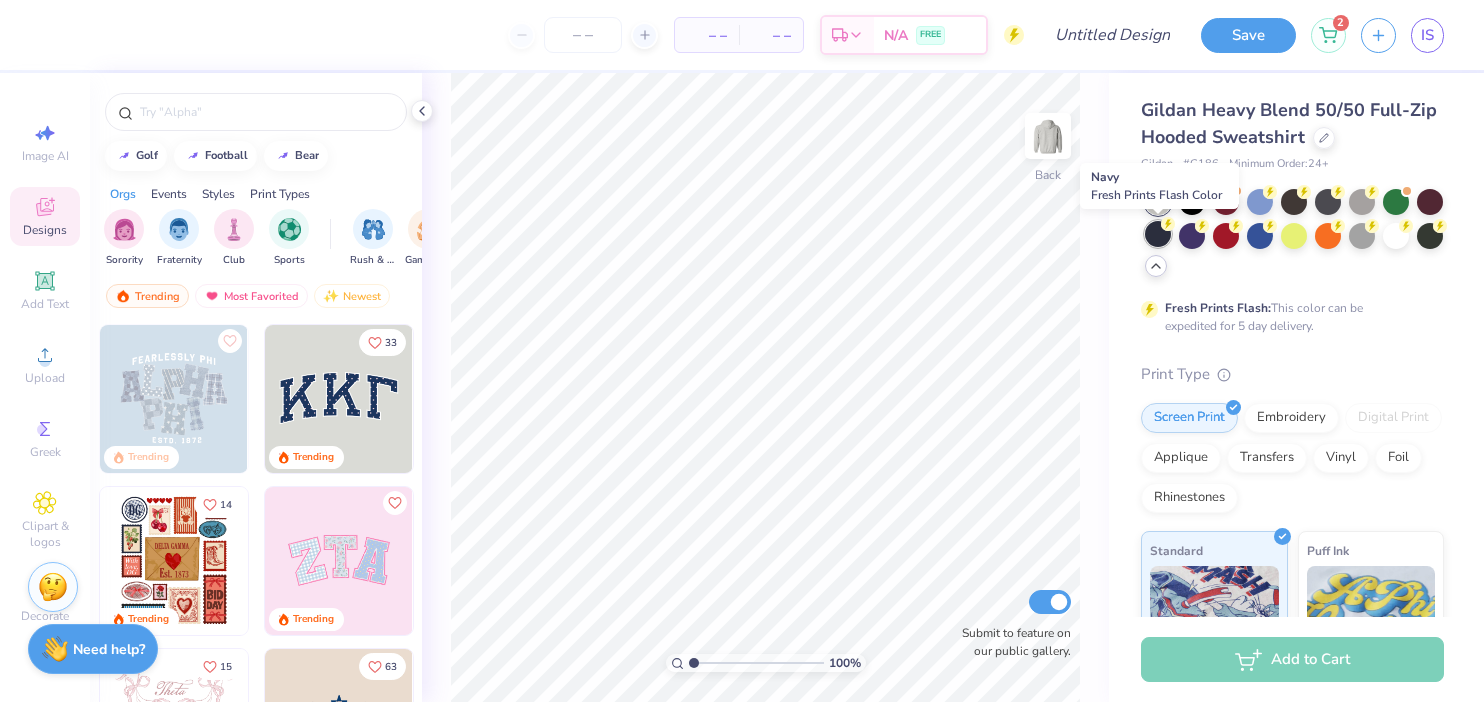 click at bounding box center [1158, 234] 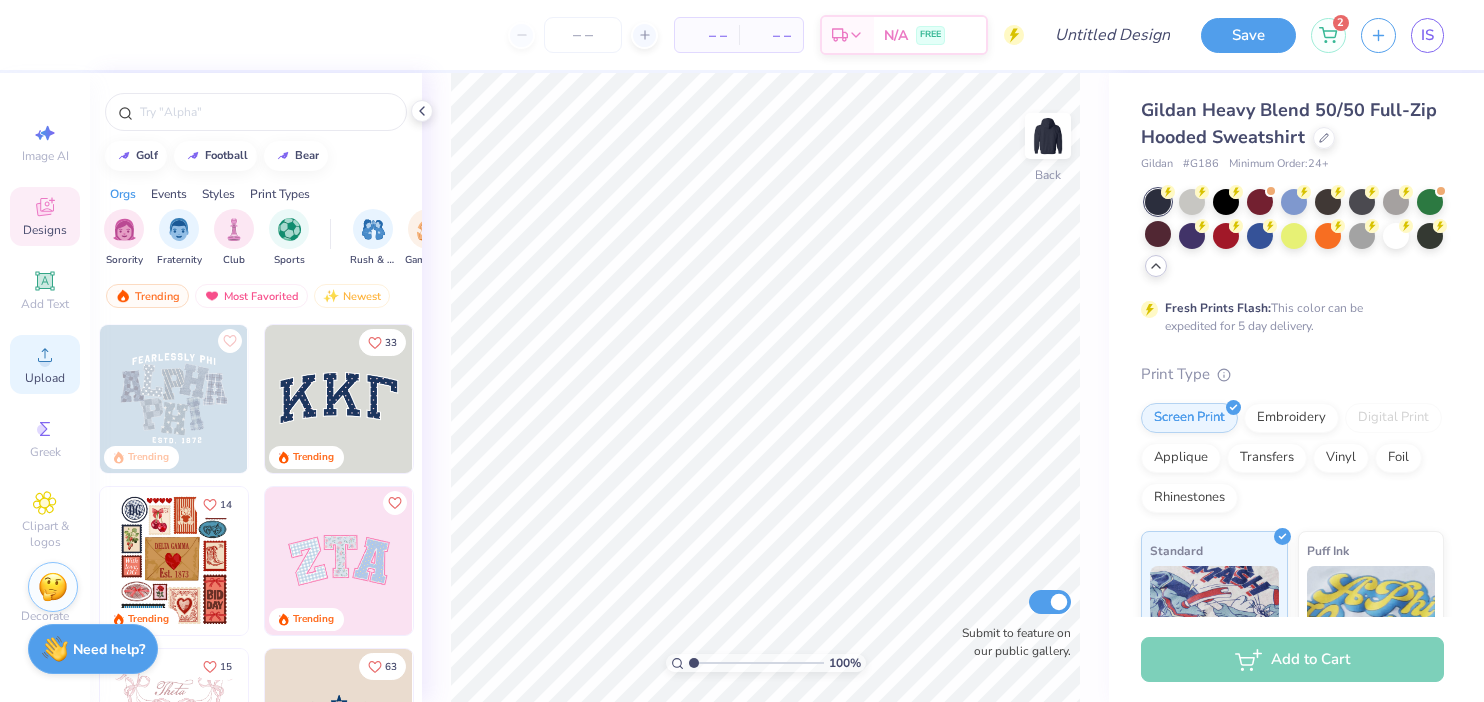 click on "Upload" at bounding box center (45, 378) 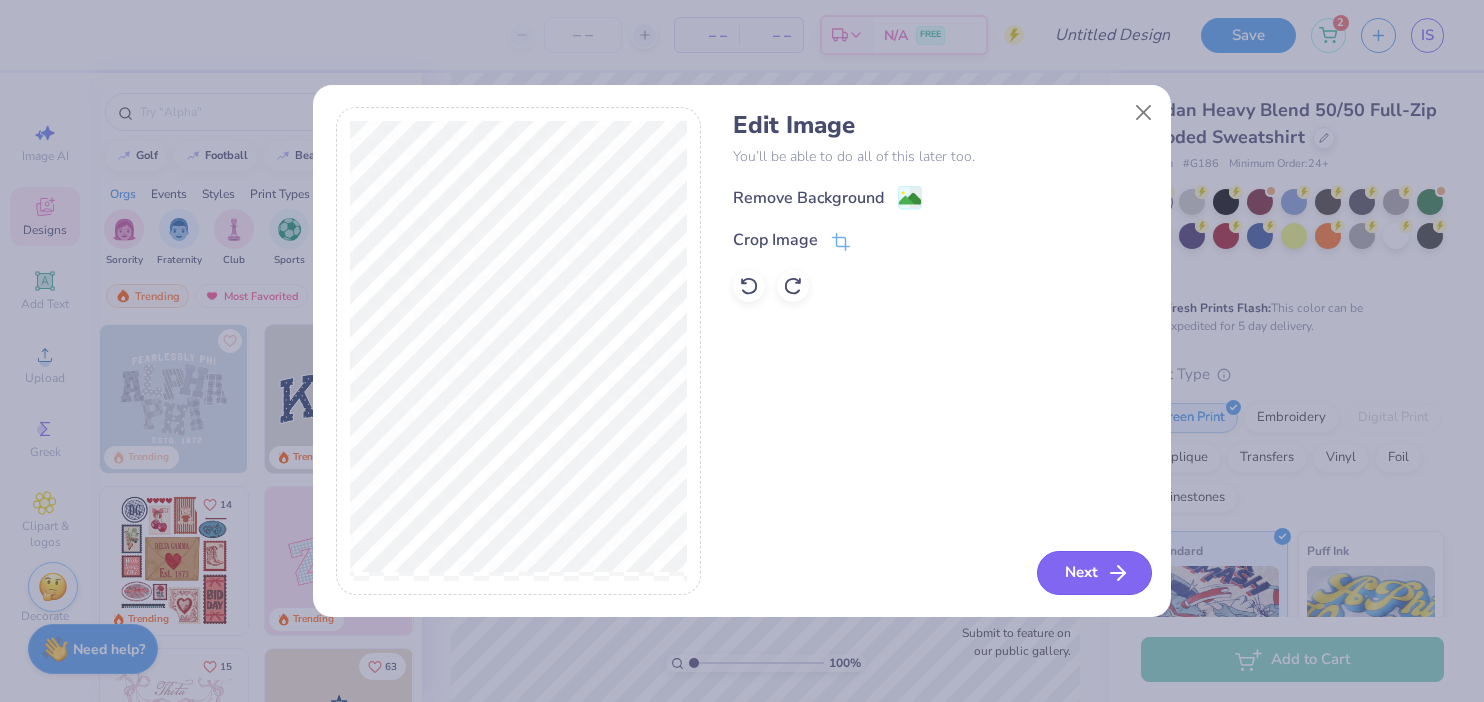 click on "Next" at bounding box center (1094, 573) 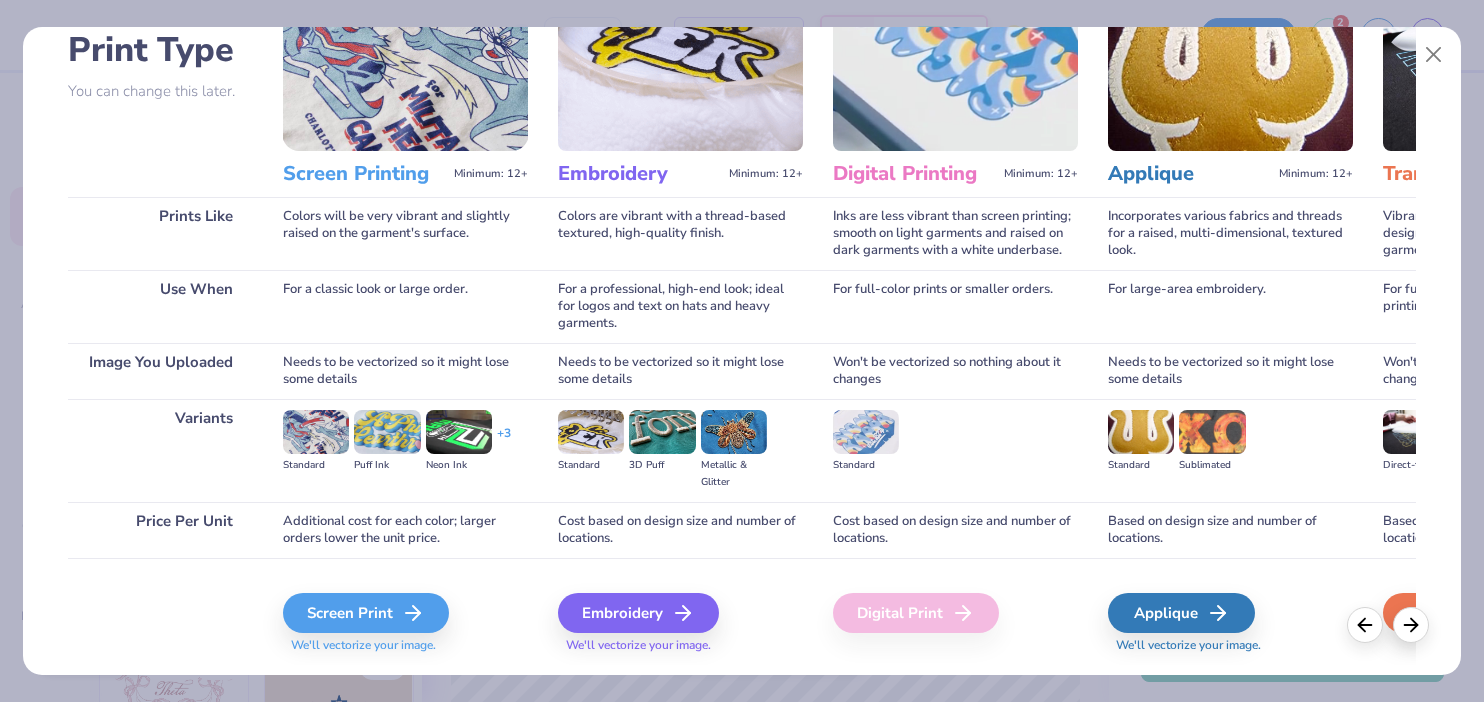 scroll, scrollTop: 195, scrollLeft: 0, axis: vertical 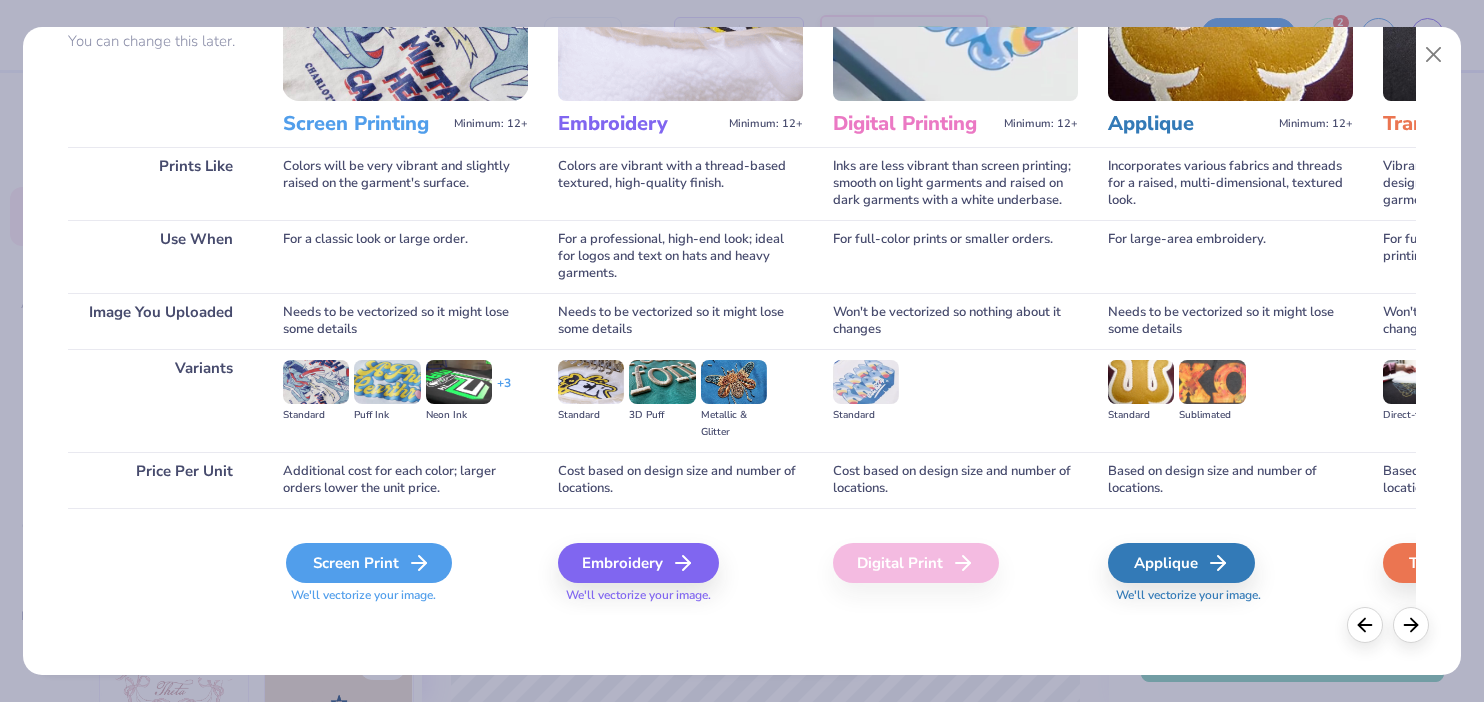 drag, startPoint x: 401, startPoint y: 564, endPoint x: 386, endPoint y: 562, distance: 15.132746 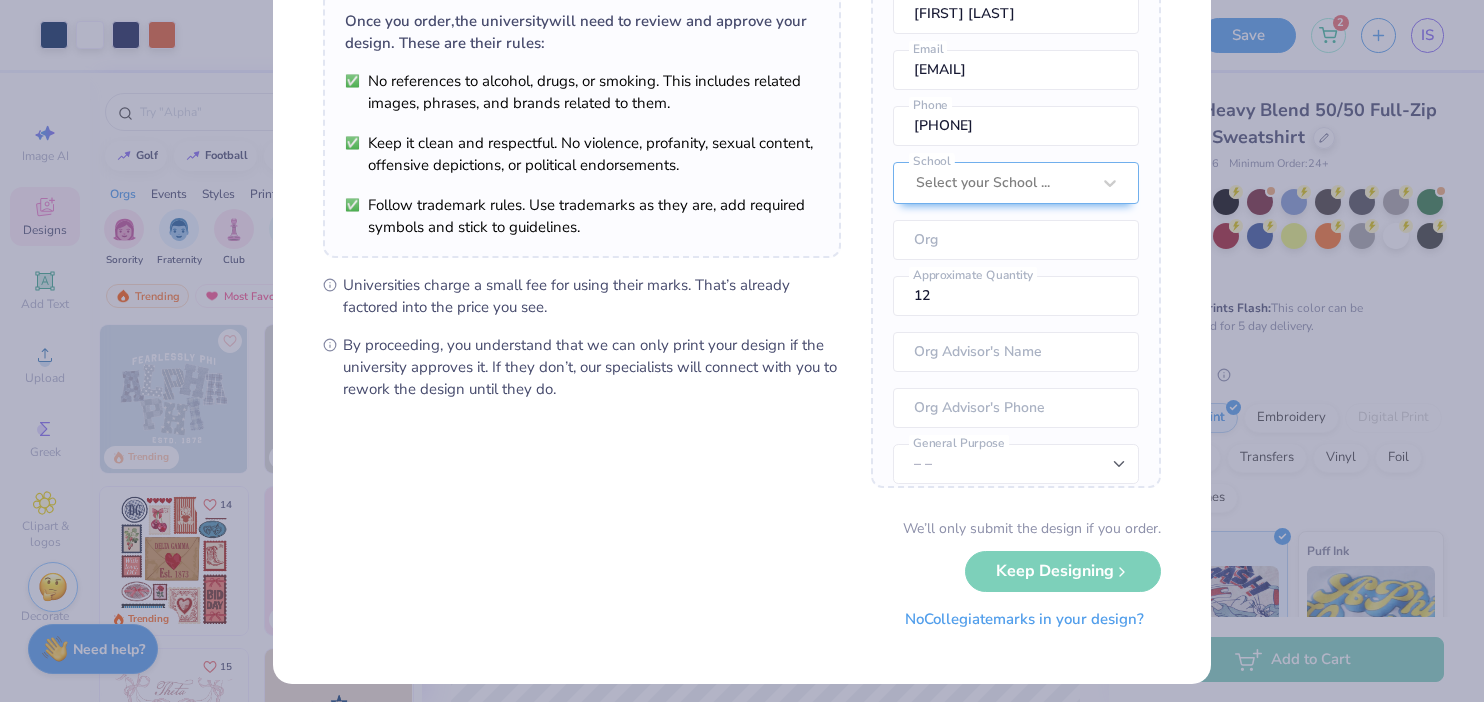 scroll, scrollTop: 157, scrollLeft: 0, axis: vertical 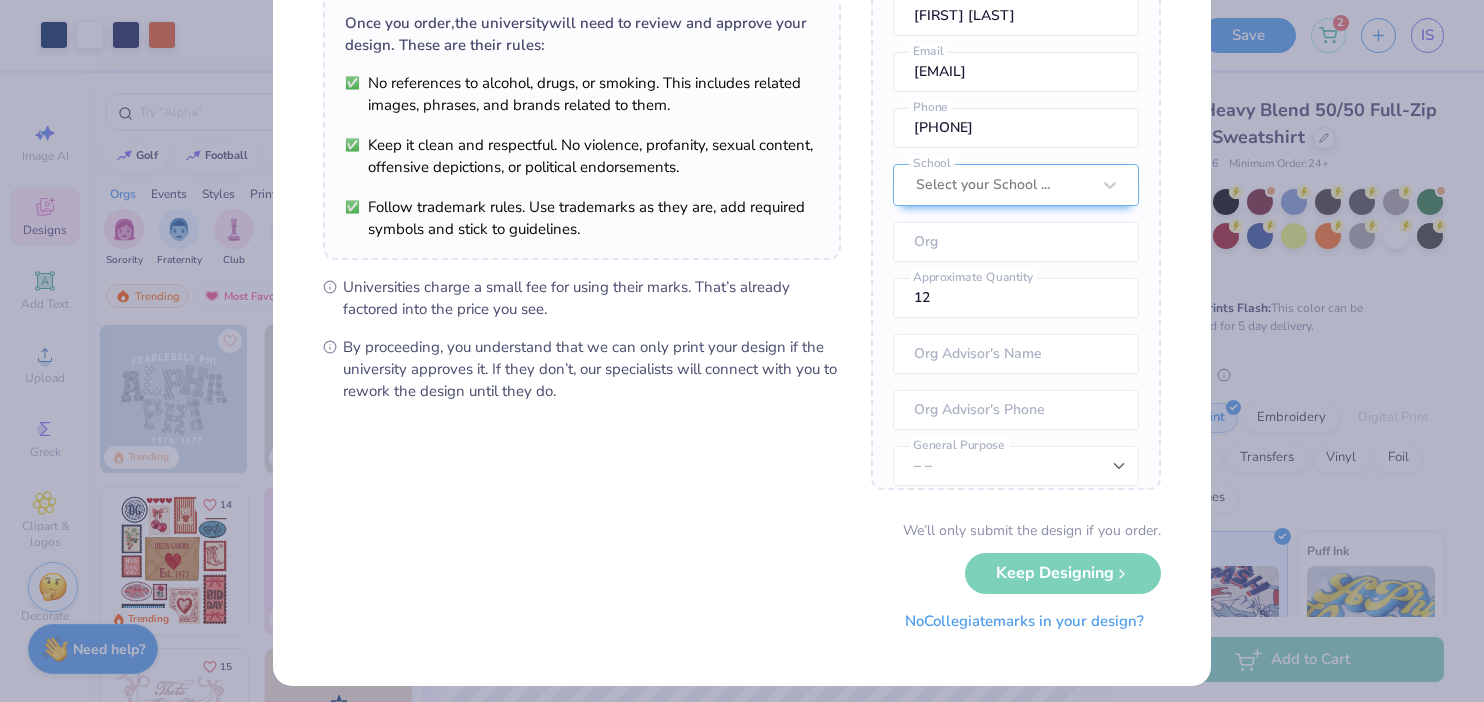 click on "No  Collegiate  marks in your design?" at bounding box center (1024, 621) 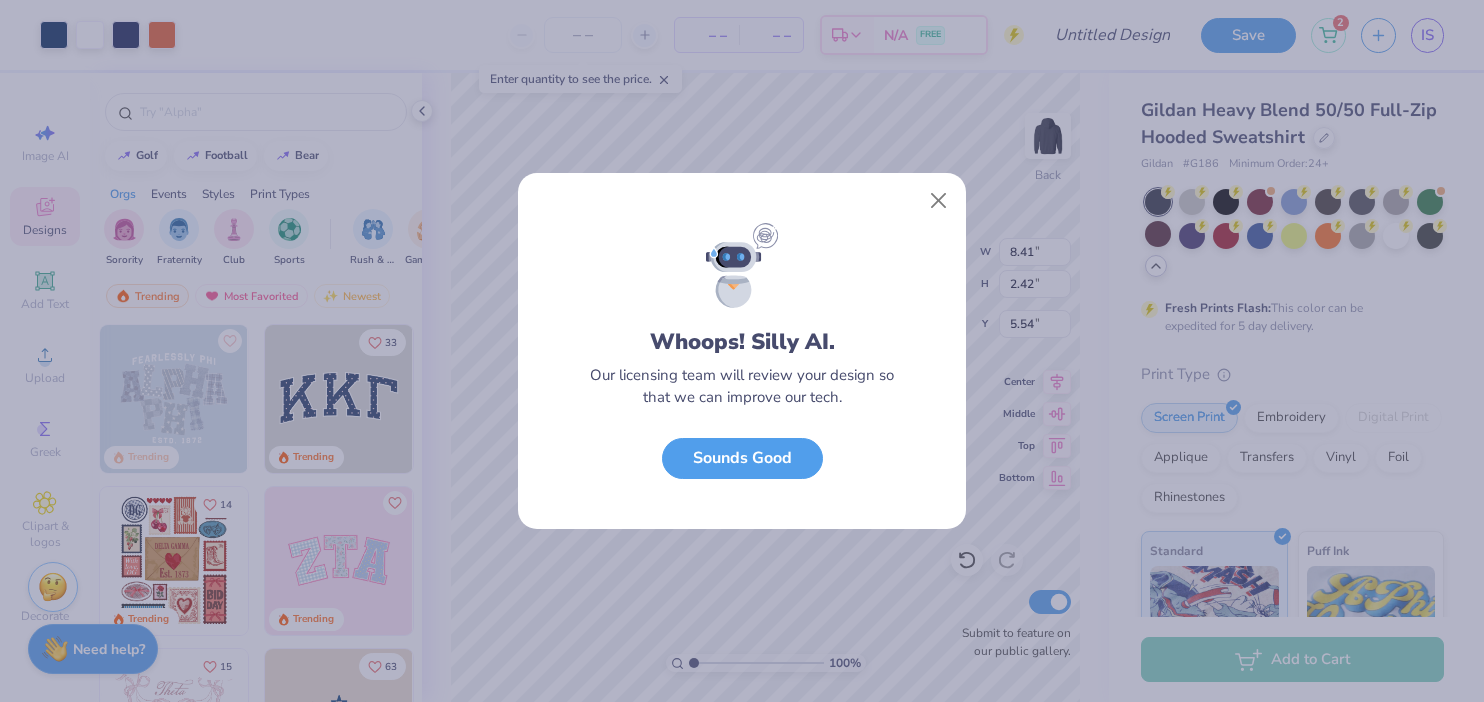 scroll, scrollTop: 0, scrollLeft: 0, axis: both 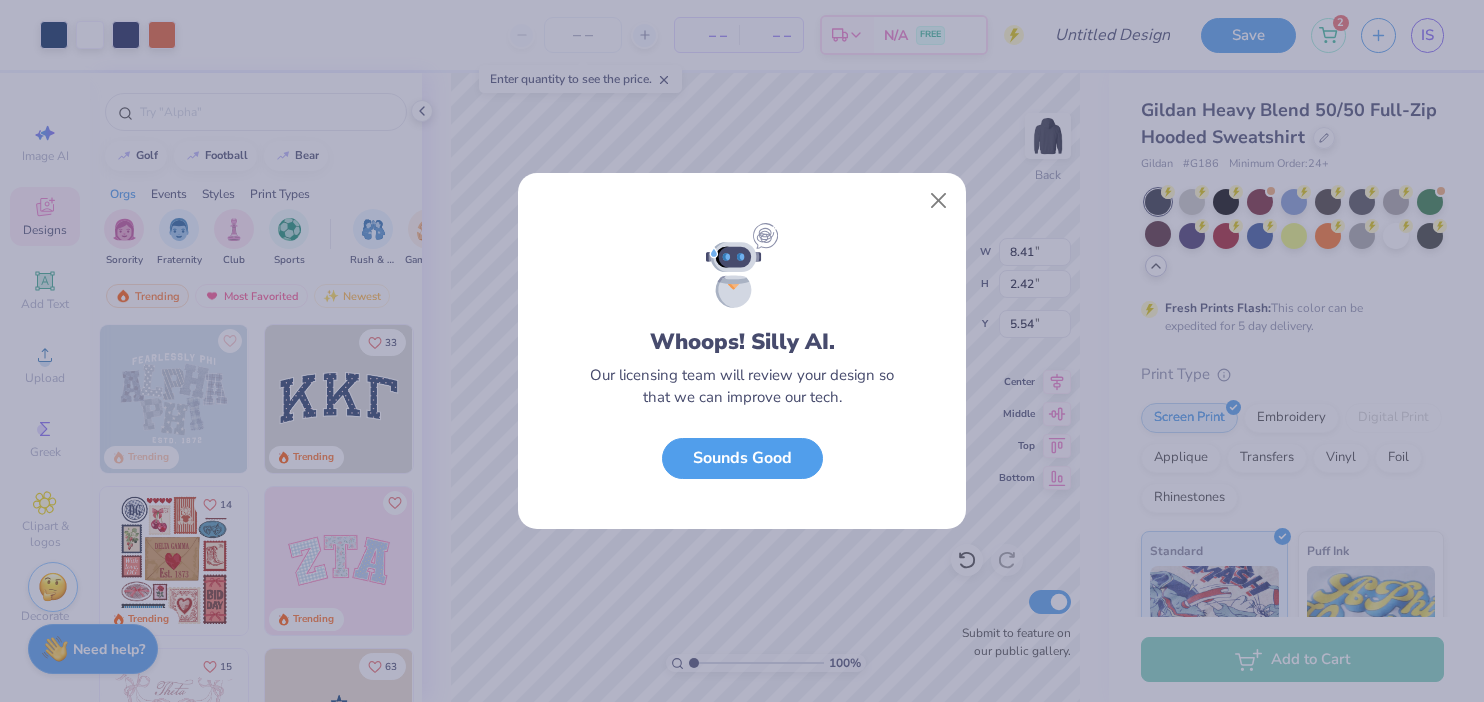 drag, startPoint x: 738, startPoint y: 459, endPoint x: 762, endPoint y: 459, distance: 24 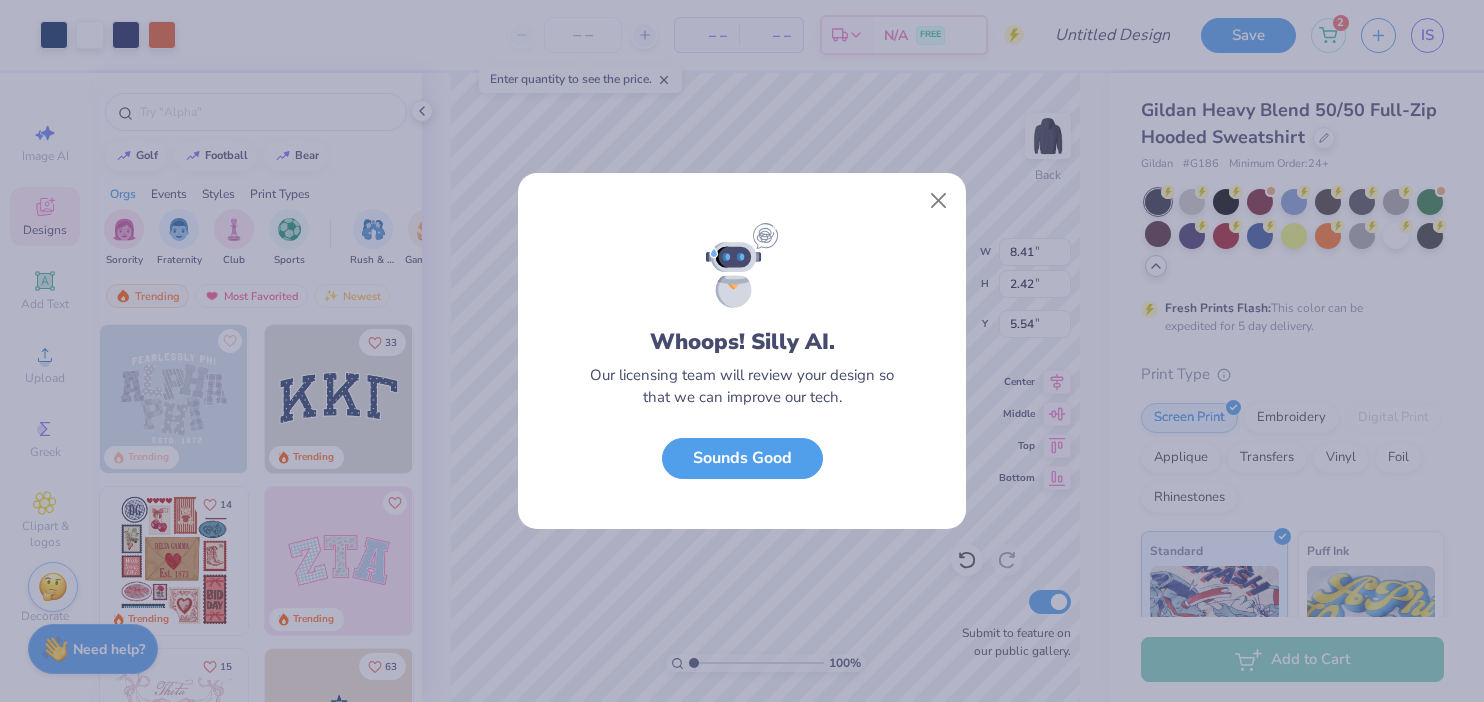 click on "Sounds Good" at bounding box center [742, 458] 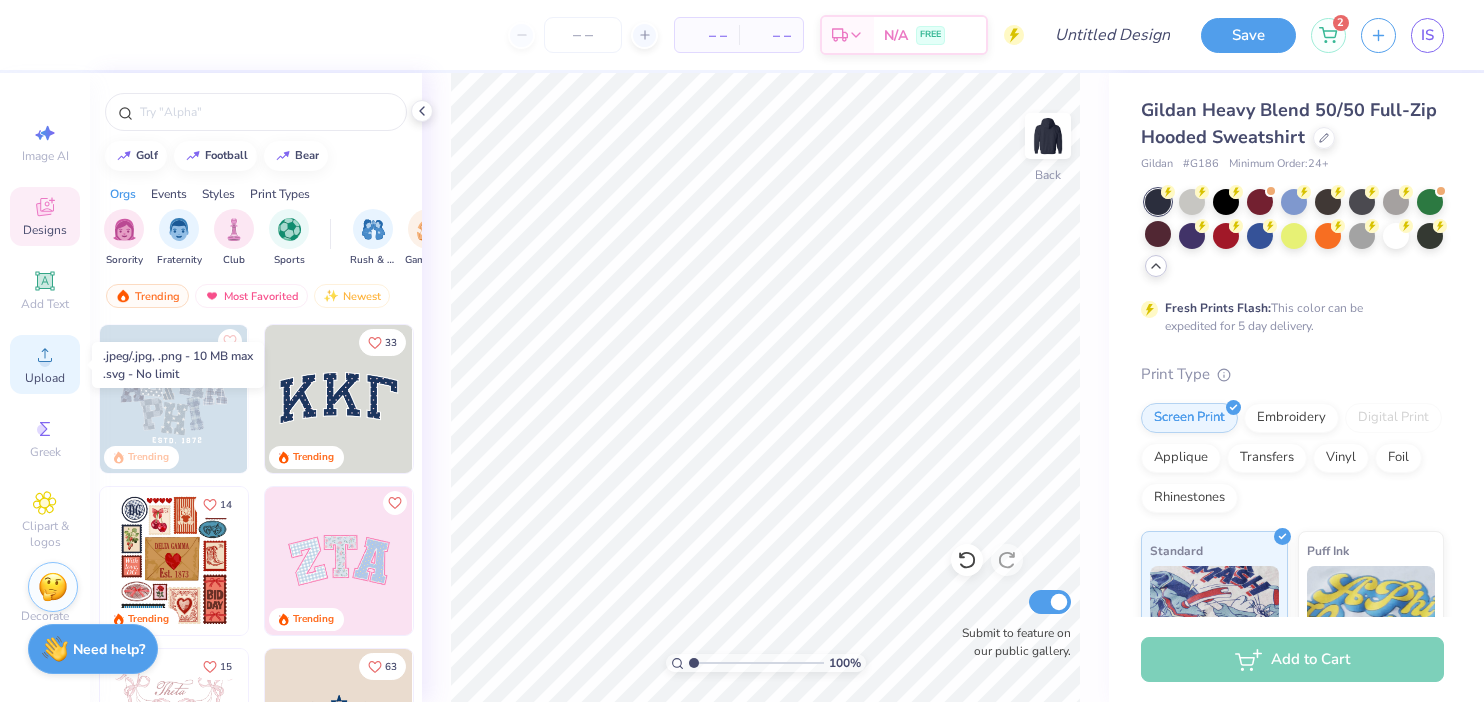 click 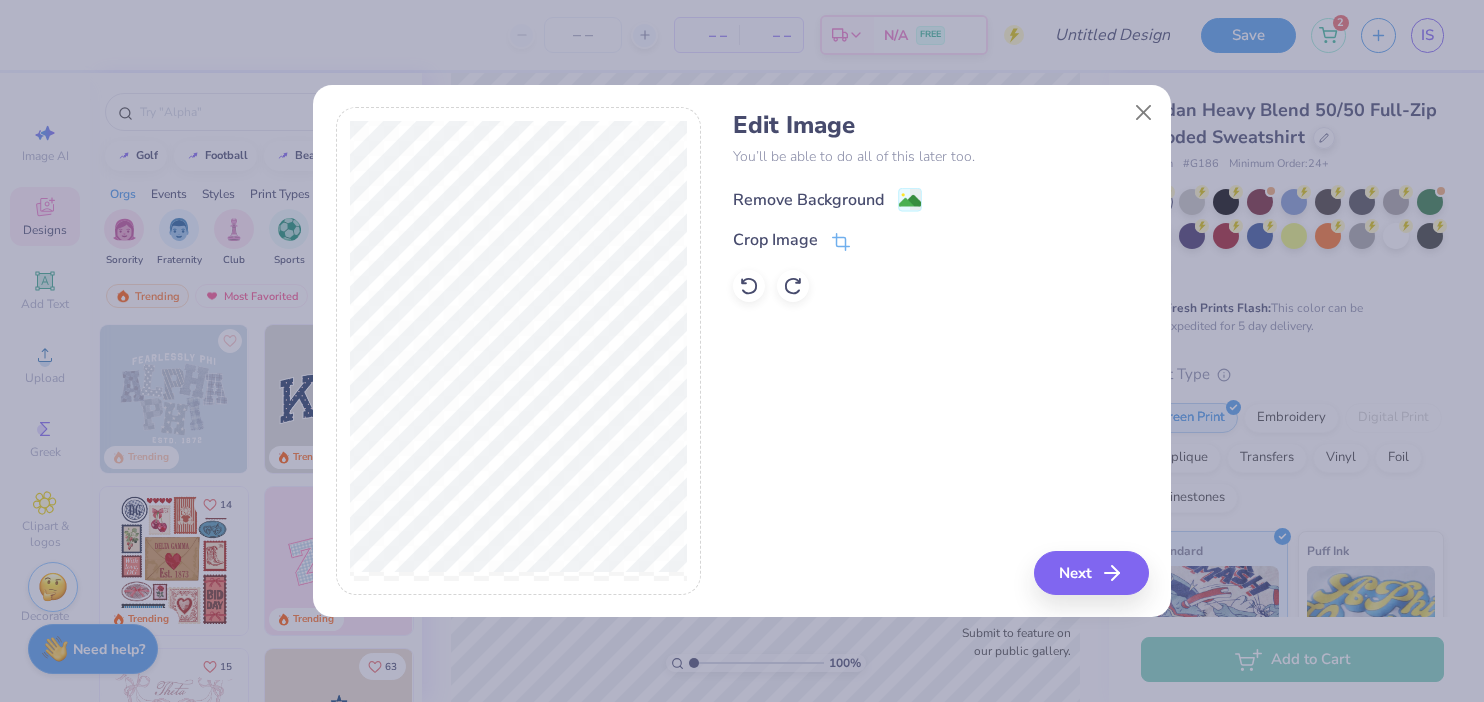 click on "Remove Background" at bounding box center (808, 200) 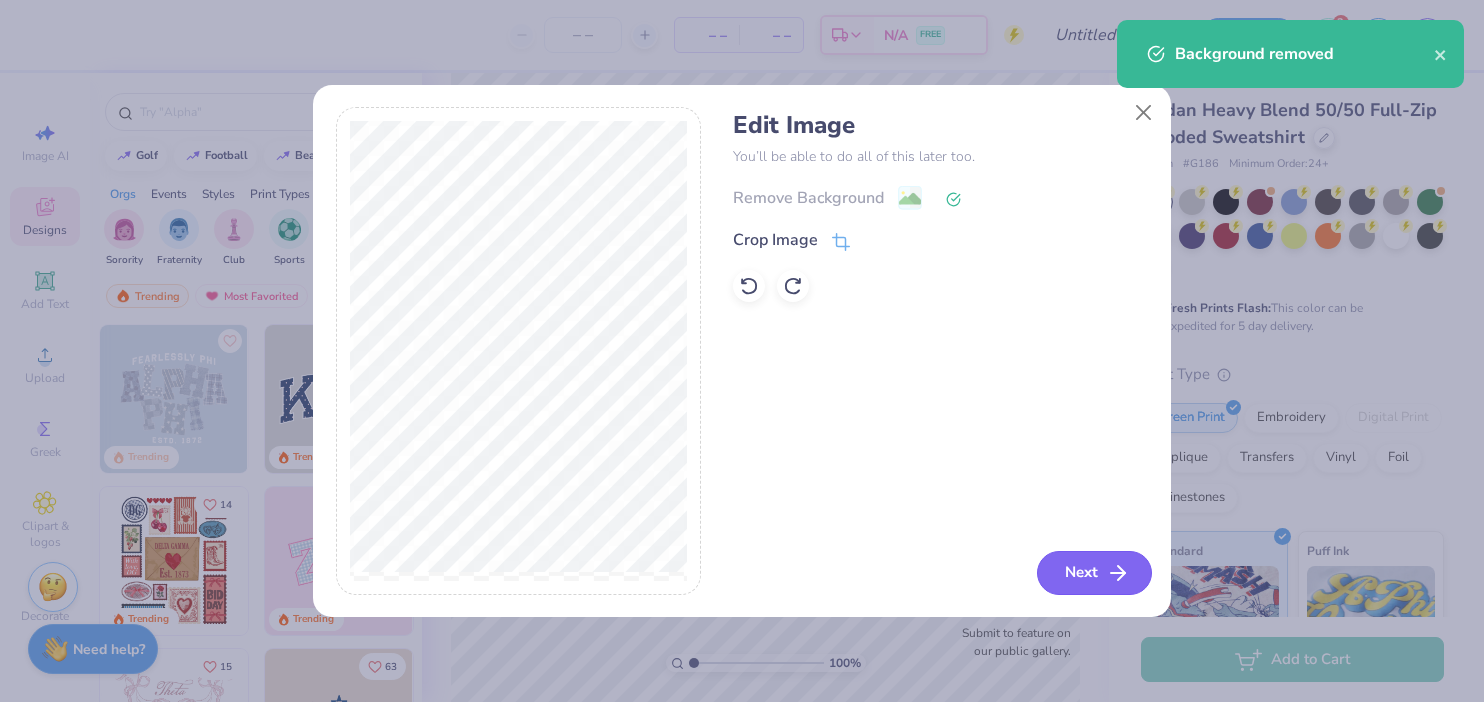 click on "Next" at bounding box center [1094, 573] 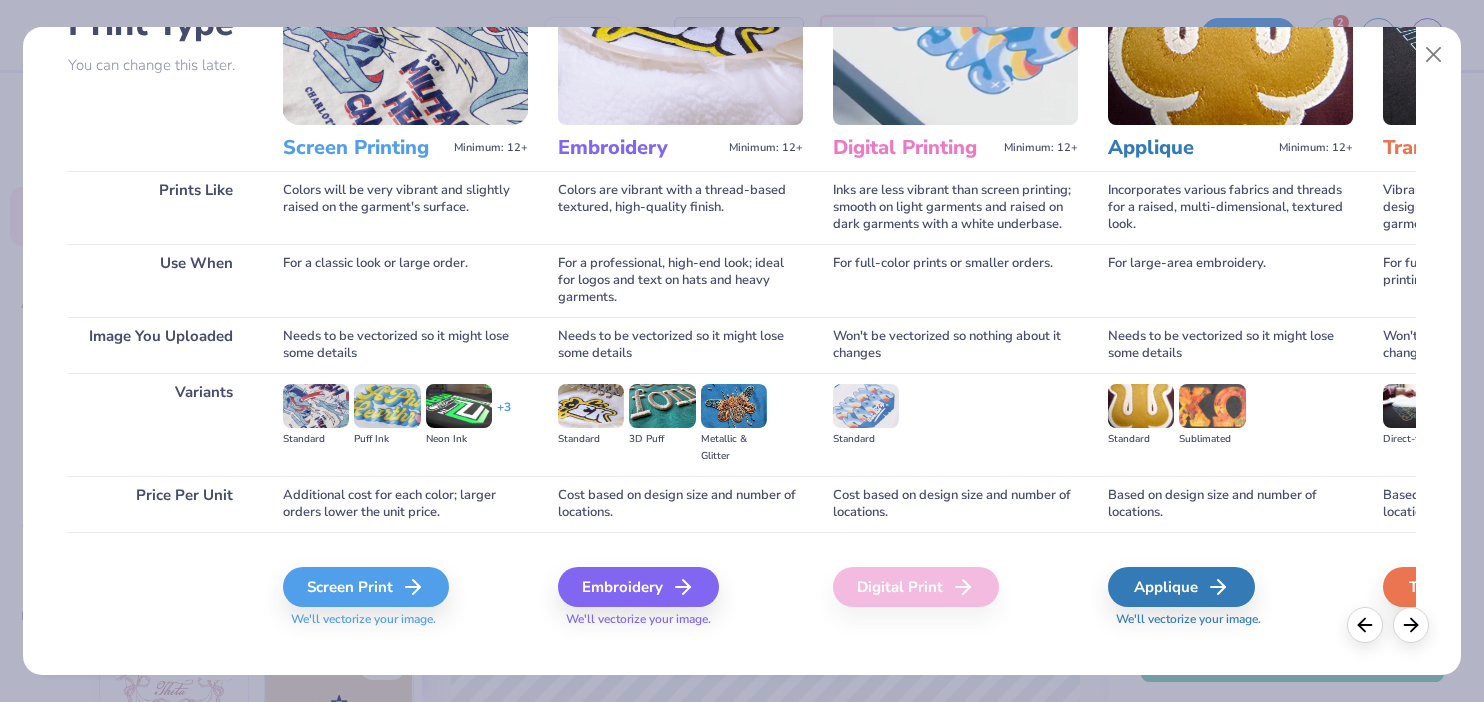 scroll, scrollTop: 195, scrollLeft: 0, axis: vertical 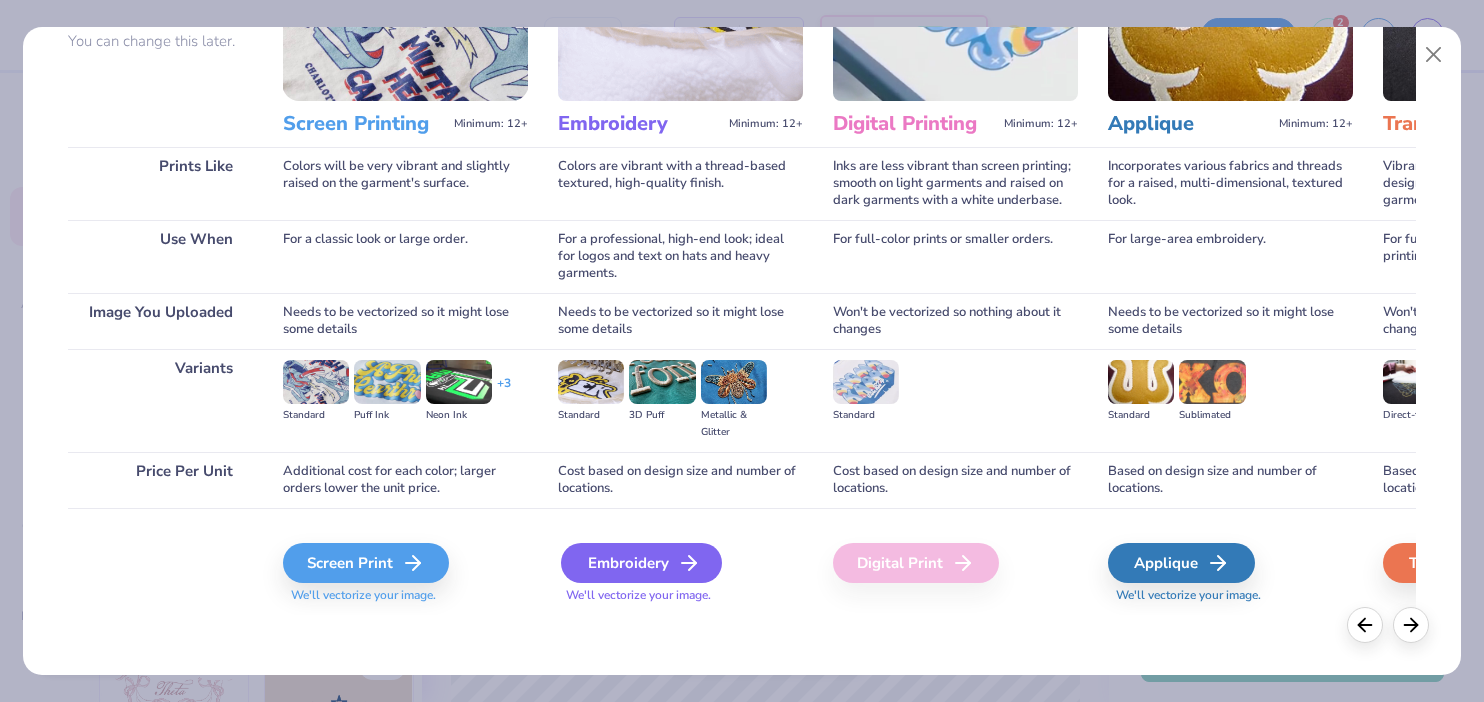 click on "Embroidery" at bounding box center [641, 563] 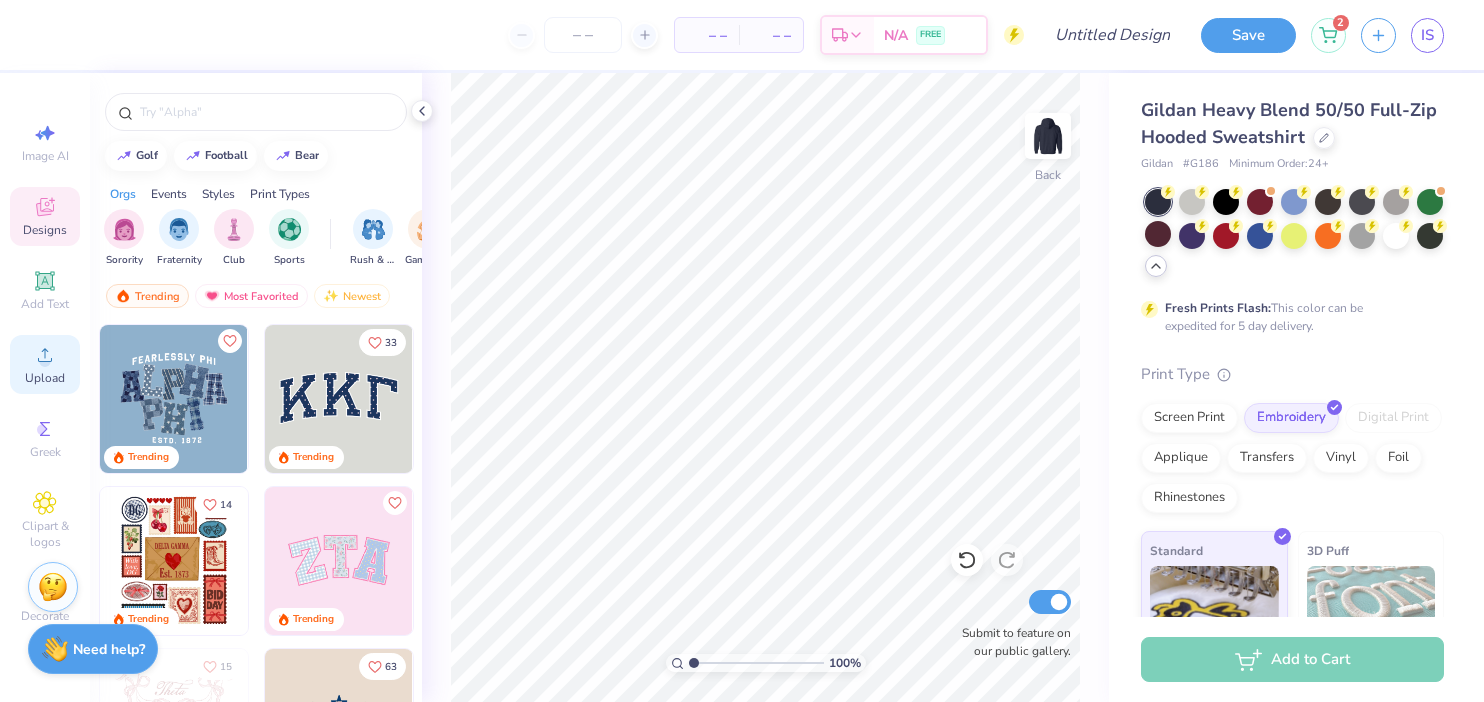 click 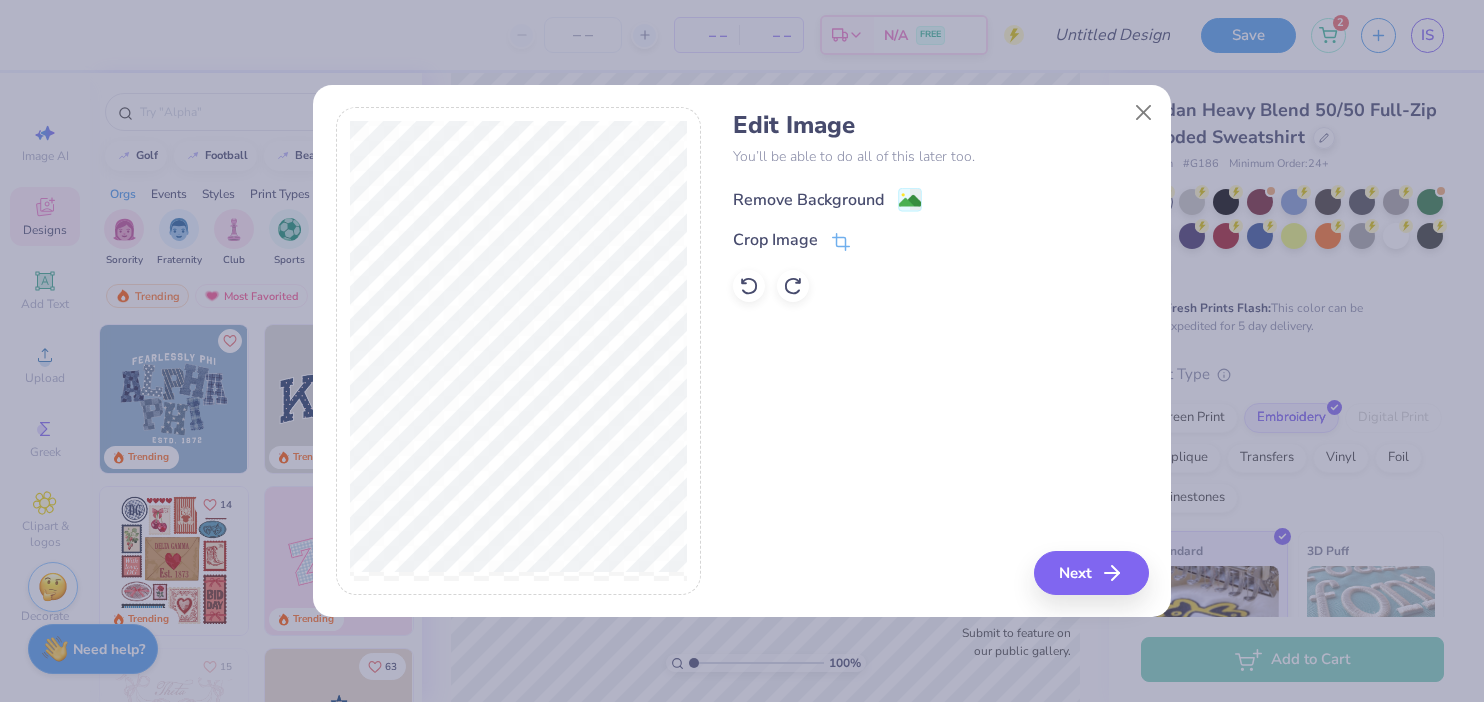 click on "Remove Background" at bounding box center (808, 200) 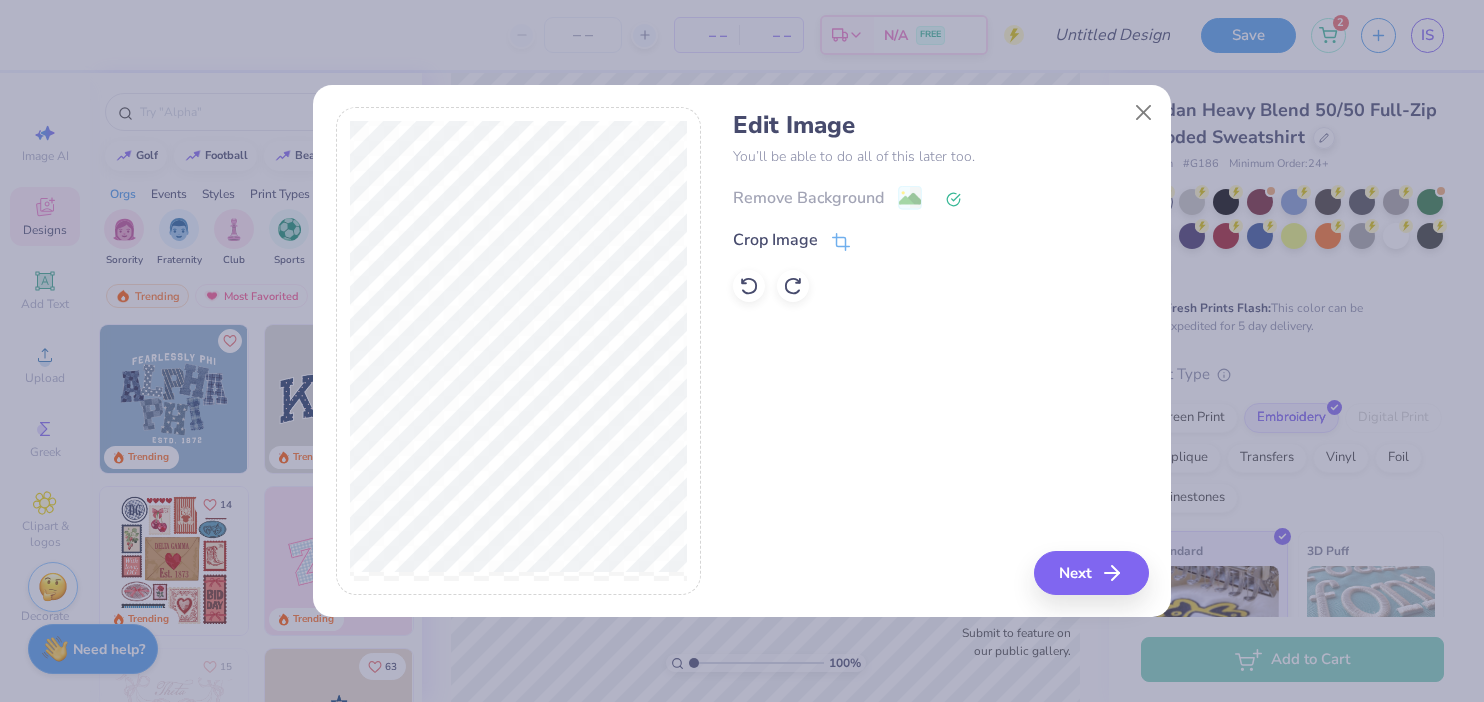 click on "Remove Background" at bounding box center (940, 197) 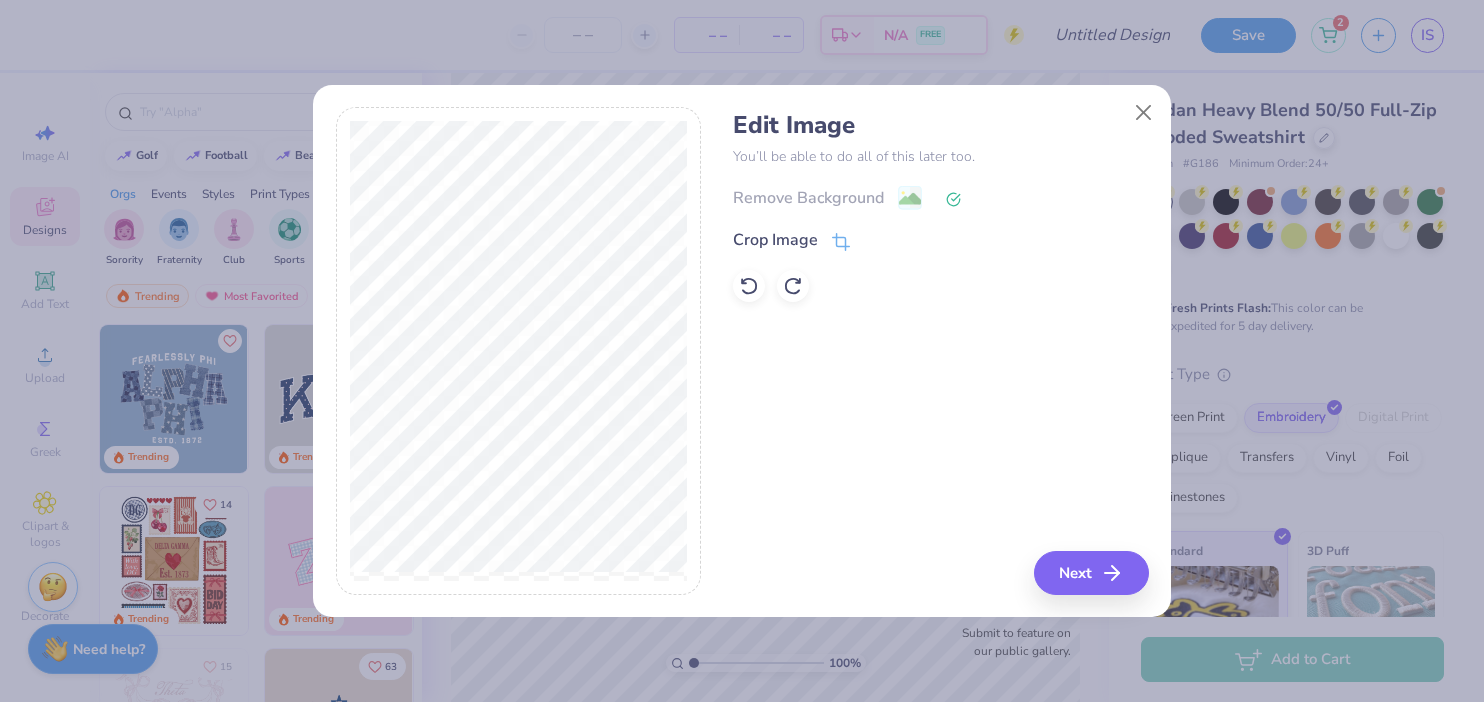 click 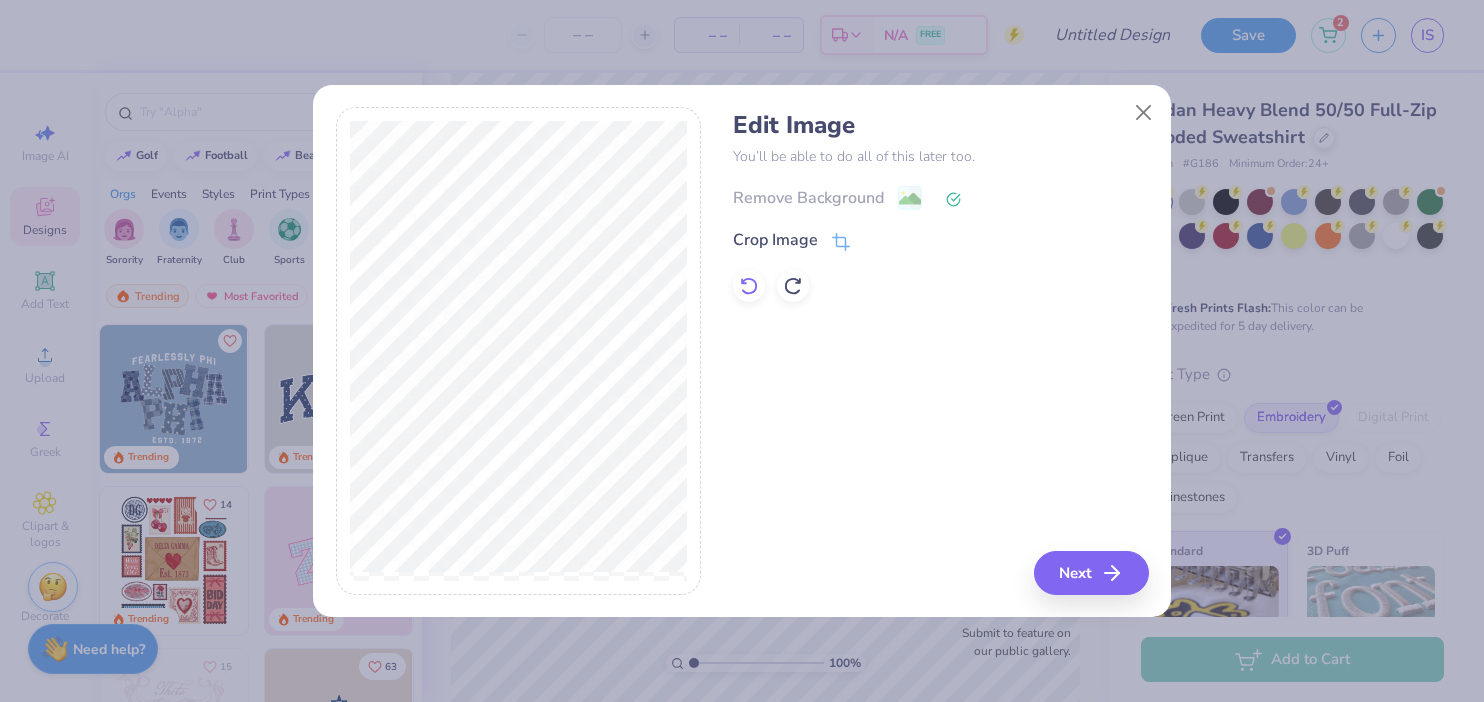 click 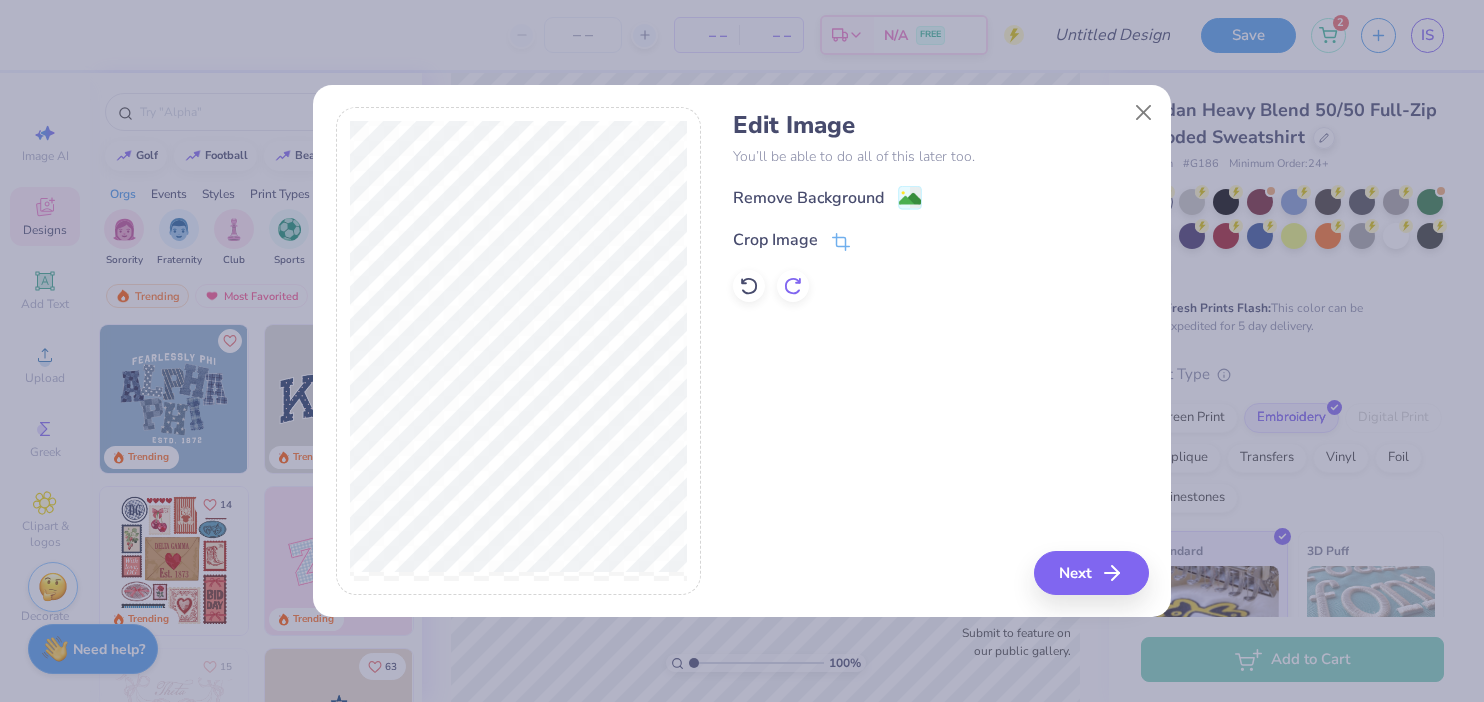 click at bounding box center (793, 286) 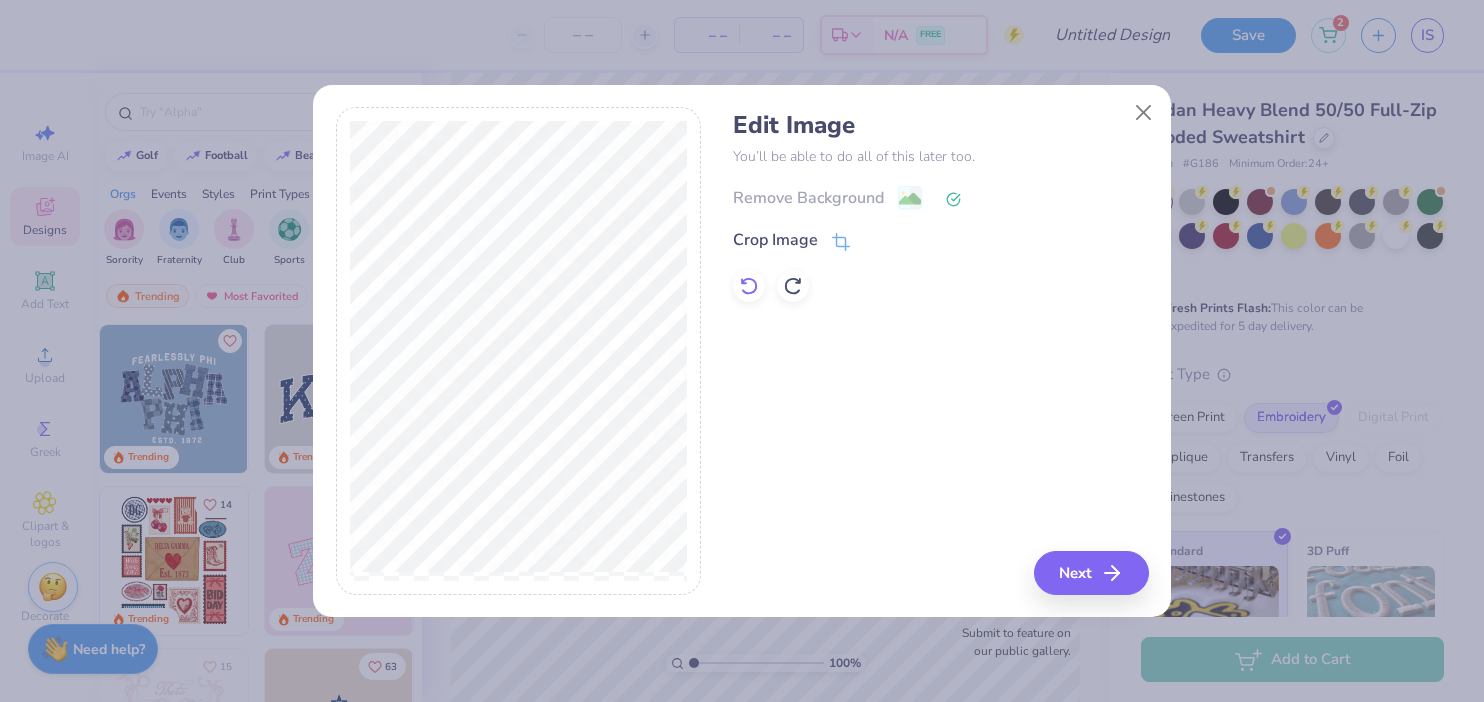 click 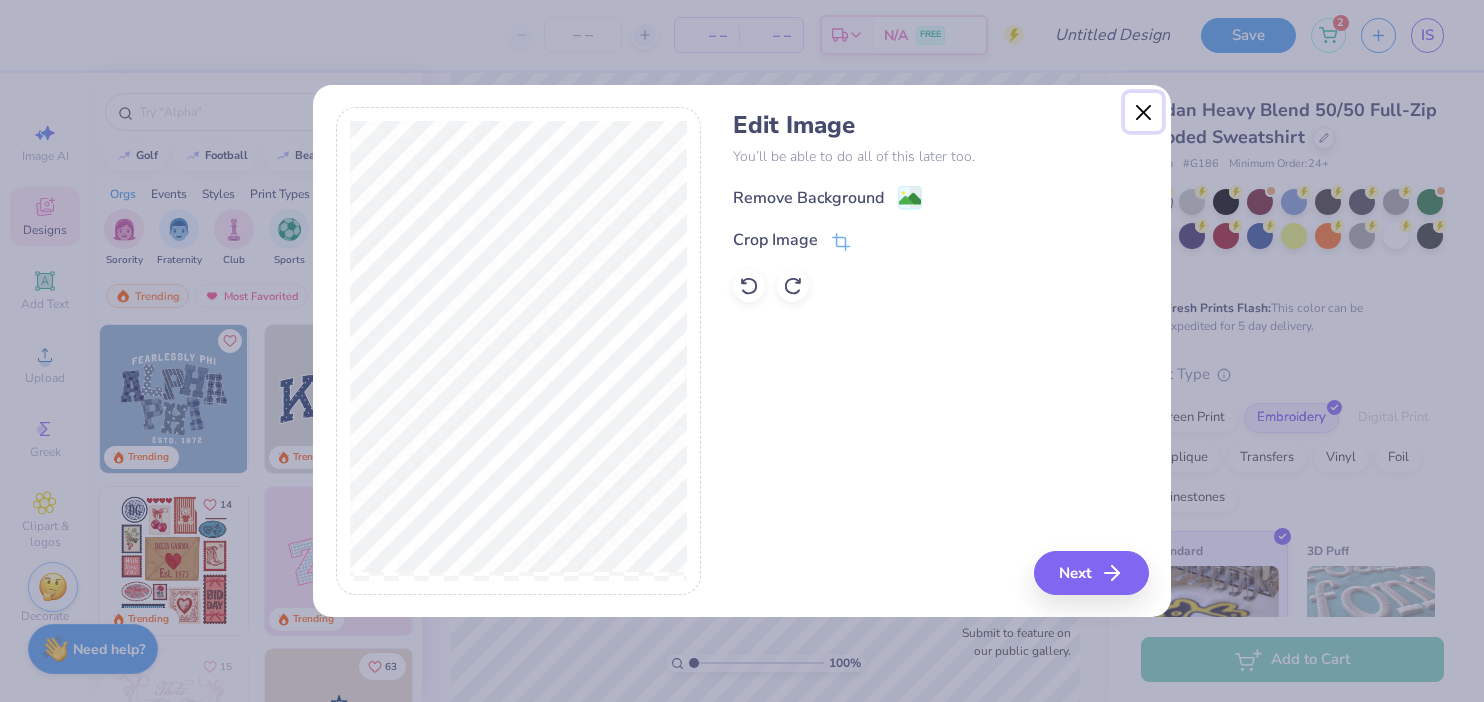 click at bounding box center [1144, 112] 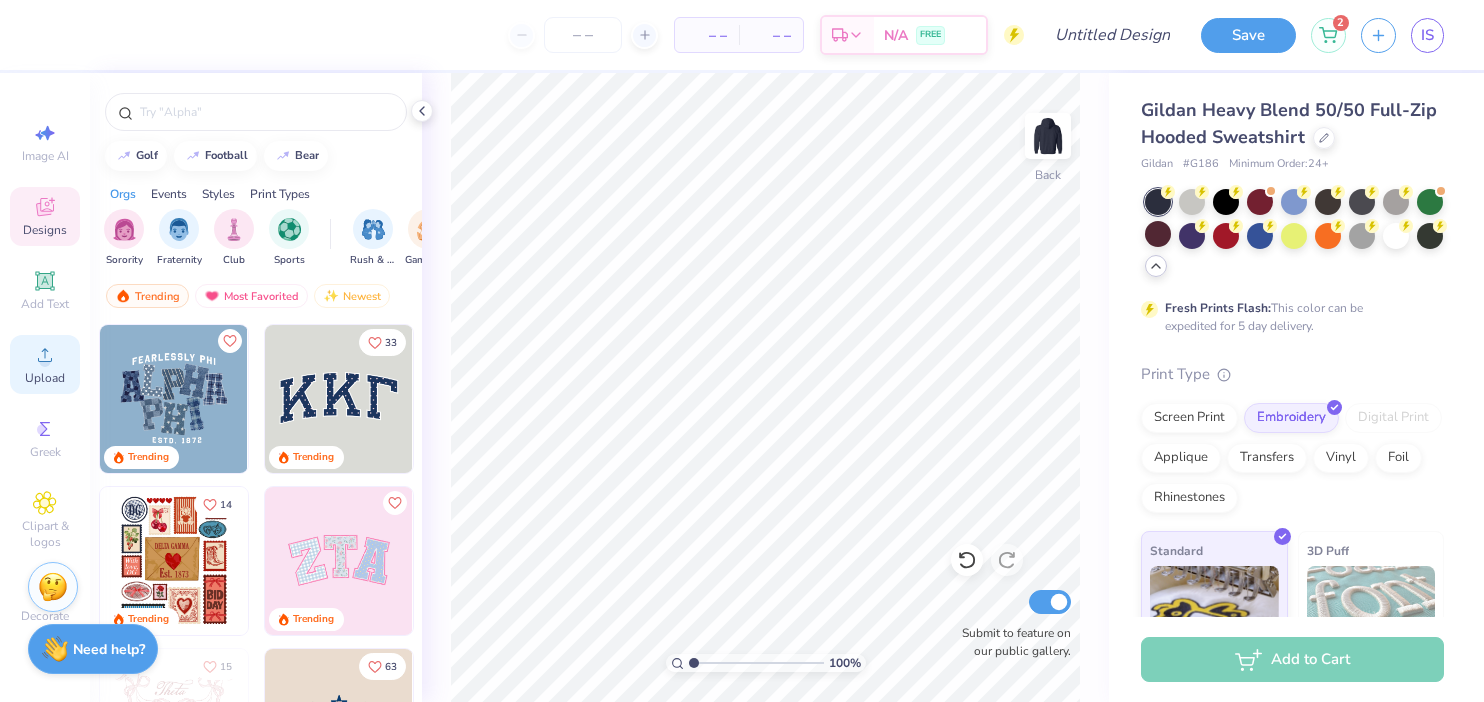 click on "Upload" at bounding box center (45, 364) 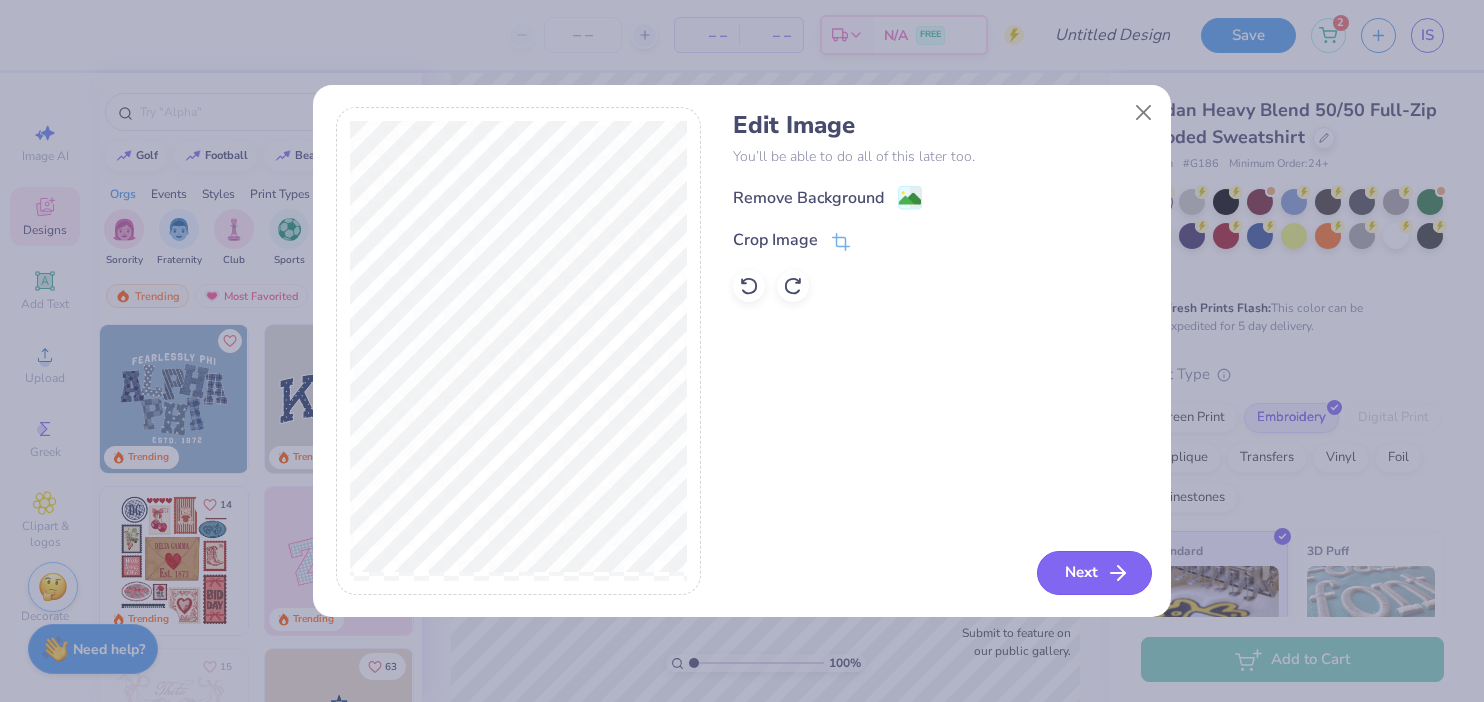 click on "Next" at bounding box center [1094, 573] 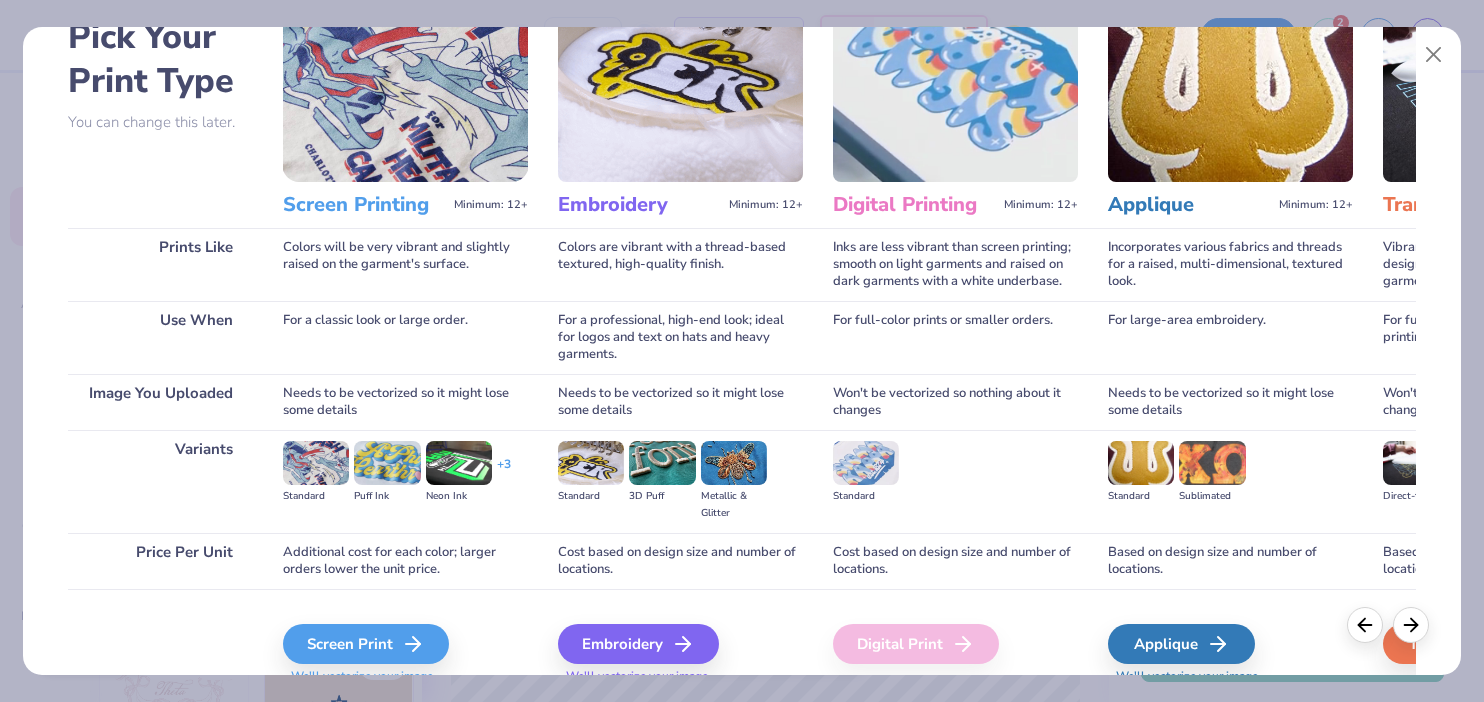 scroll, scrollTop: 195, scrollLeft: 0, axis: vertical 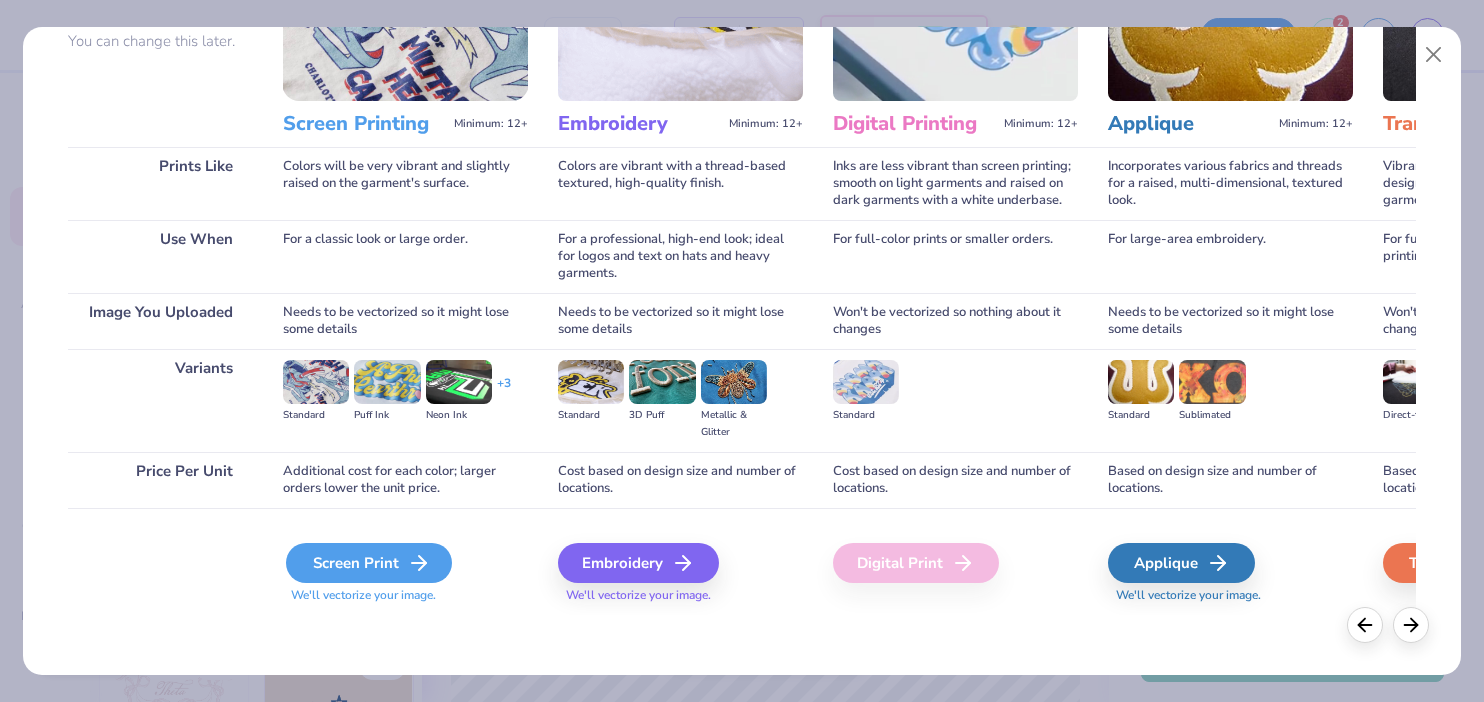 click on "Screen Print" at bounding box center (369, 563) 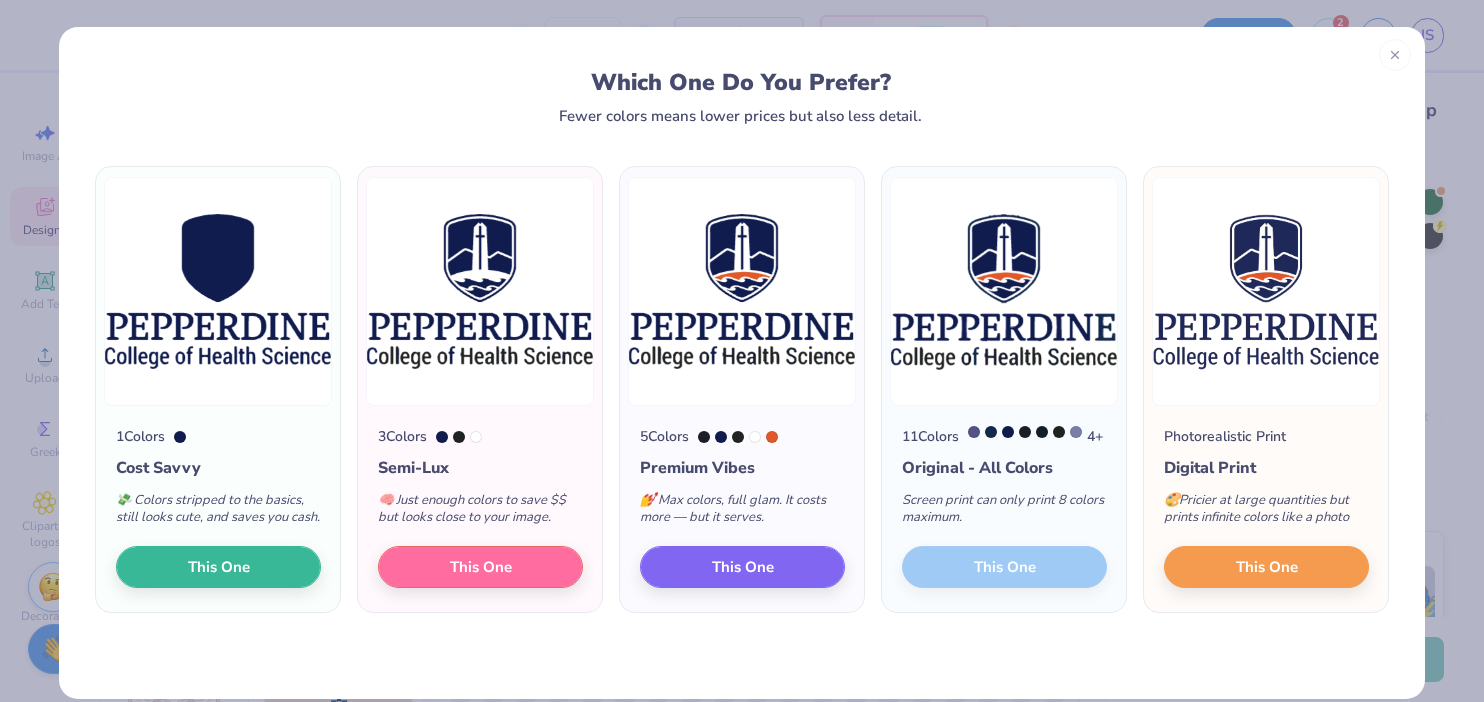 click on "Screen print can only print 8 colors maximum." at bounding box center (1004, 513) 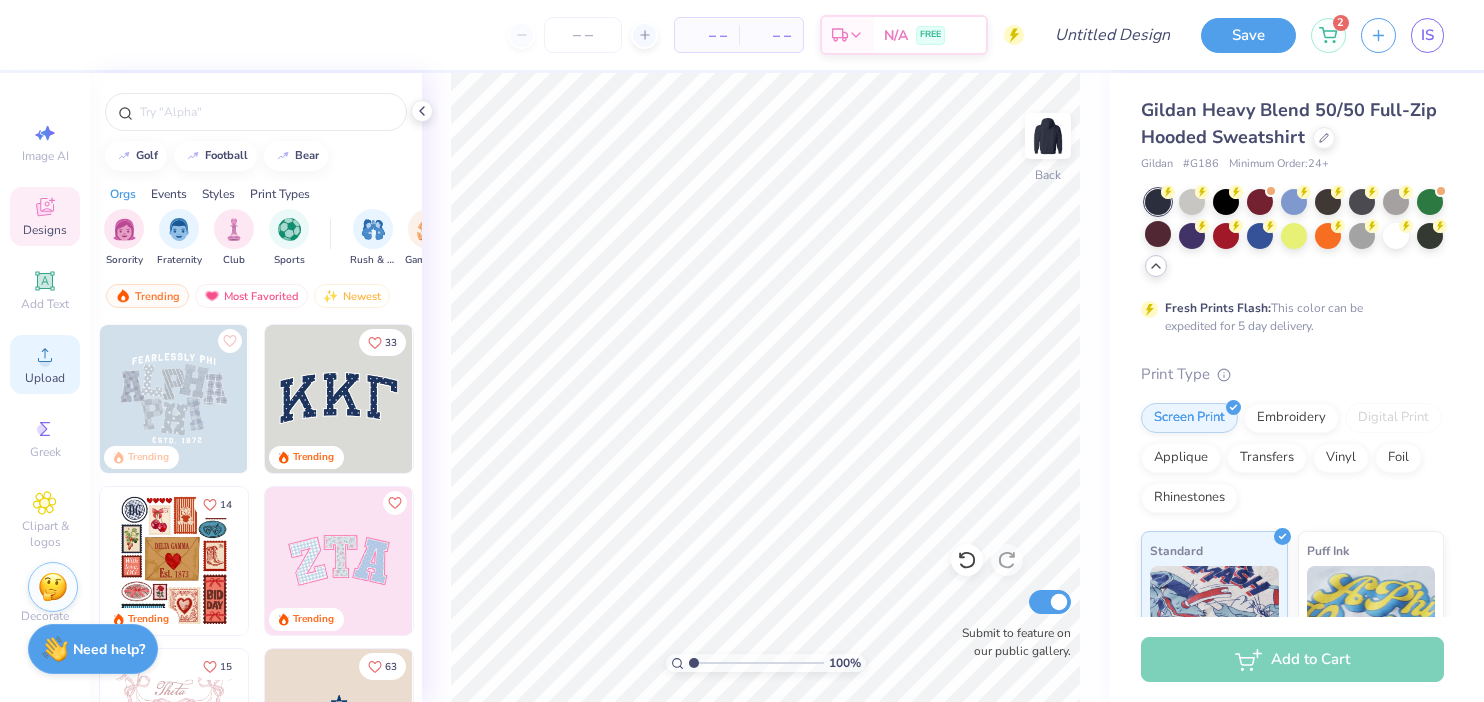 click on "Upload" at bounding box center (45, 378) 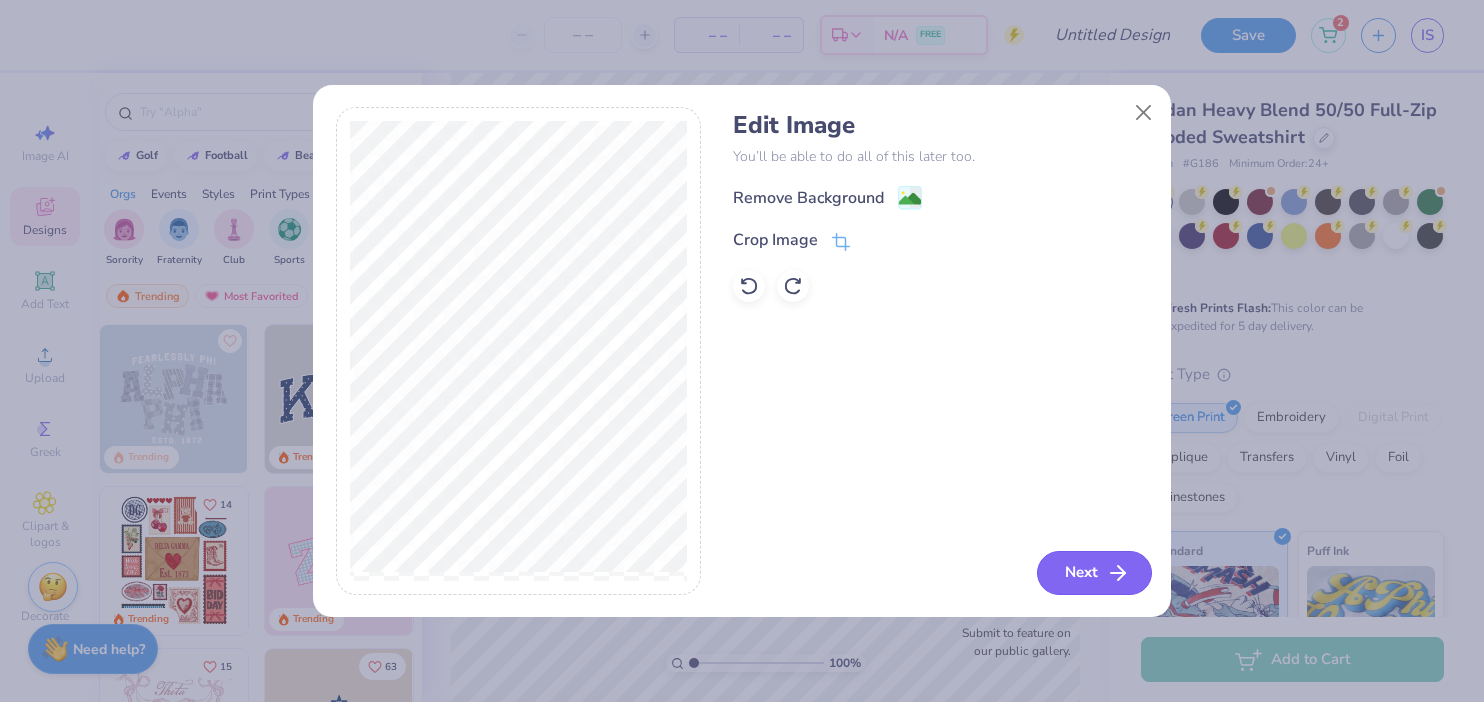 click 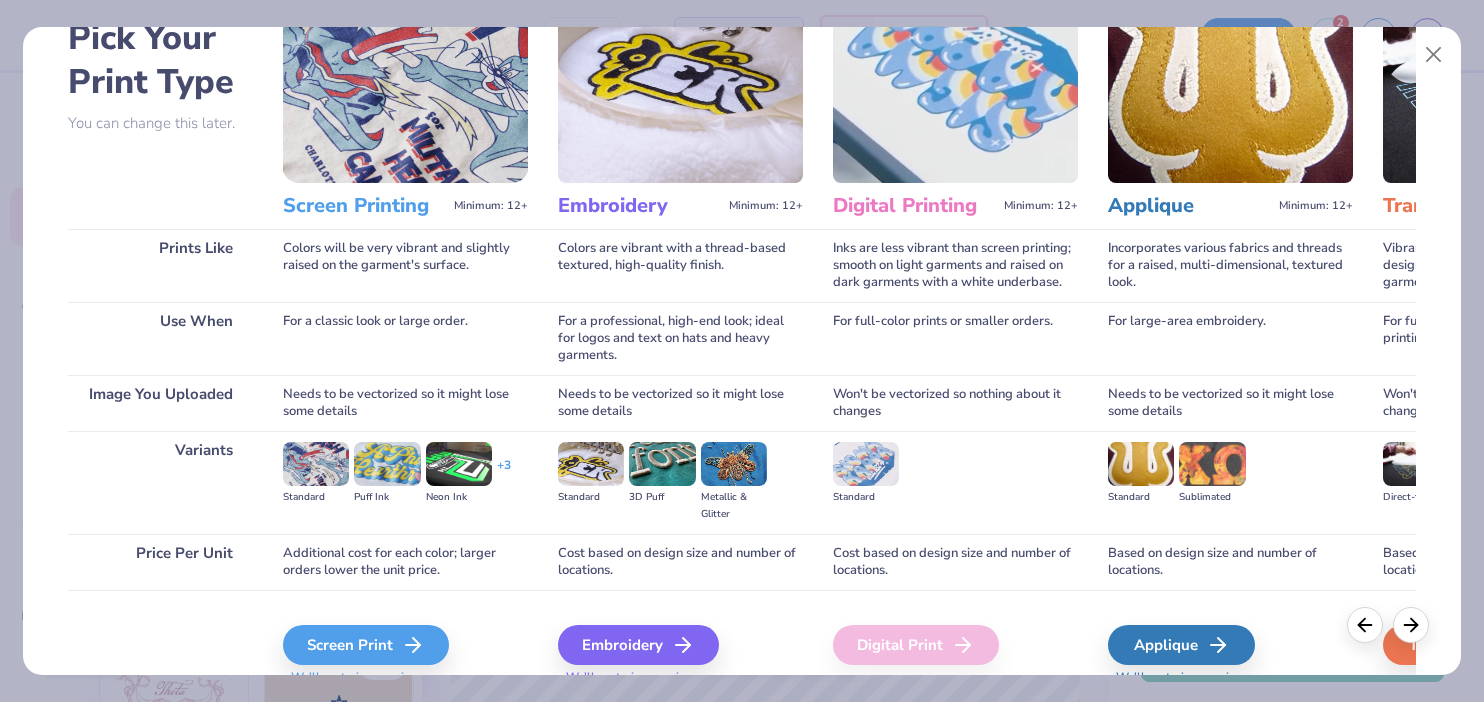 scroll, scrollTop: 195, scrollLeft: 0, axis: vertical 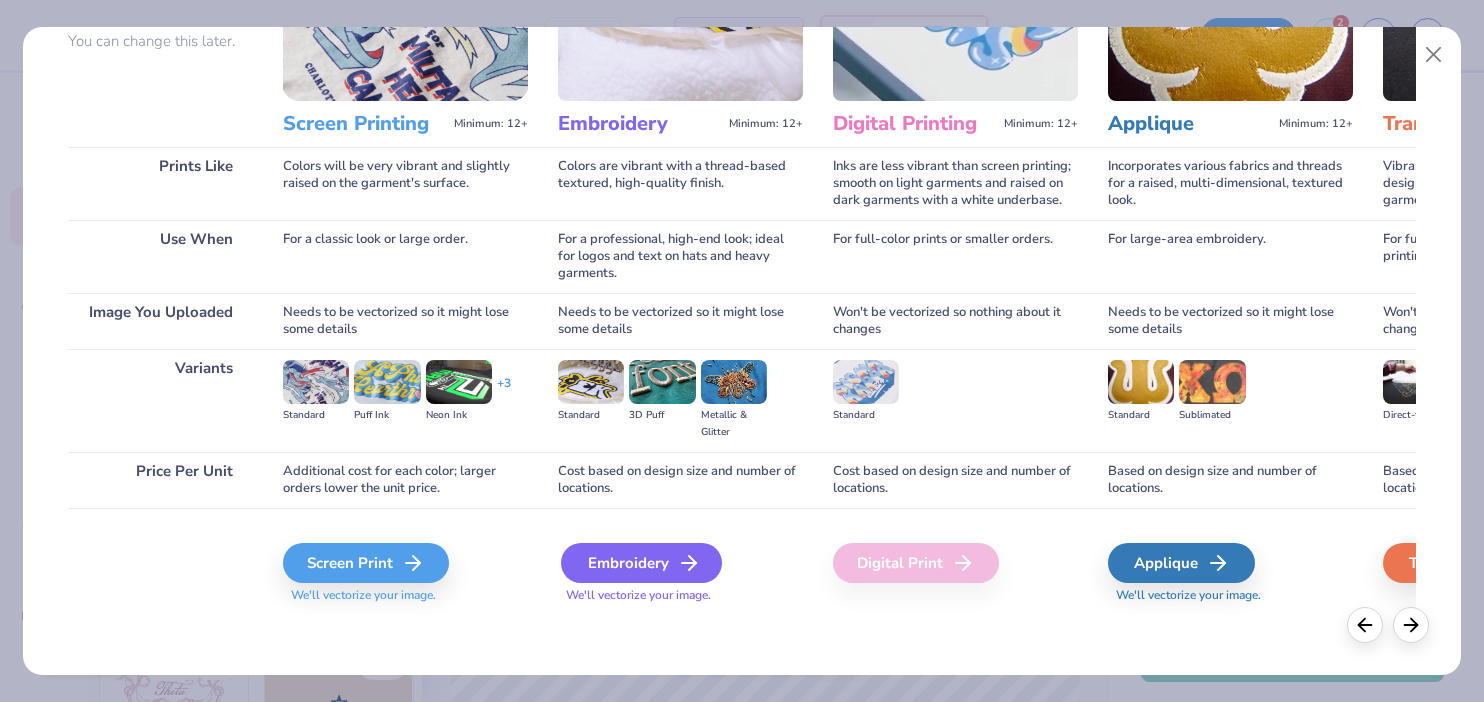 click on "Embroidery" at bounding box center [641, 563] 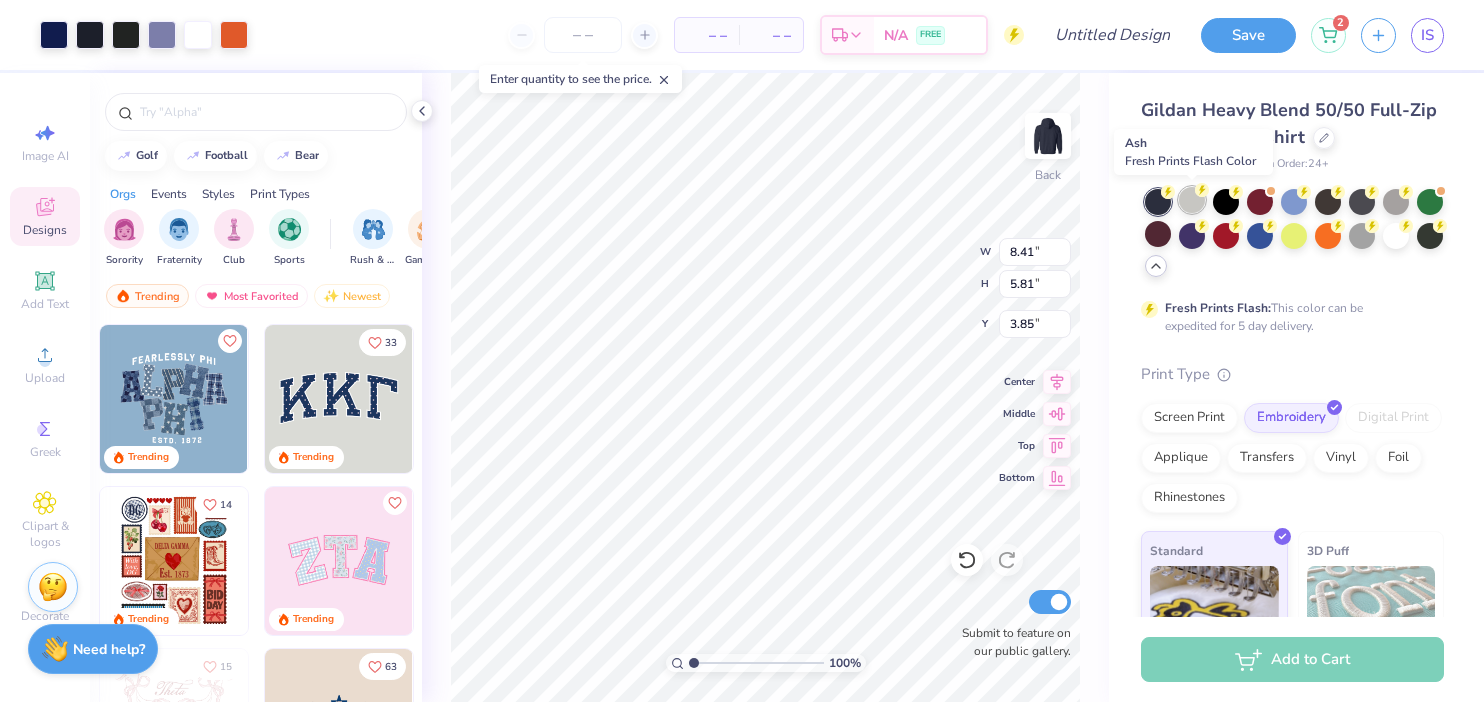 click at bounding box center (1192, 200) 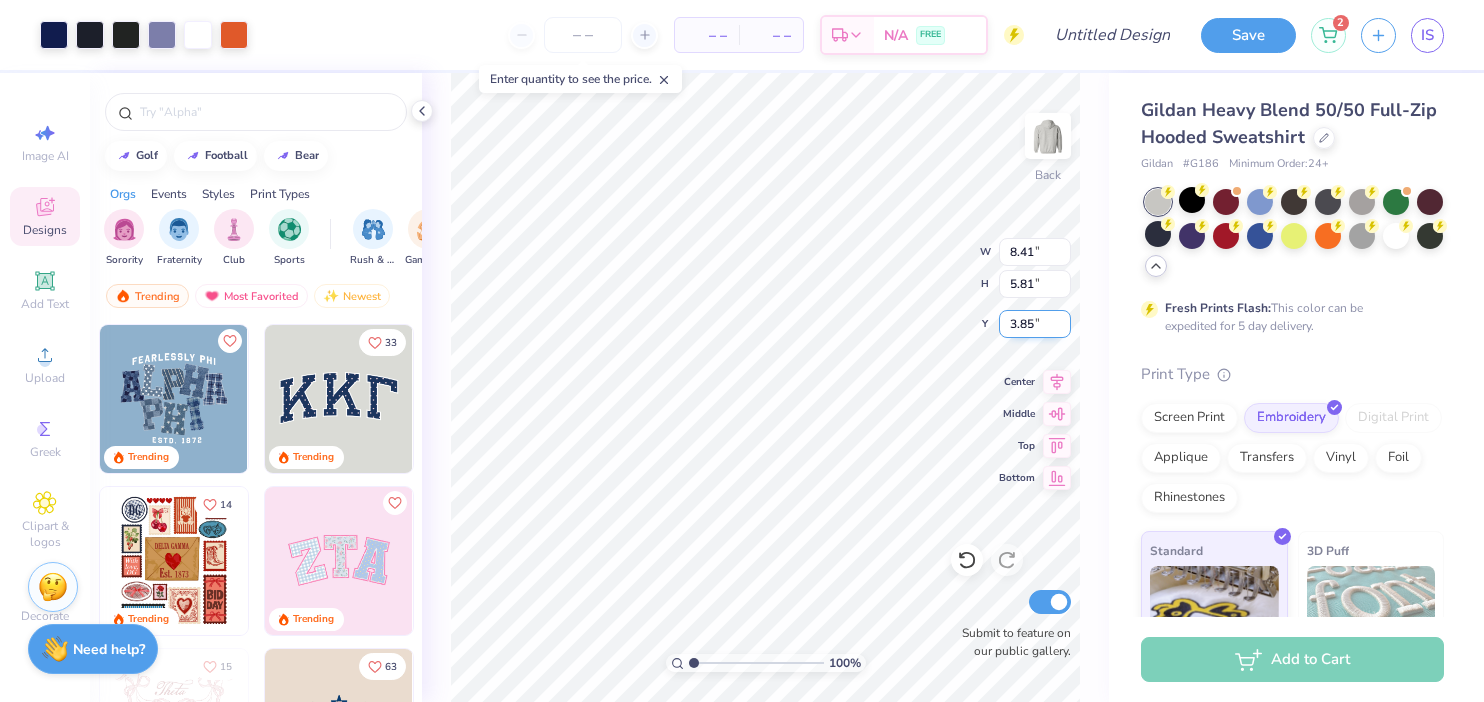 type on "8.15" 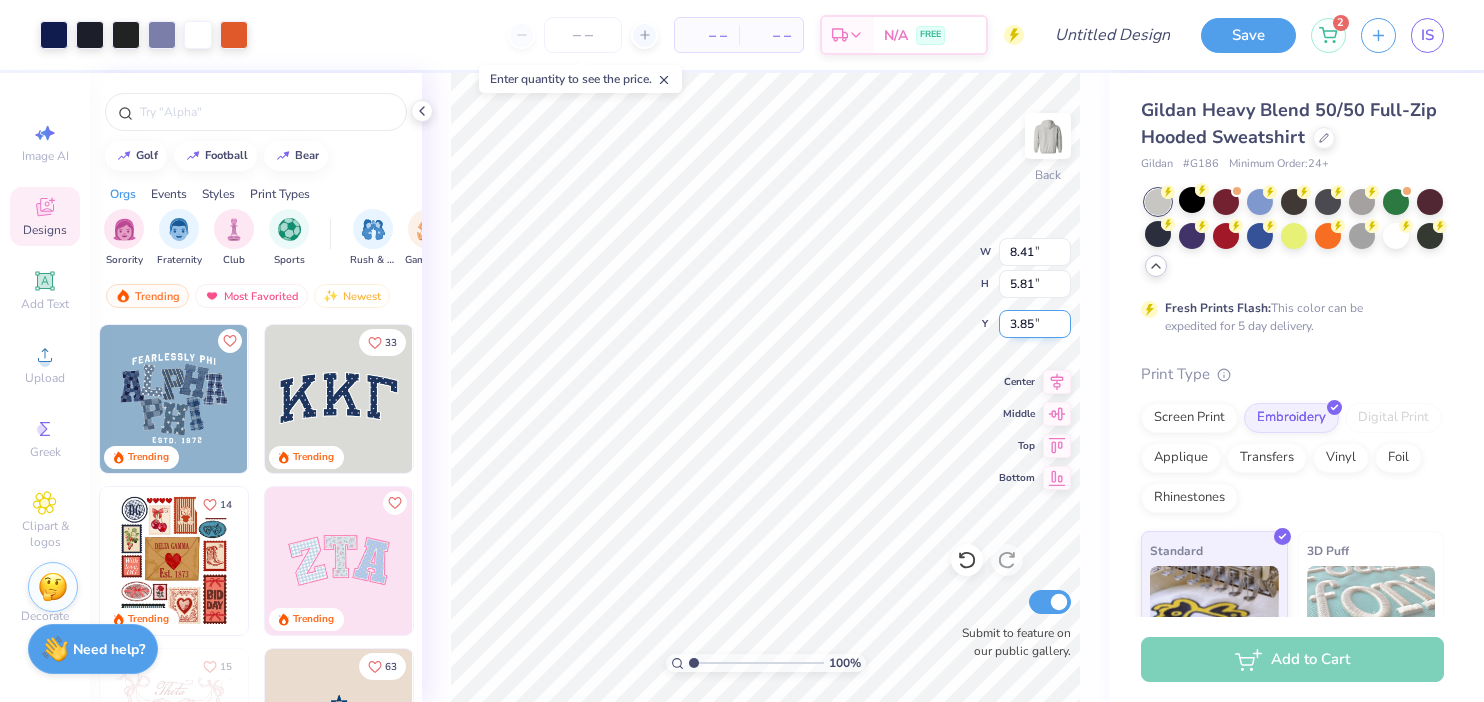 type on "5.63" 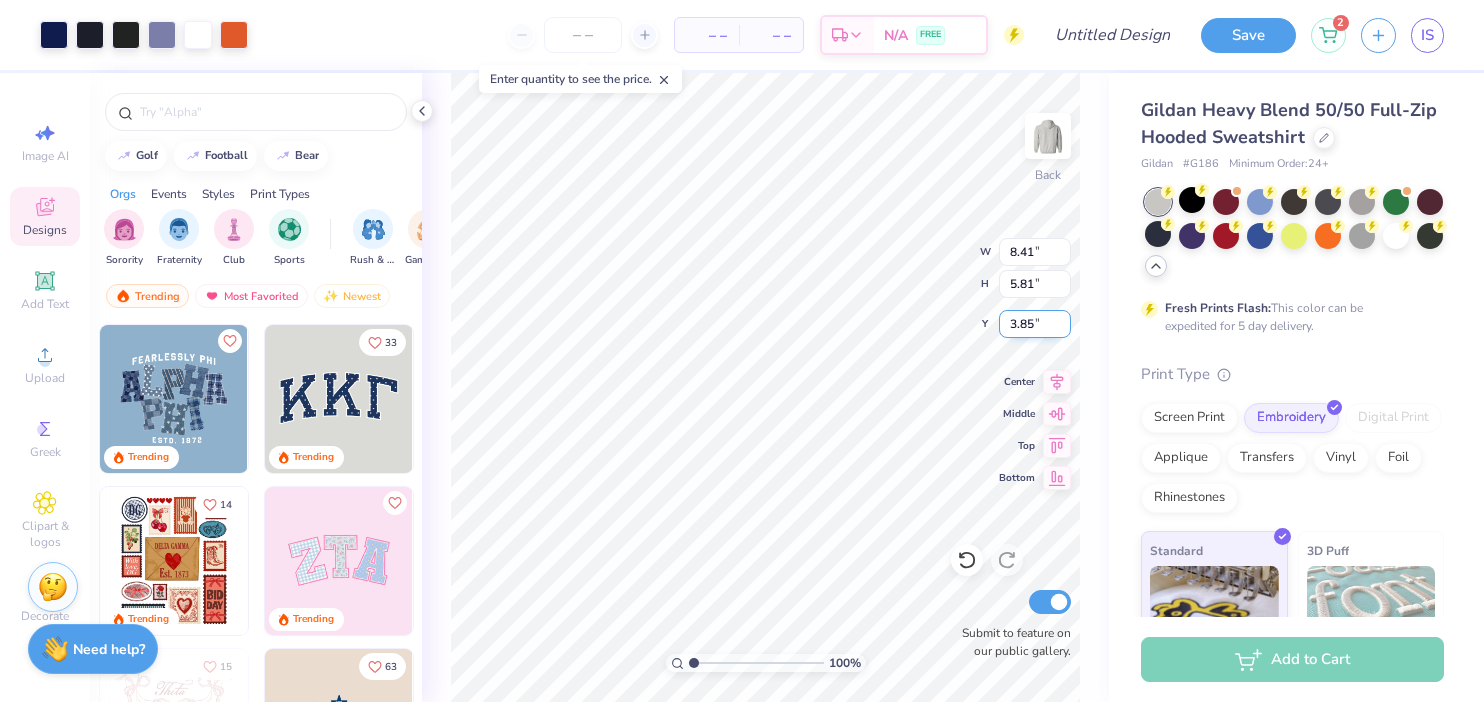 type on "4.03" 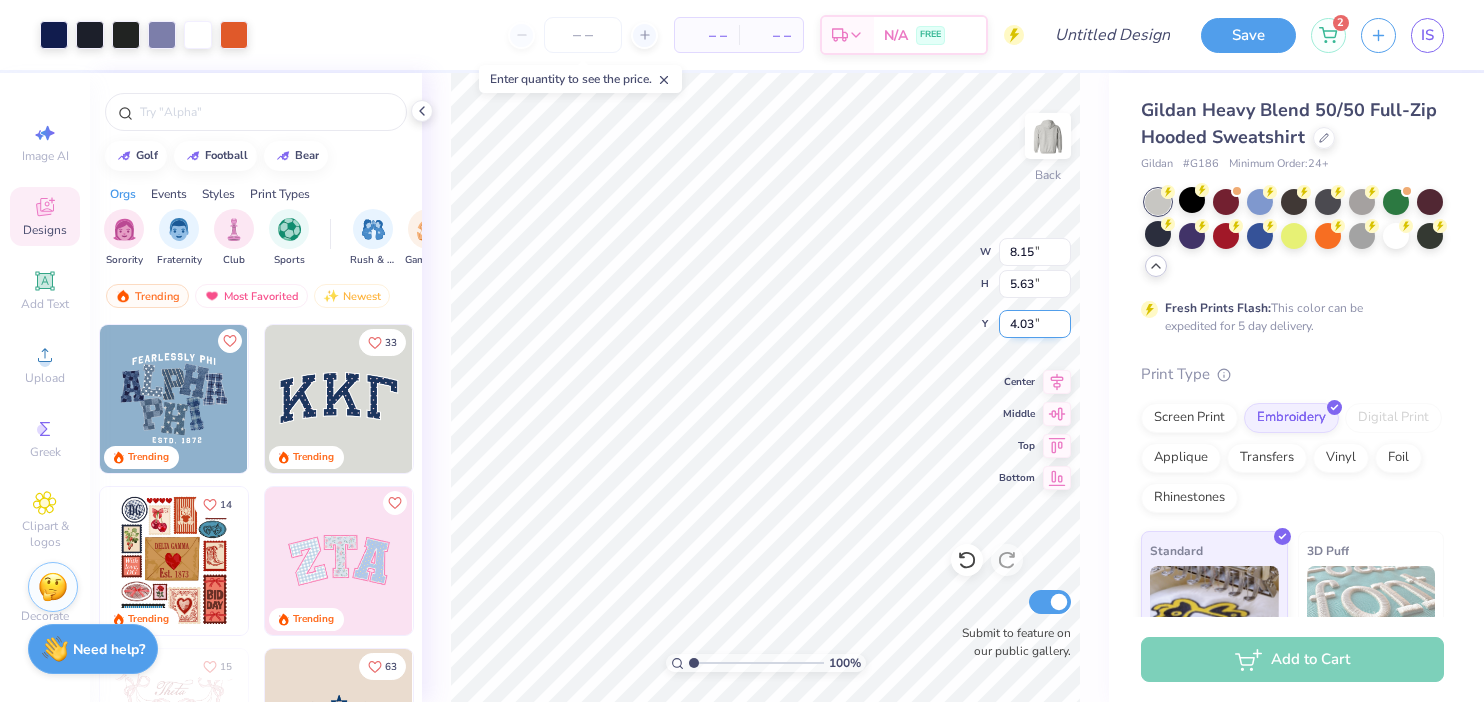 type on "5.19" 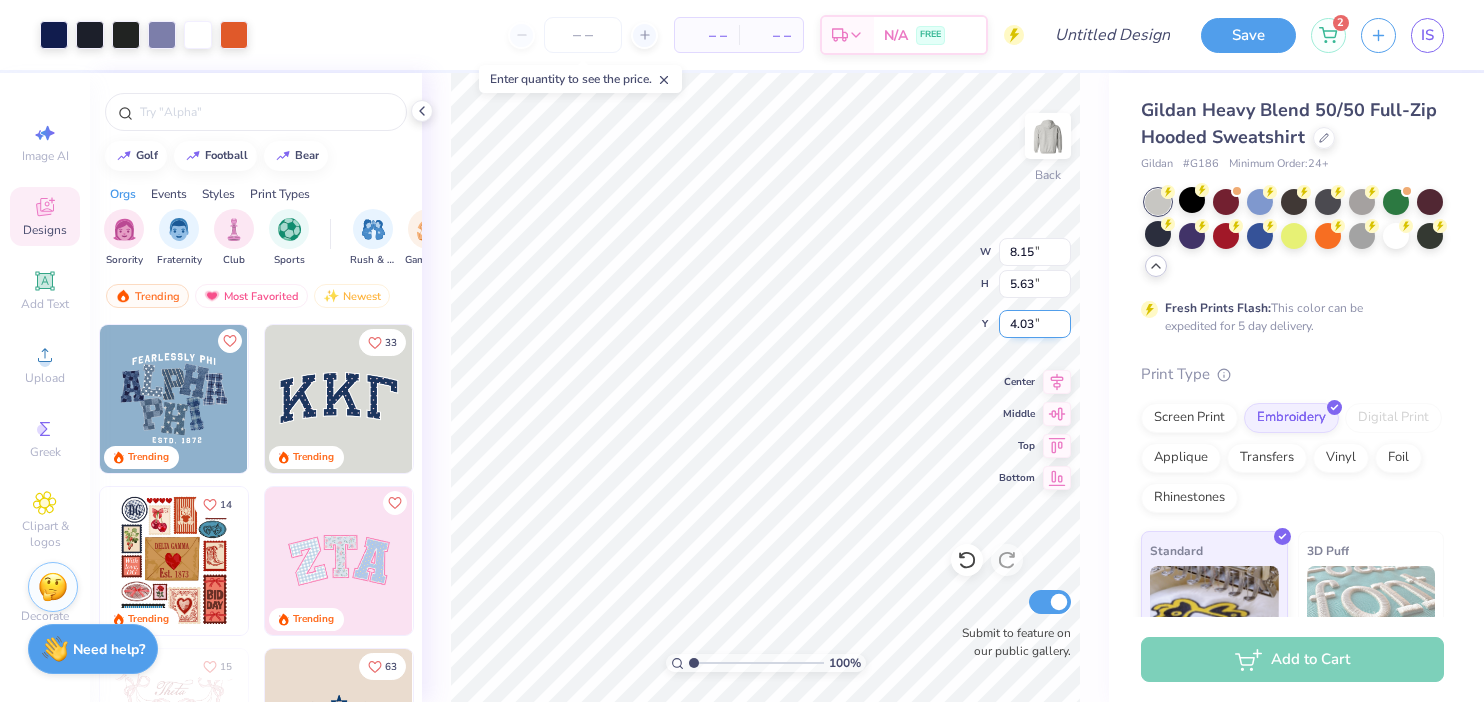 type on "3.59" 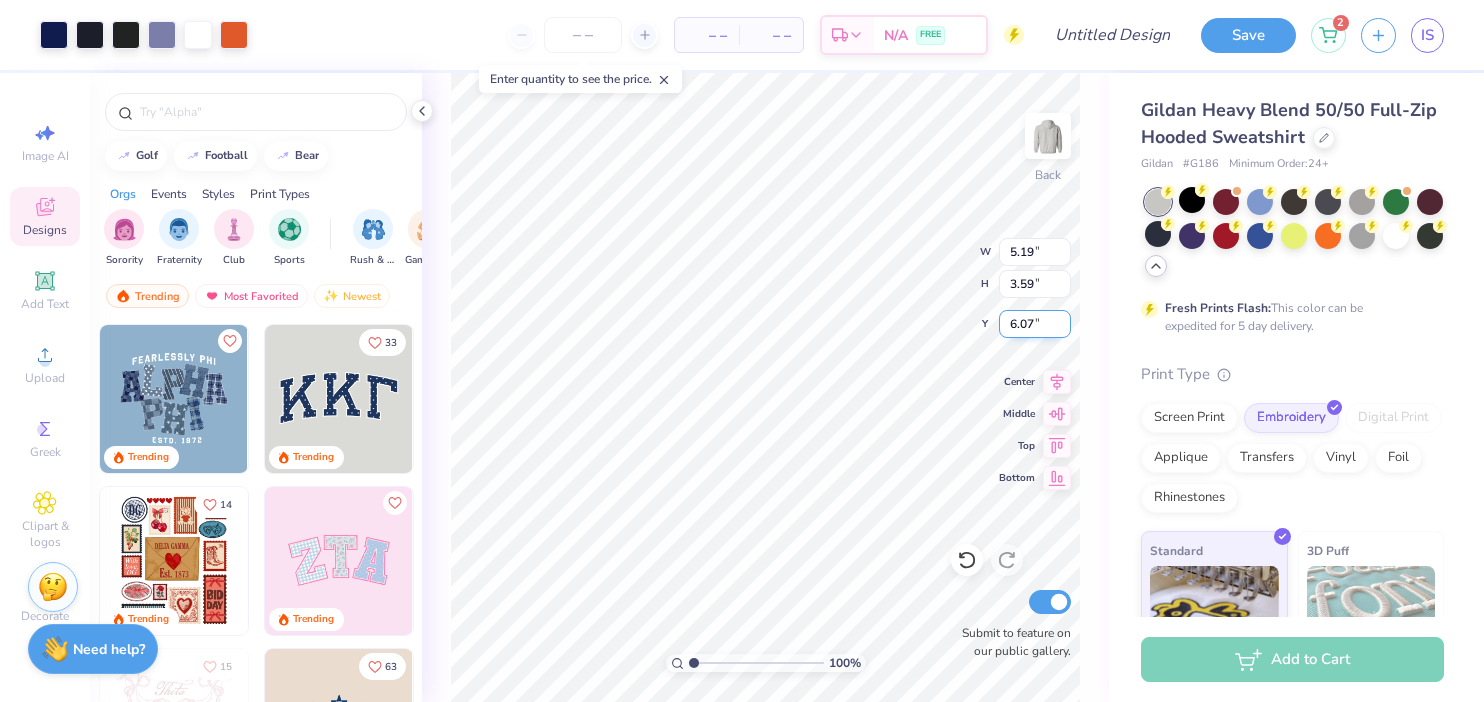 type on "3.00" 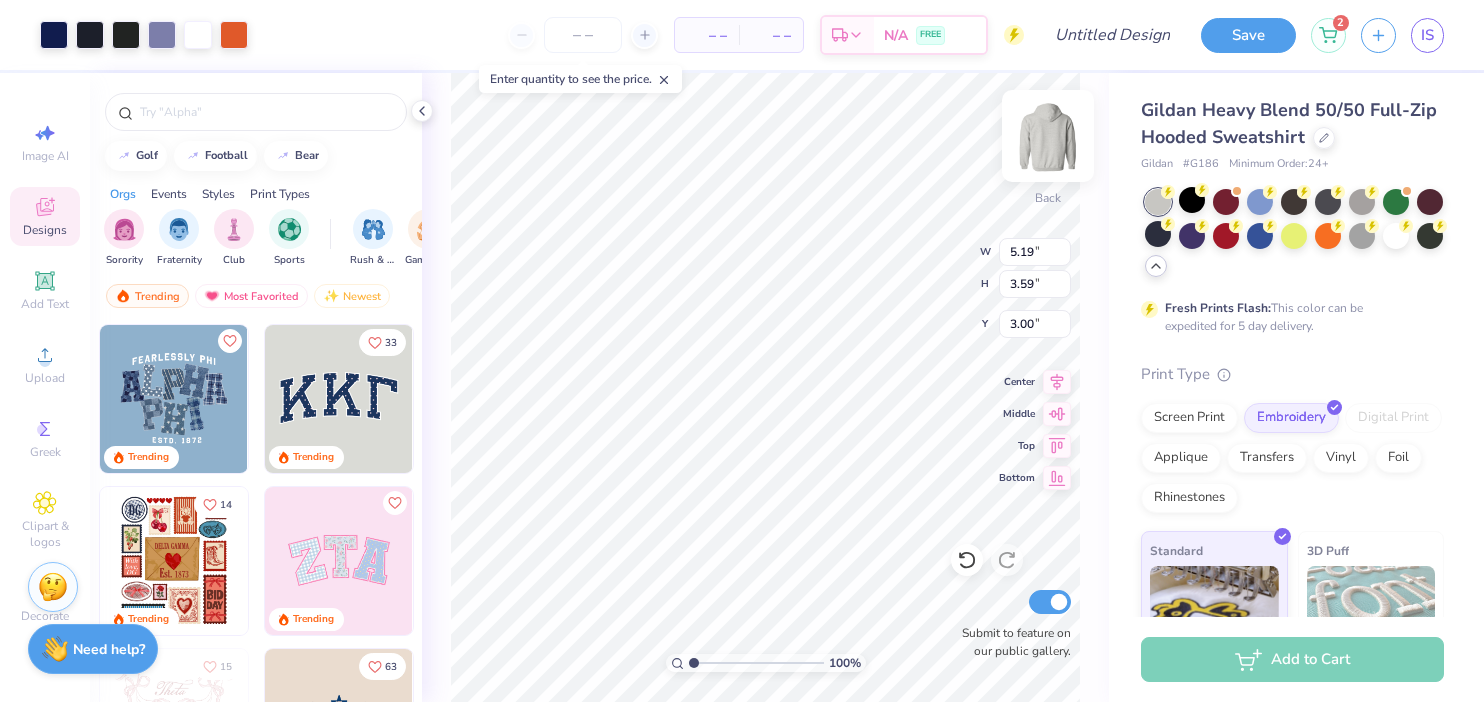 click at bounding box center (1048, 136) 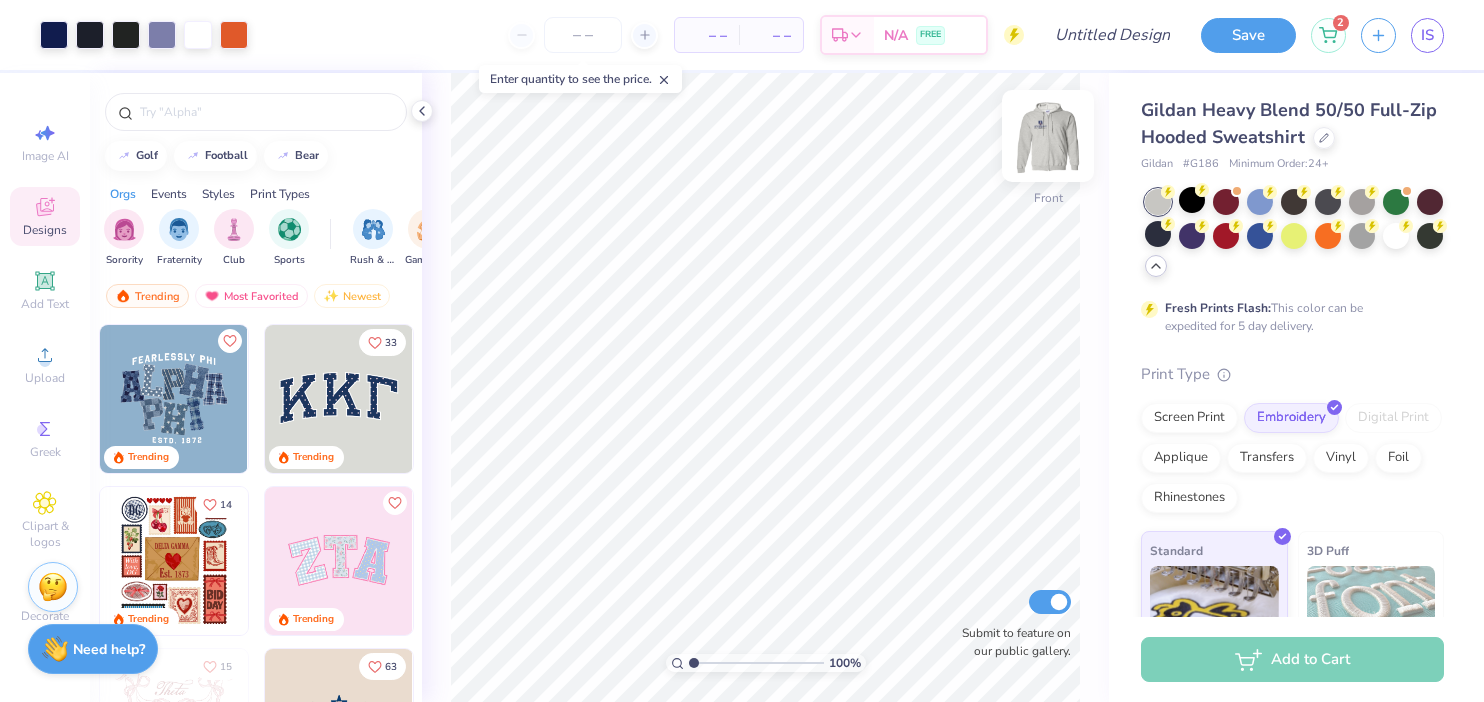 click at bounding box center [1048, 136] 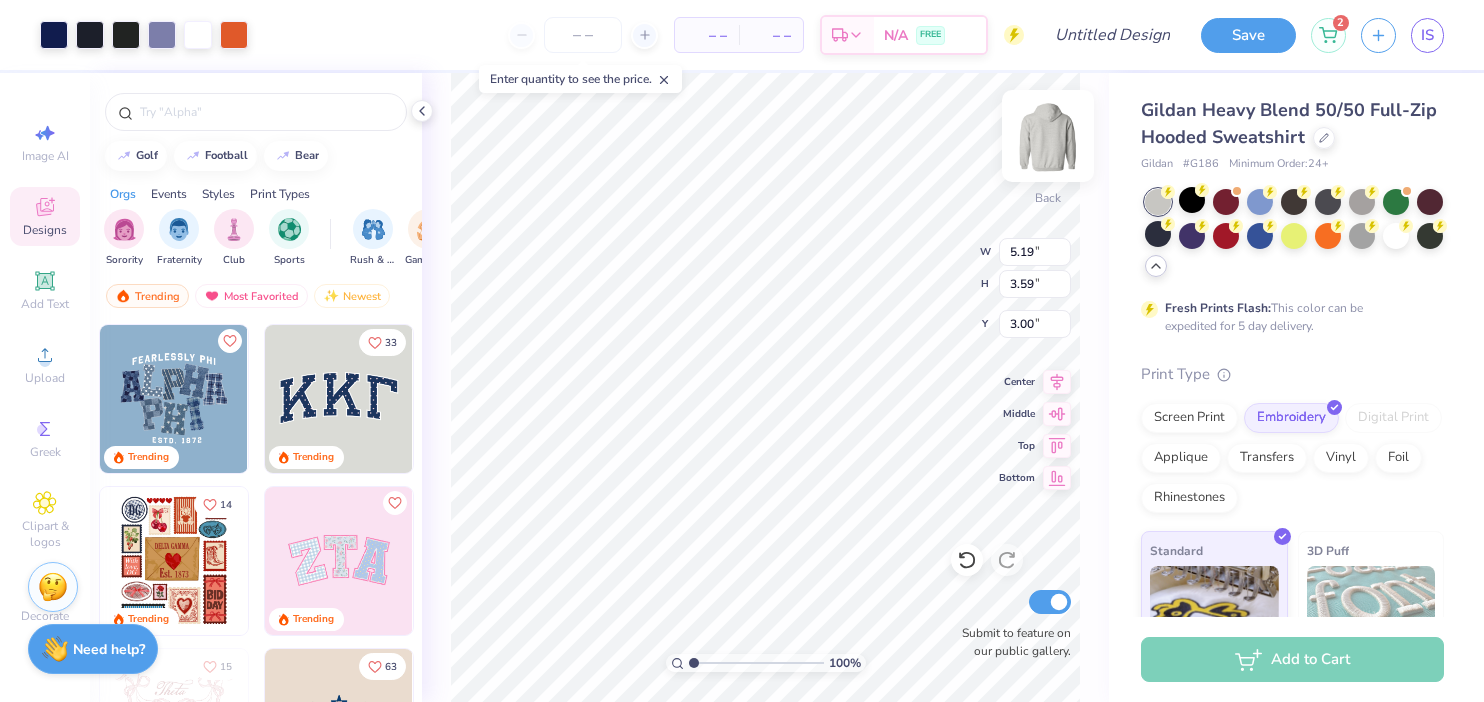 click on "100  % Back W 5.19 5.19 " H 3.59 3.59 " Y 3.00 3.00 " Center Middle Top Bottom Submit to feature on our public gallery." at bounding box center (765, 387) 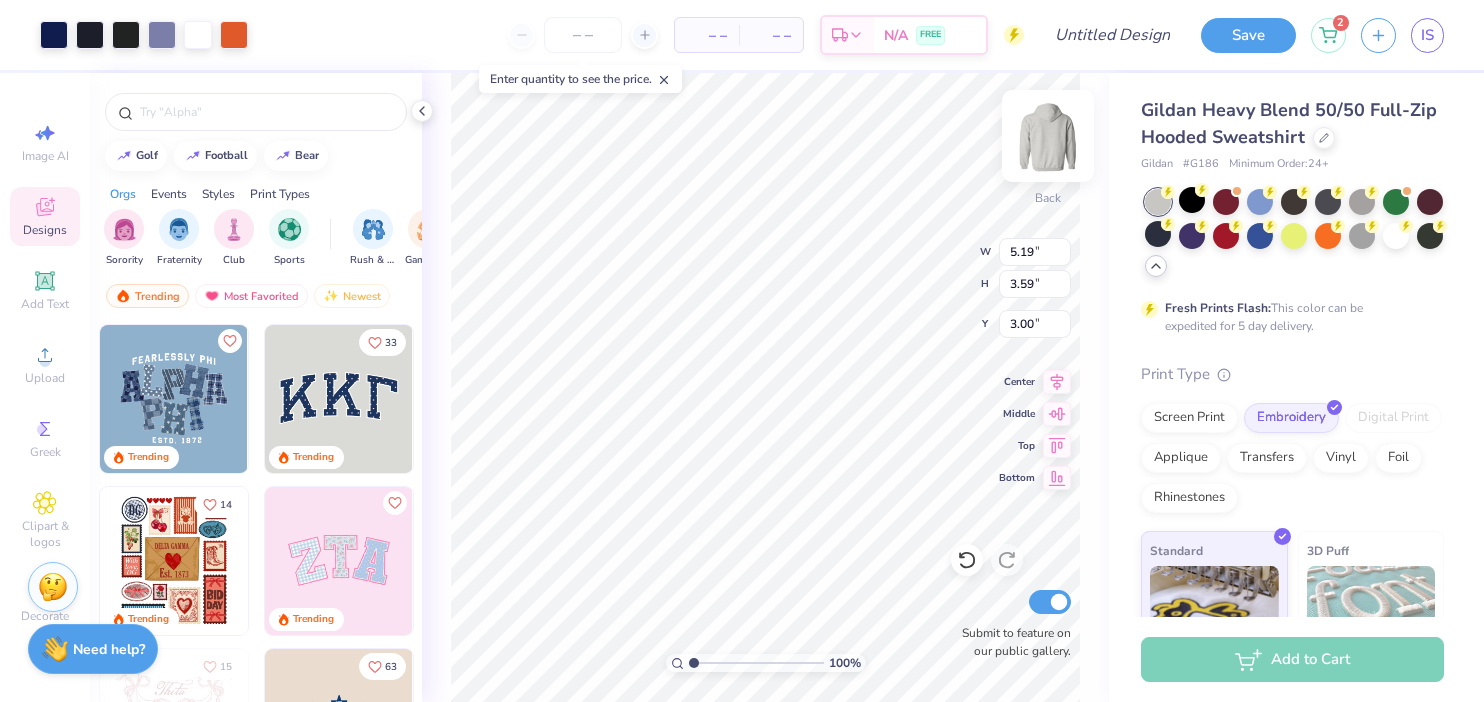 click on "100  % Back W 5.19 5.19 " H 3.59 3.59 " Y 3.00 3.00 " Center Middle Top Bottom Submit to feature on our public gallery." at bounding box center (765, 387) 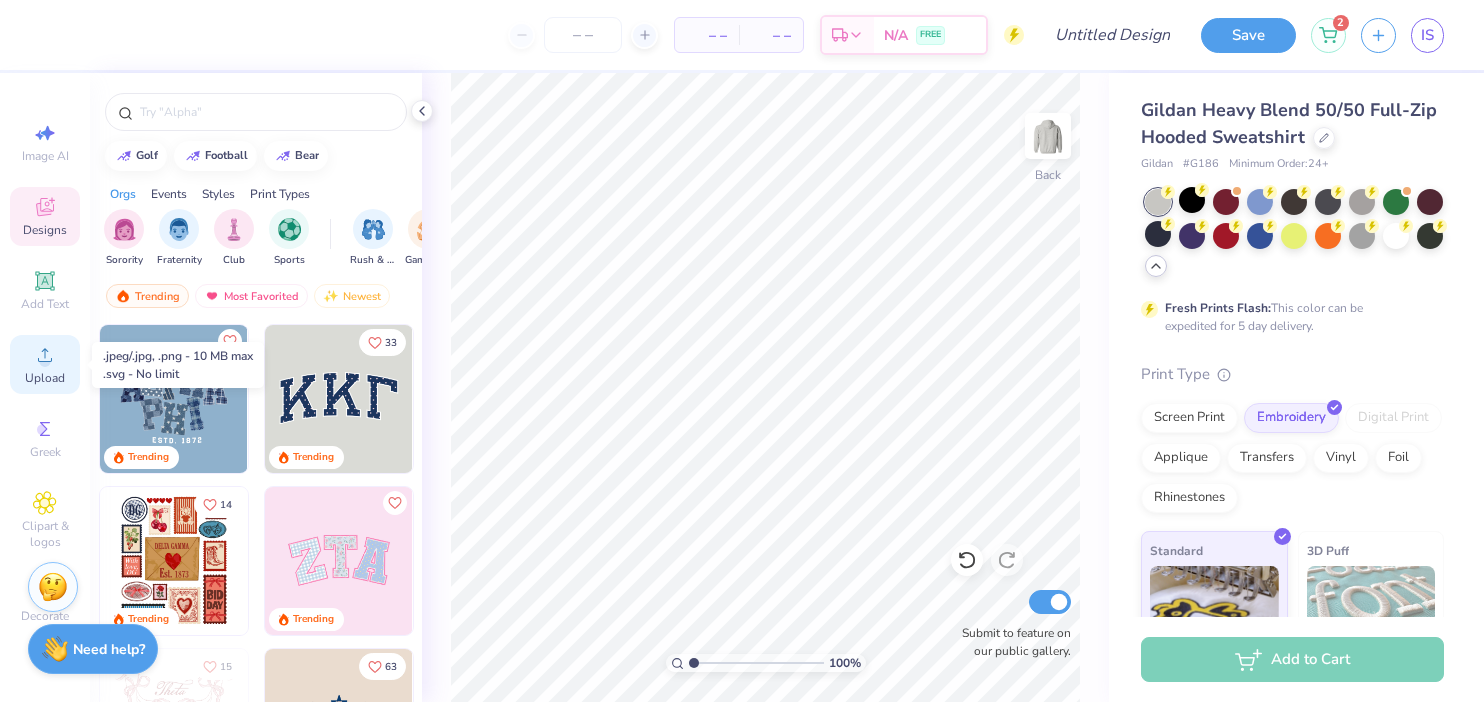 click 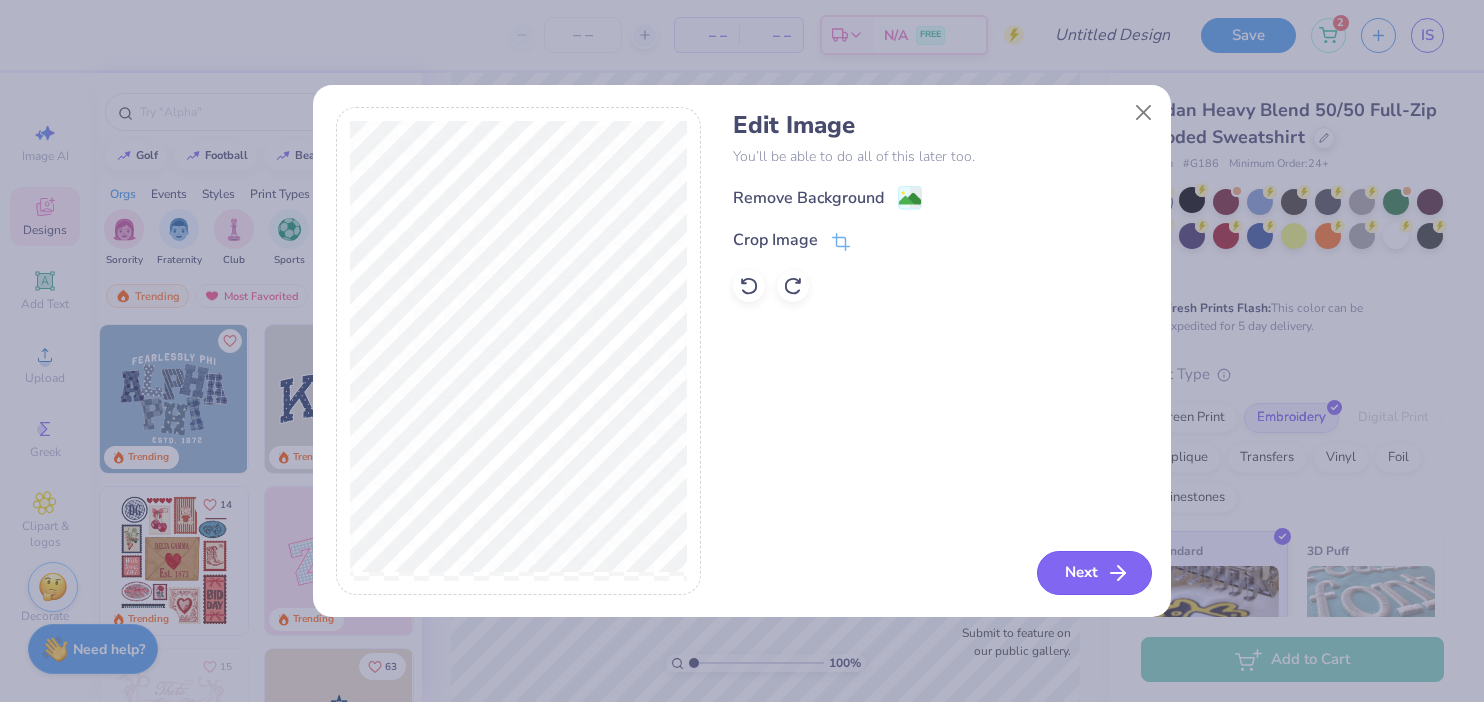 click on "Next" at bounding box center [1094, 573] 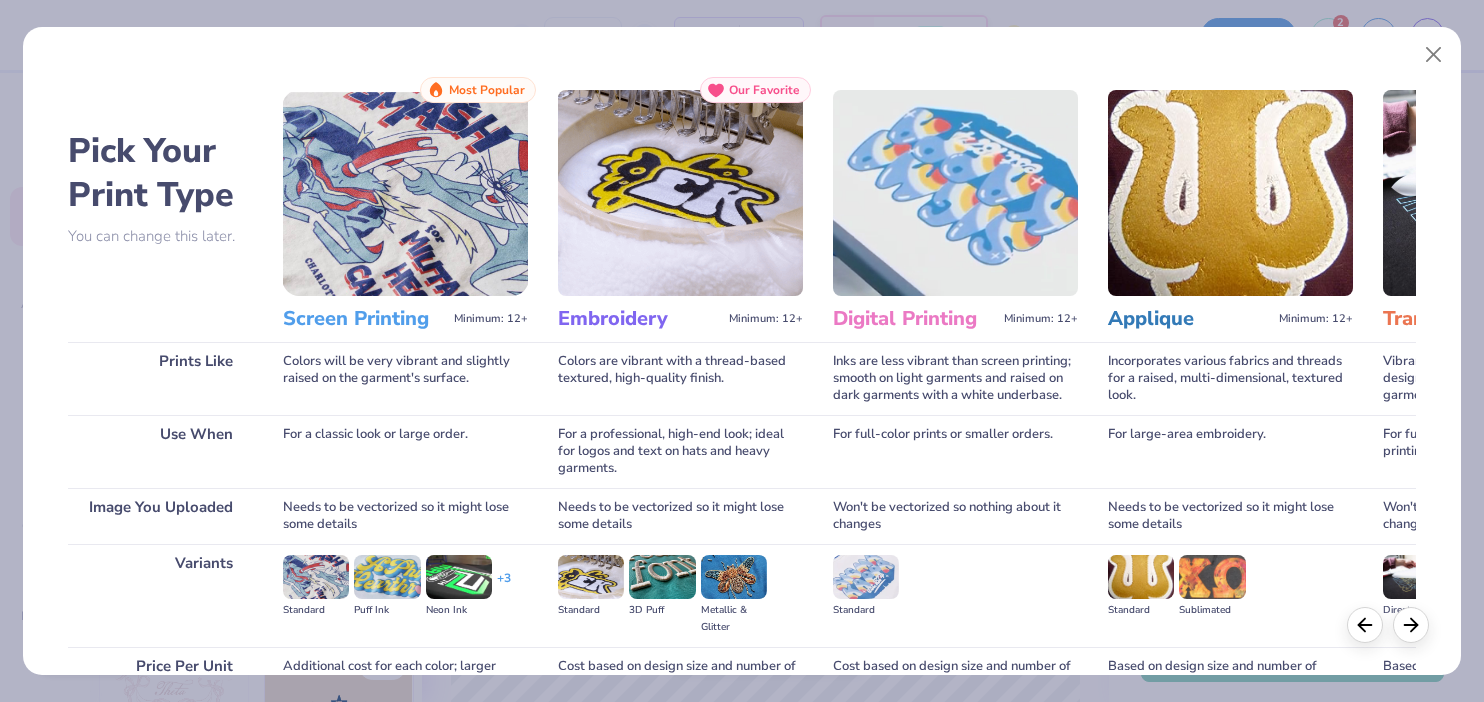 scroll, scrollTop: 195, scrollLeft: 0, axis: vertical 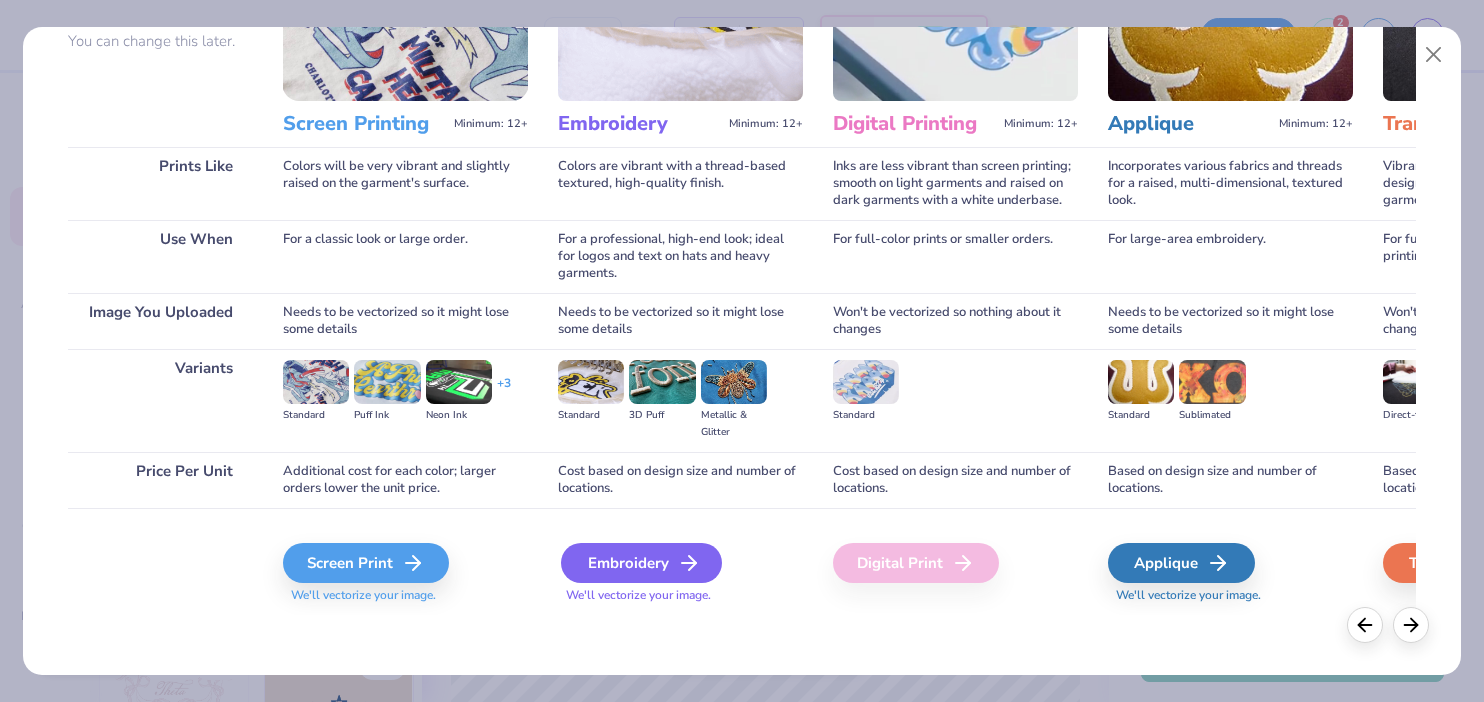 click on "Embroidery" at bounding box center [641, 563] 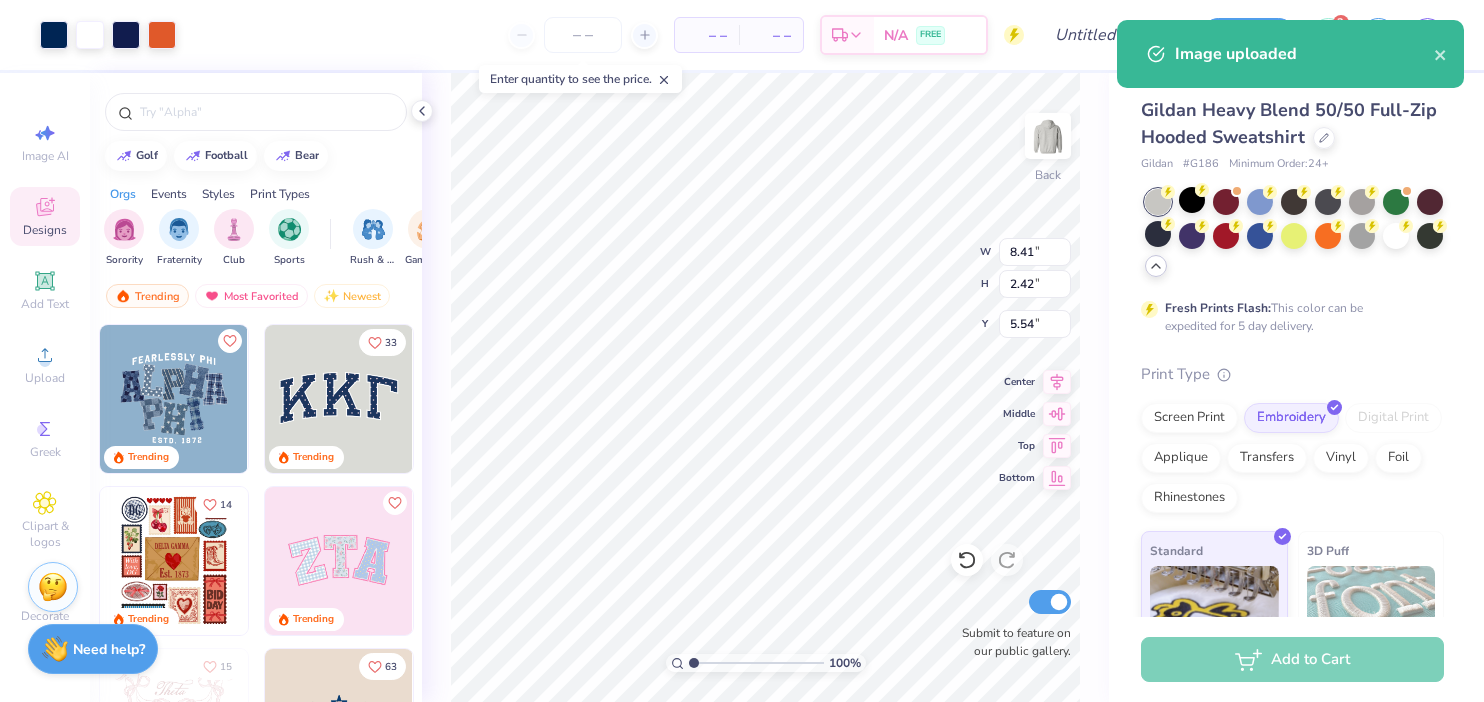 type on "4.52" 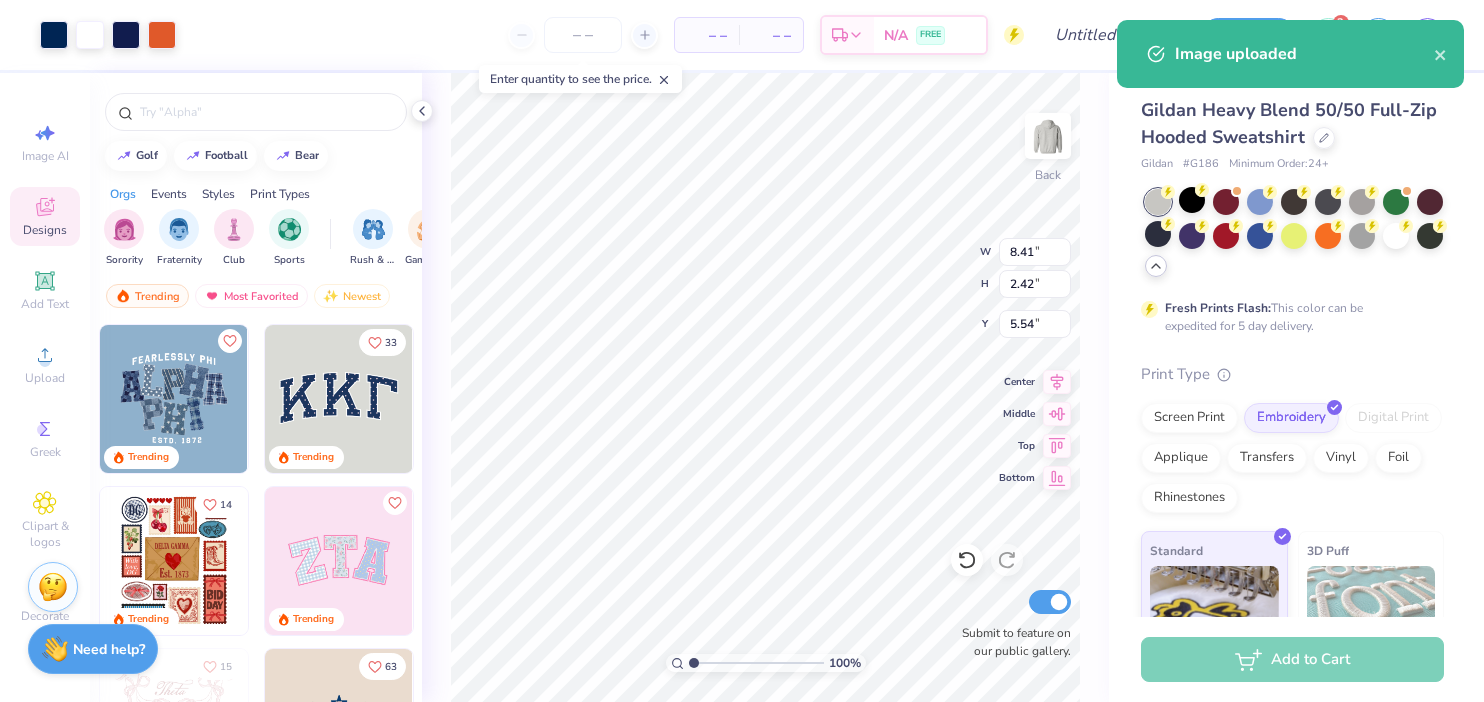type on "1.30" 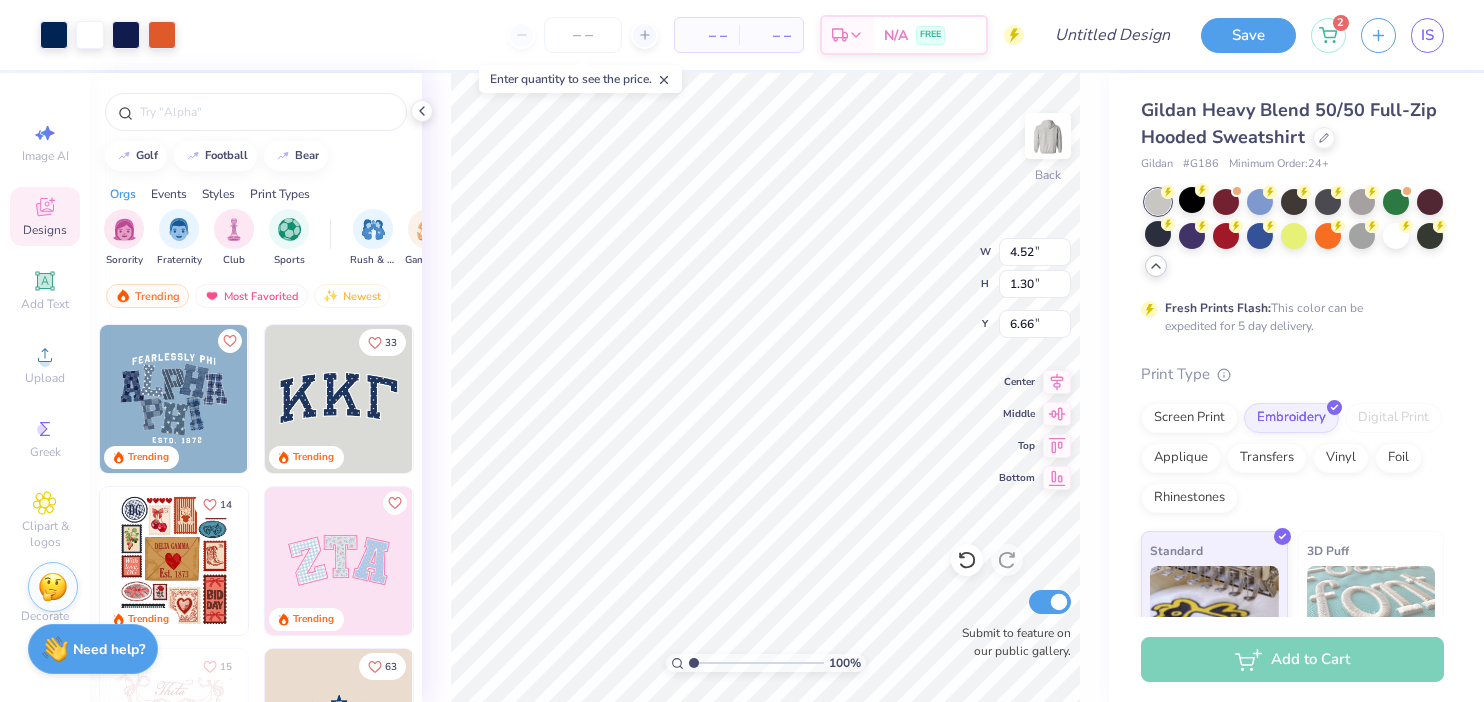 type on "3.49" 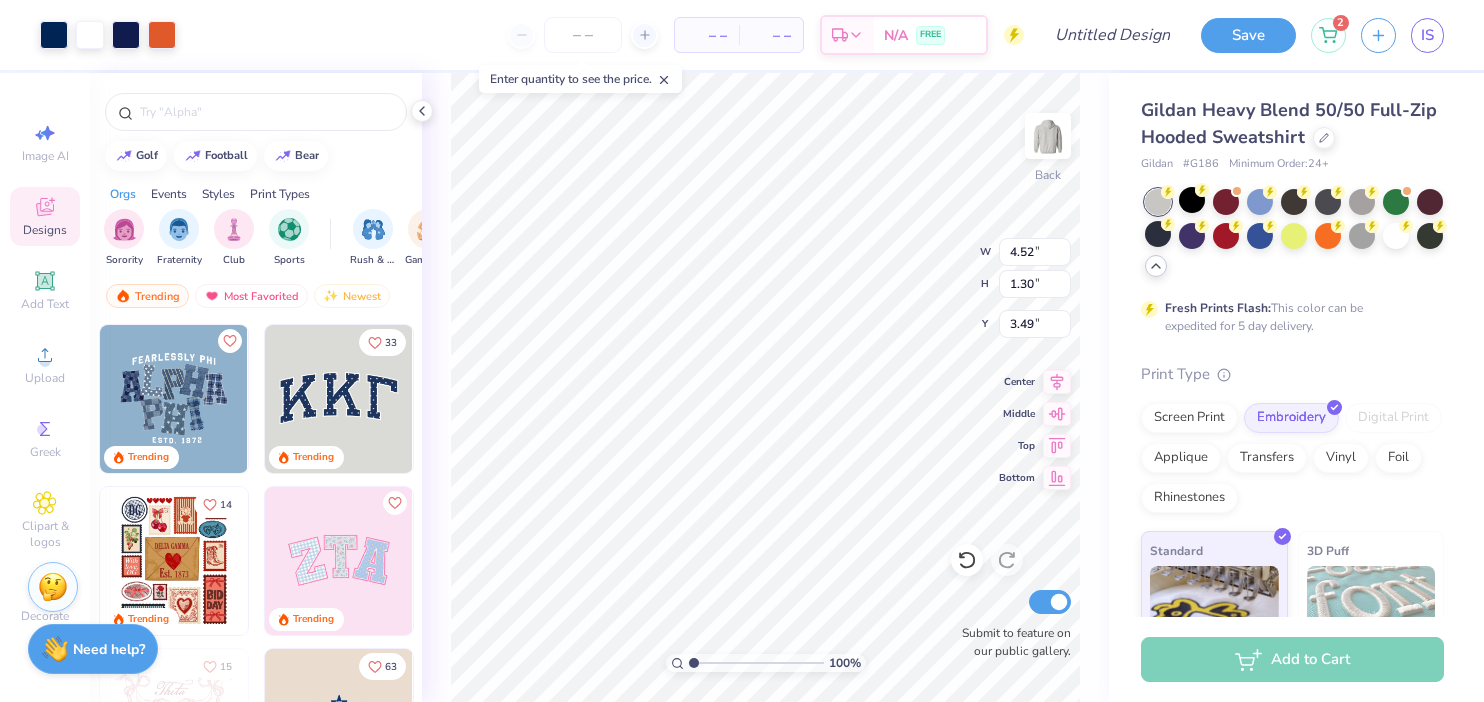 type on "5.99" 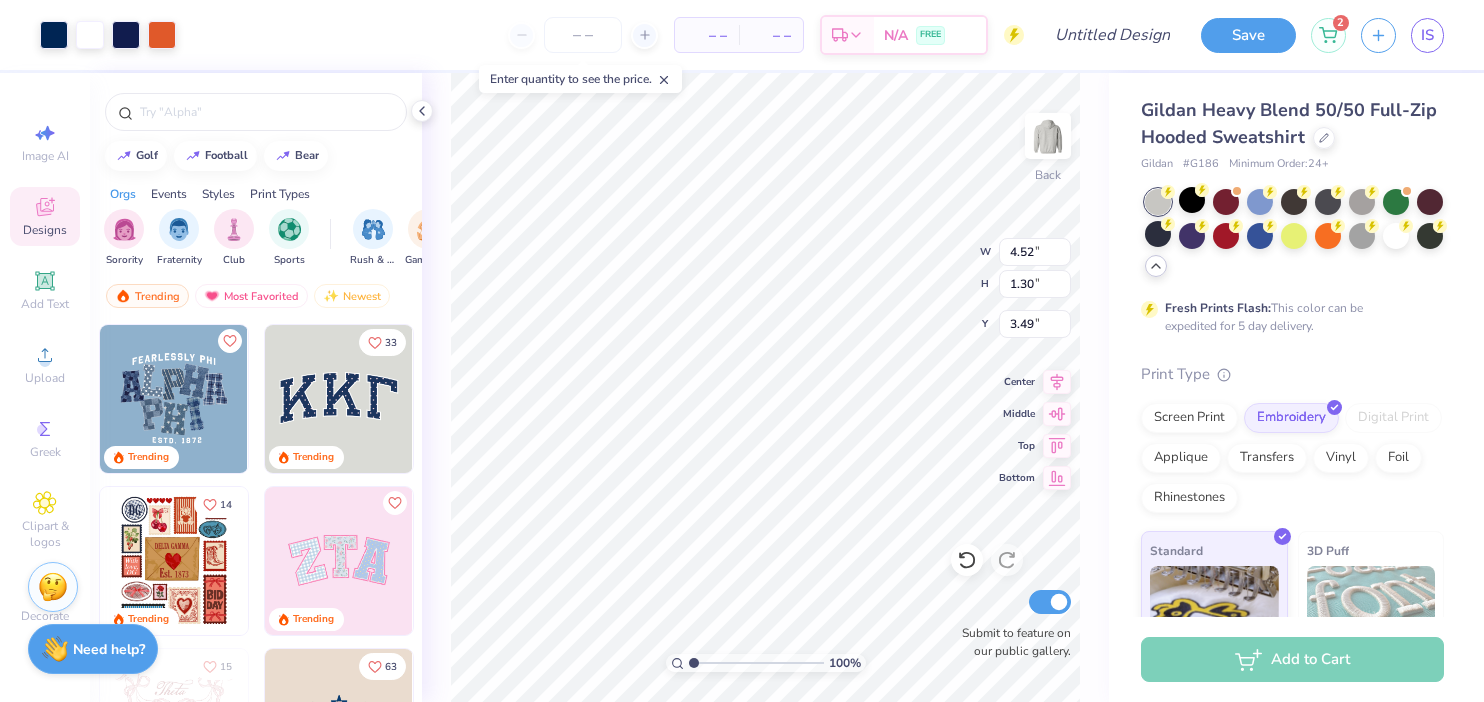 type on "1.72" 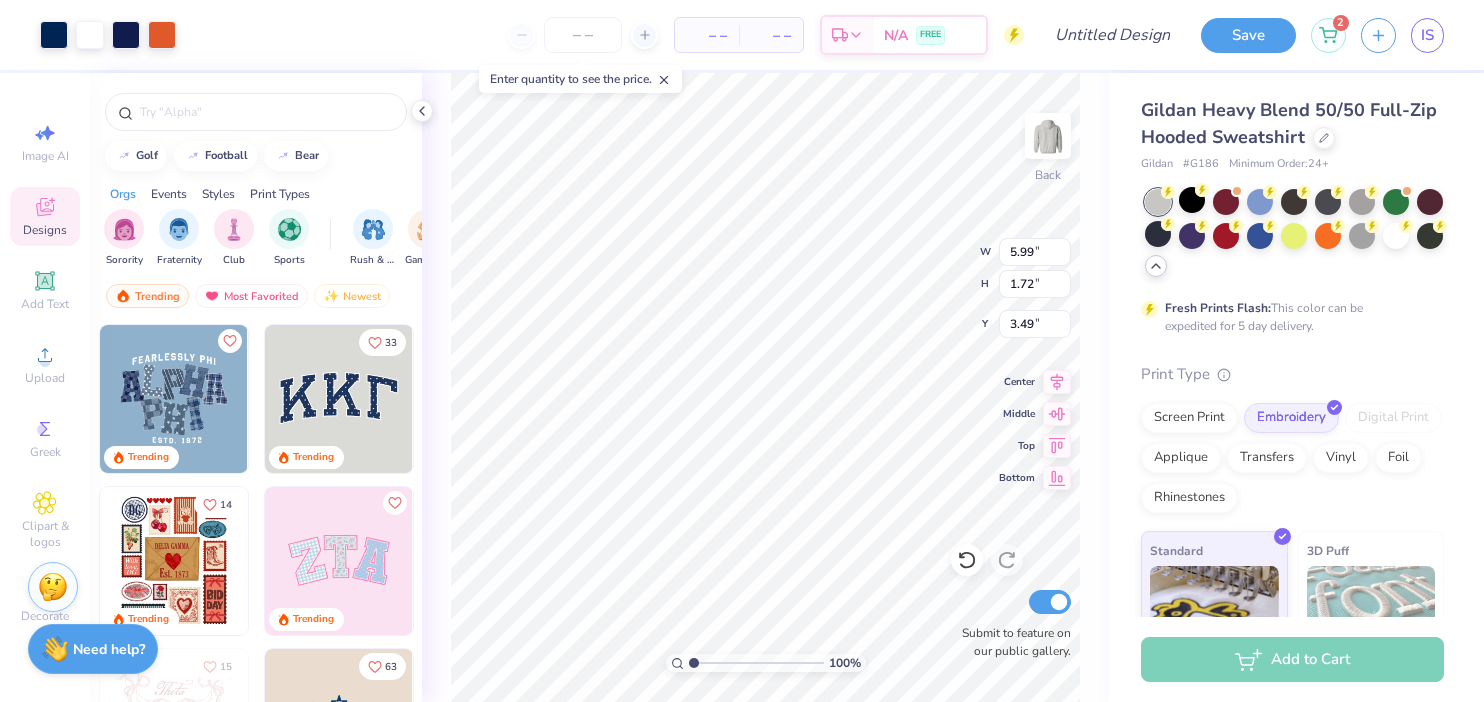 type on "3.64" 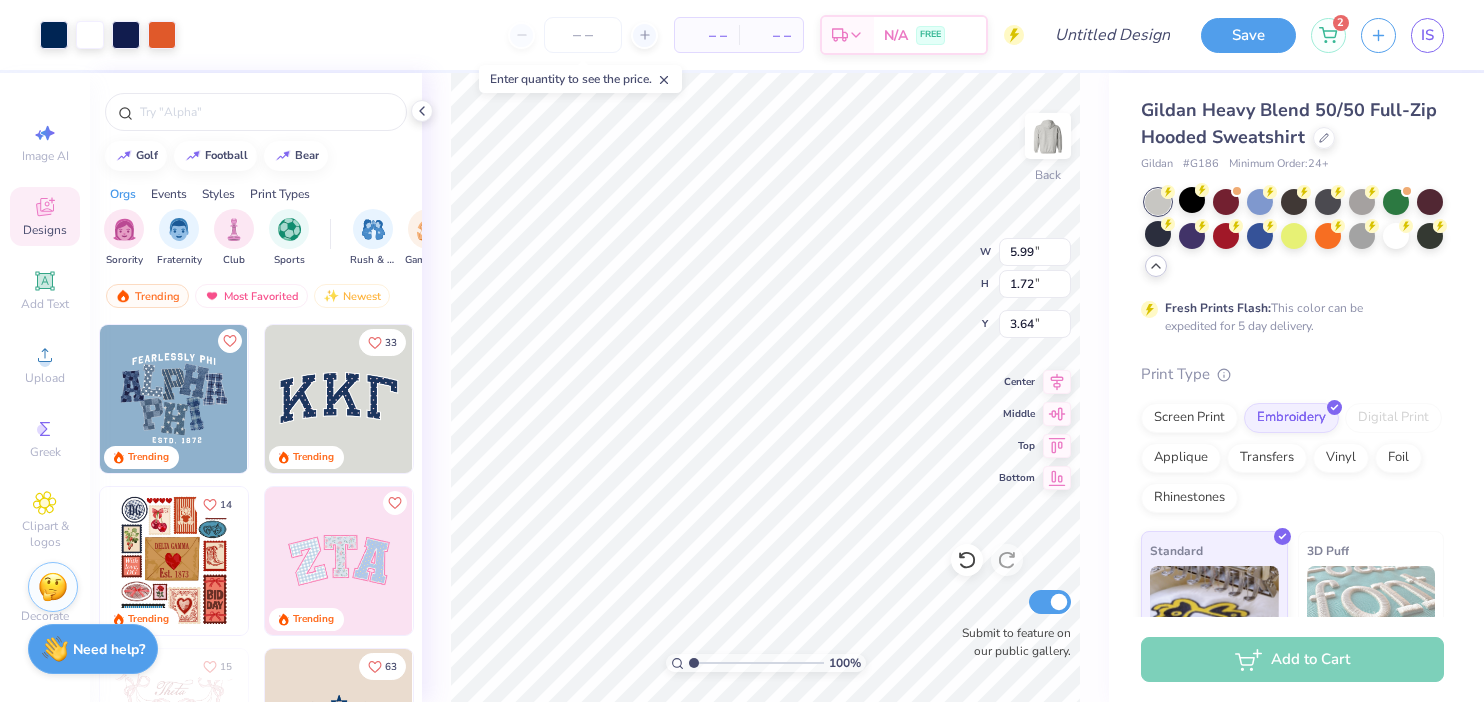 type on "4.28" 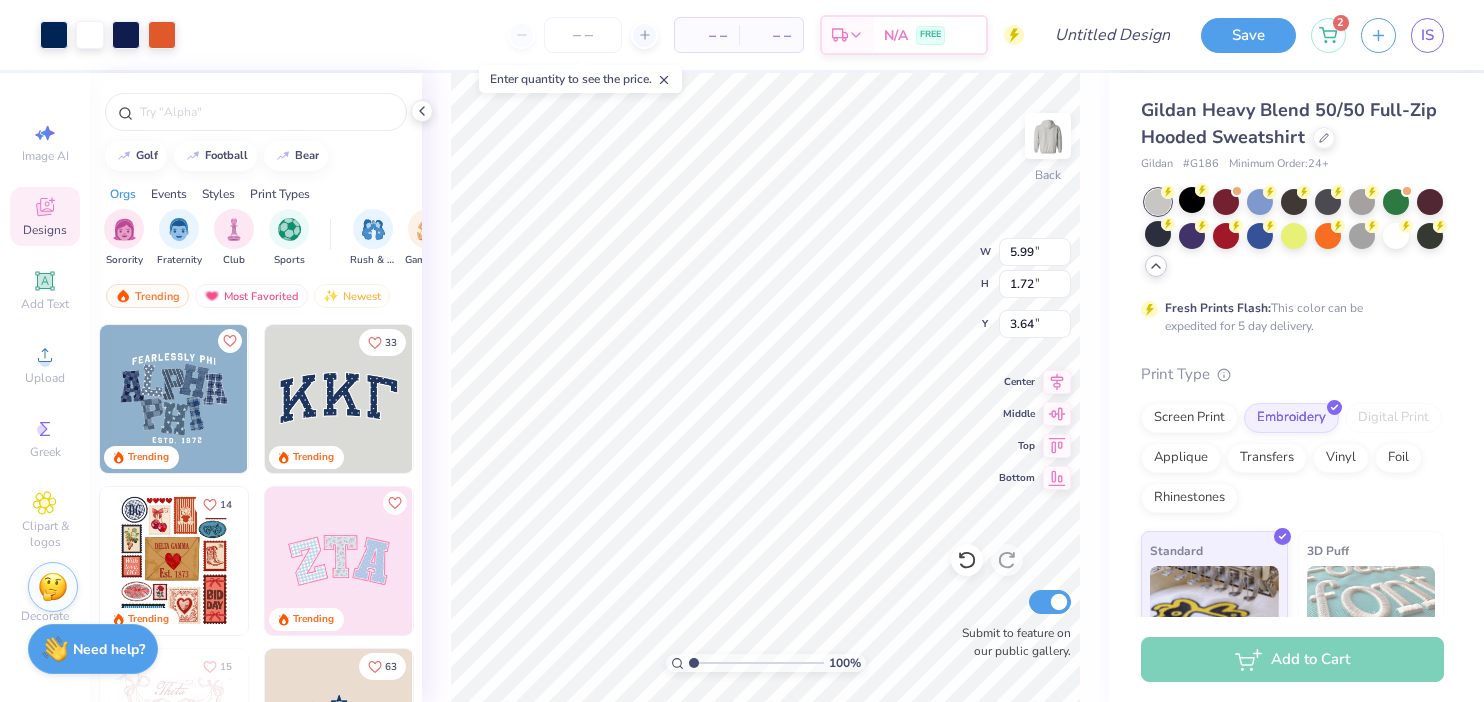 type on "1.23" 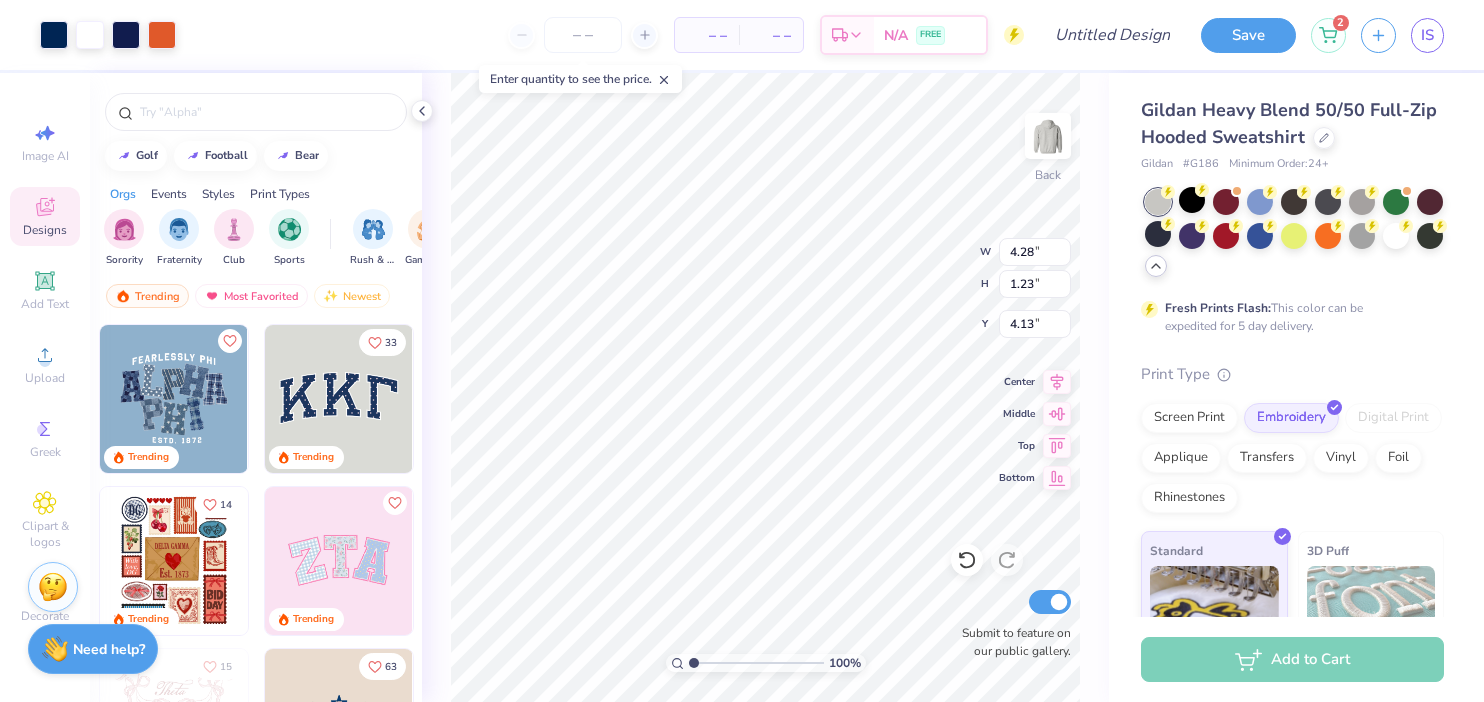 type on "4.02" 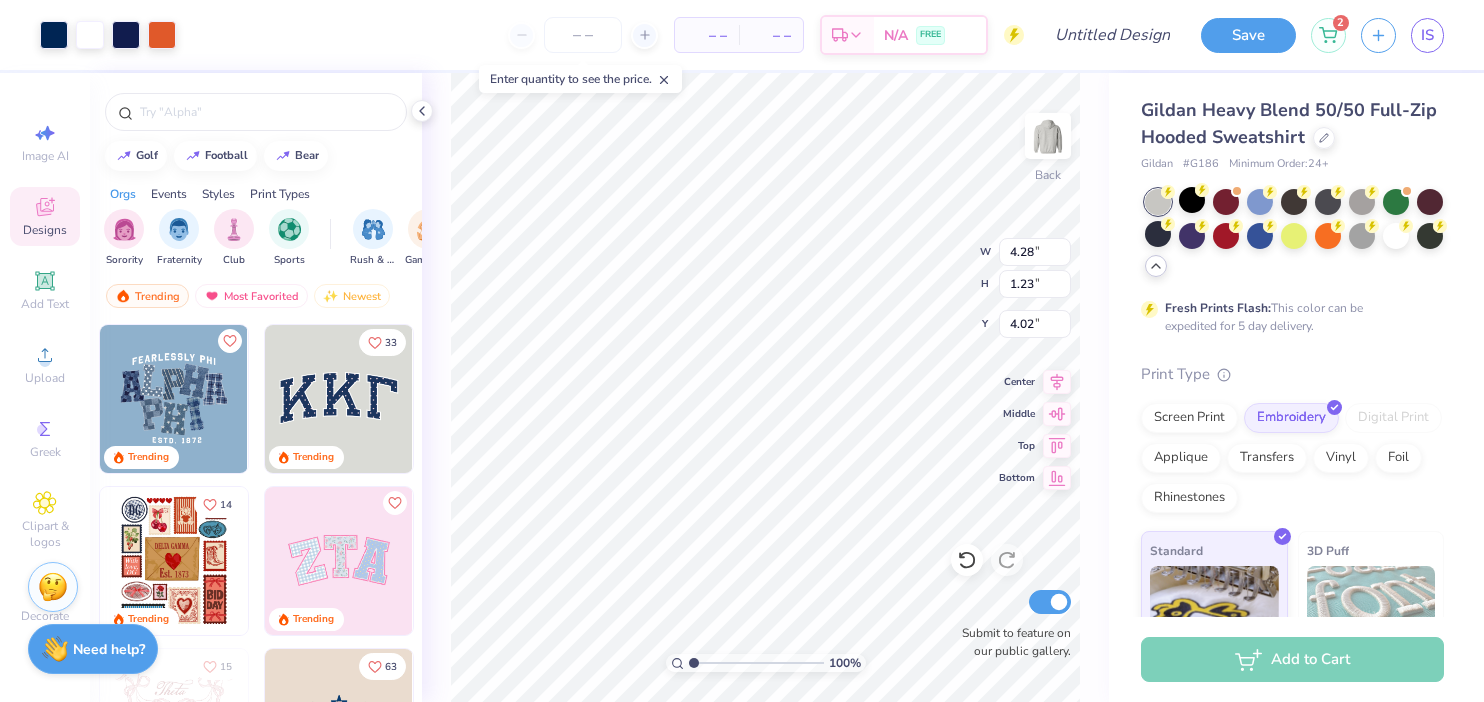 type on "4.78" 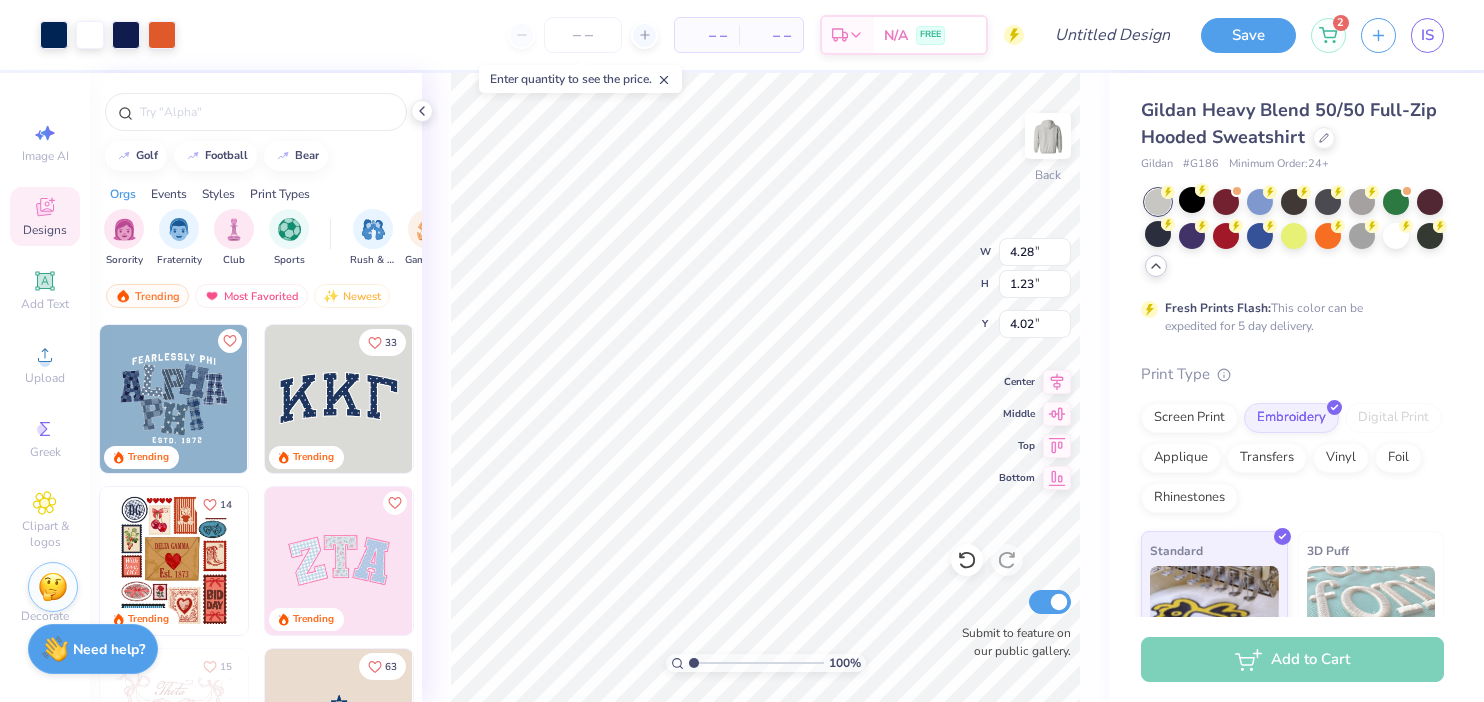 type on "1.38" 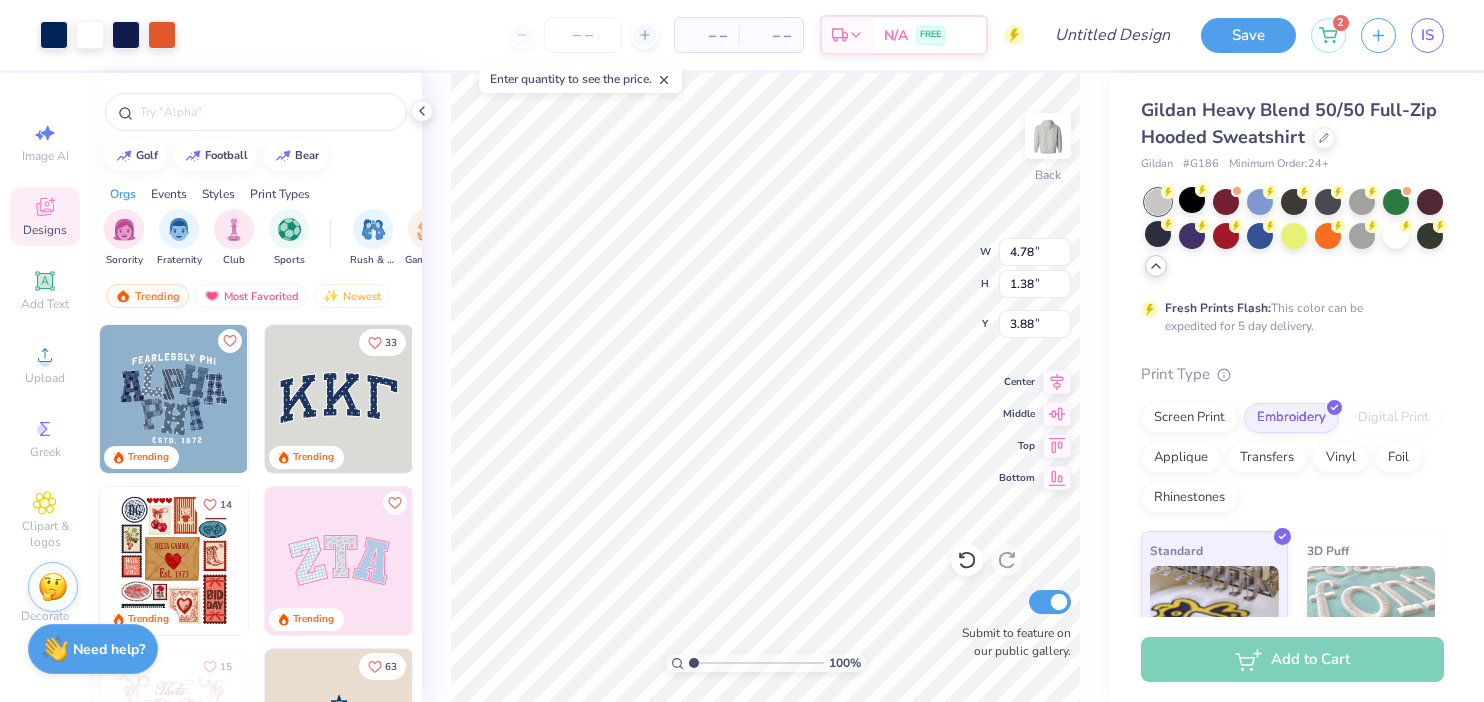 type on "3.84" 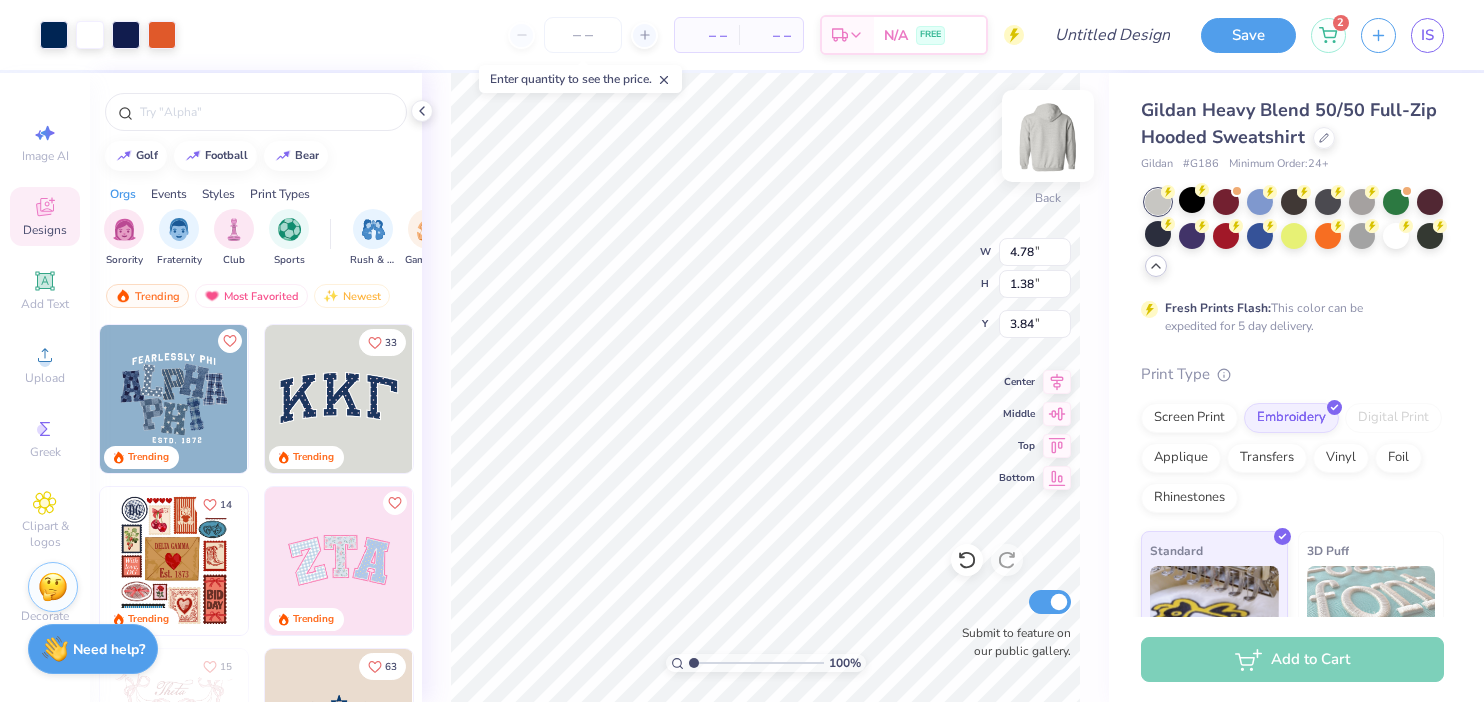 click at bounding box center [1048, 136] 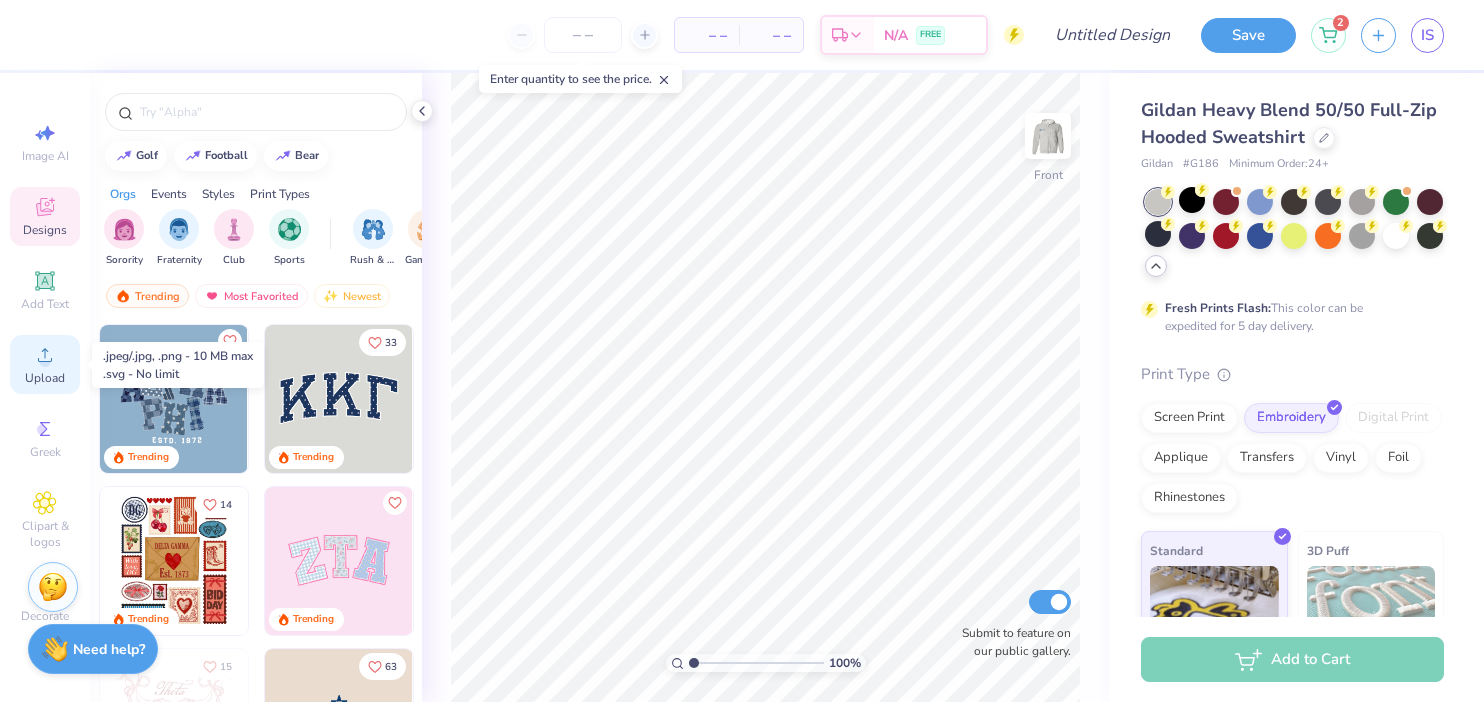 click 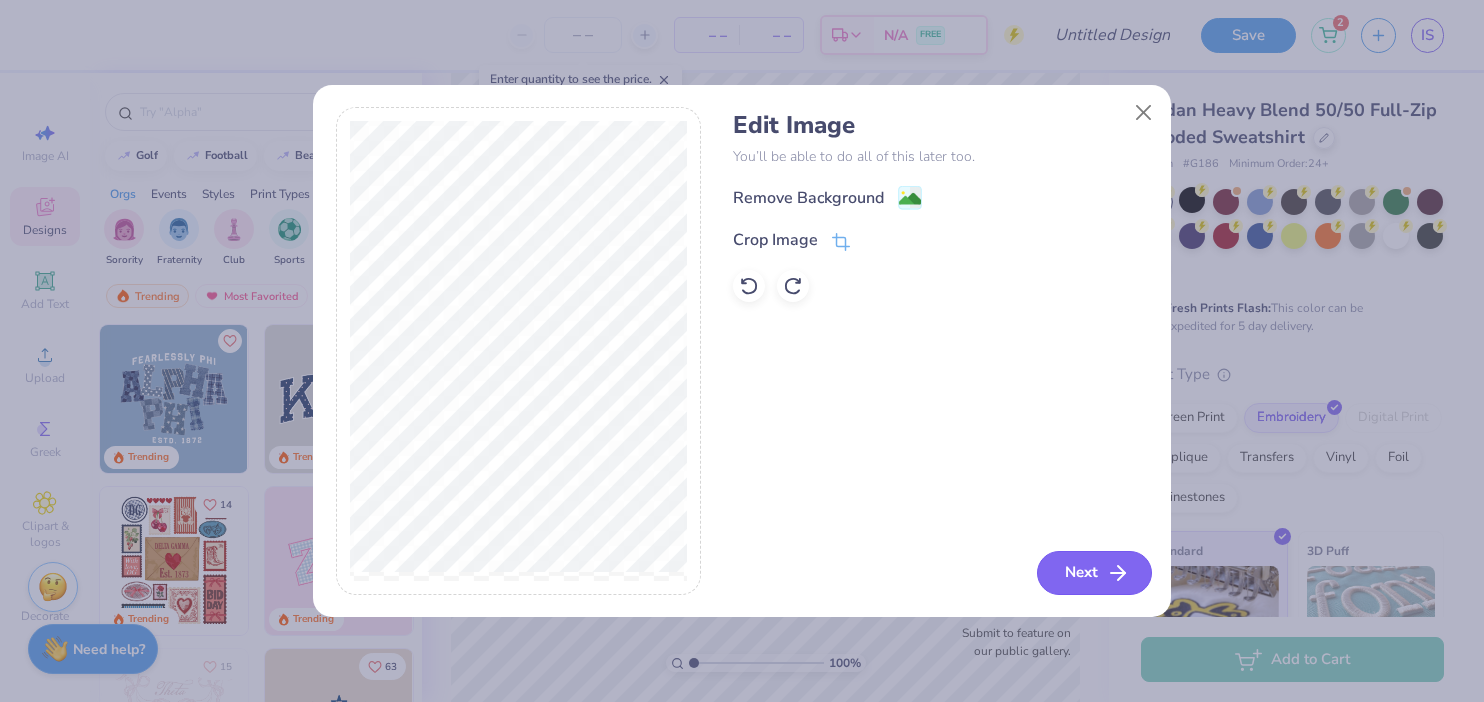 click on "Next" at bounding box center (1094, 573) 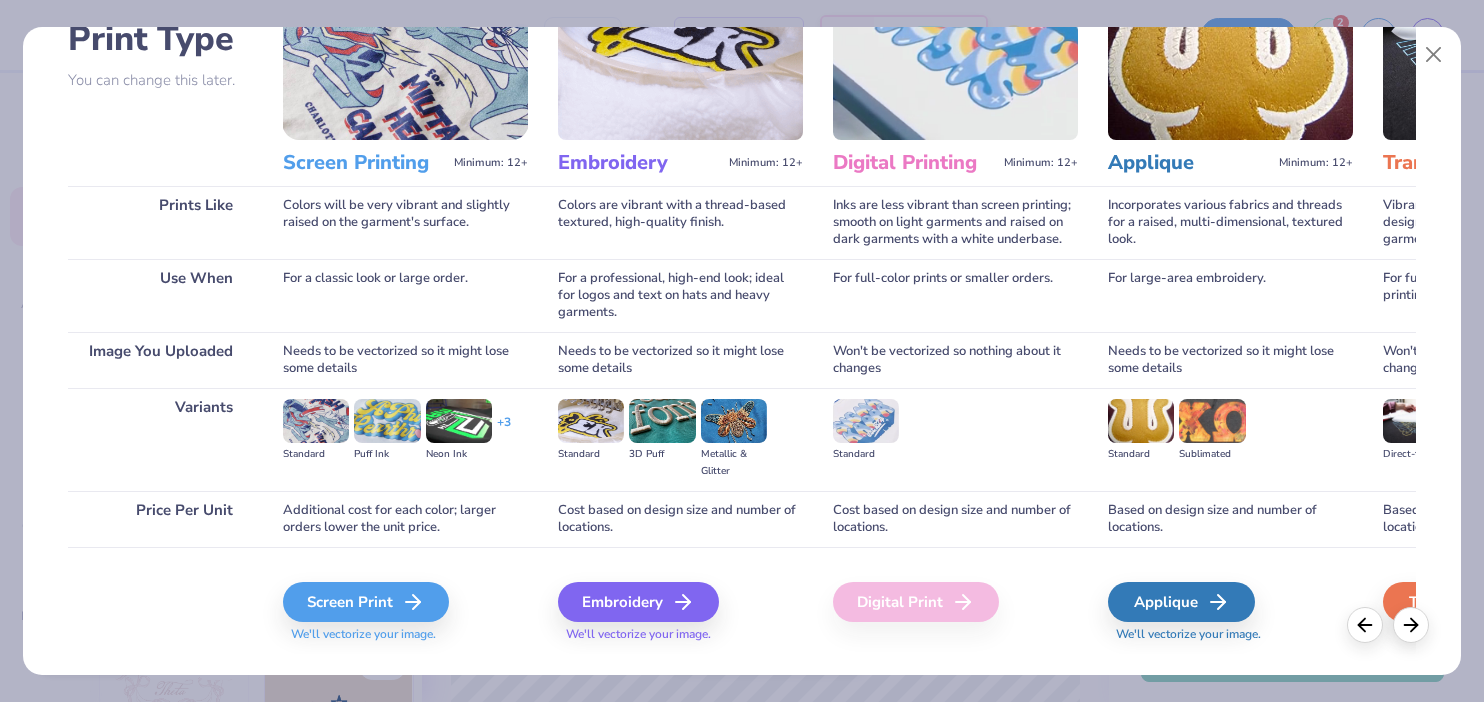scroll, scrollTop: 195, scrollLeft: 0, axis: vertical 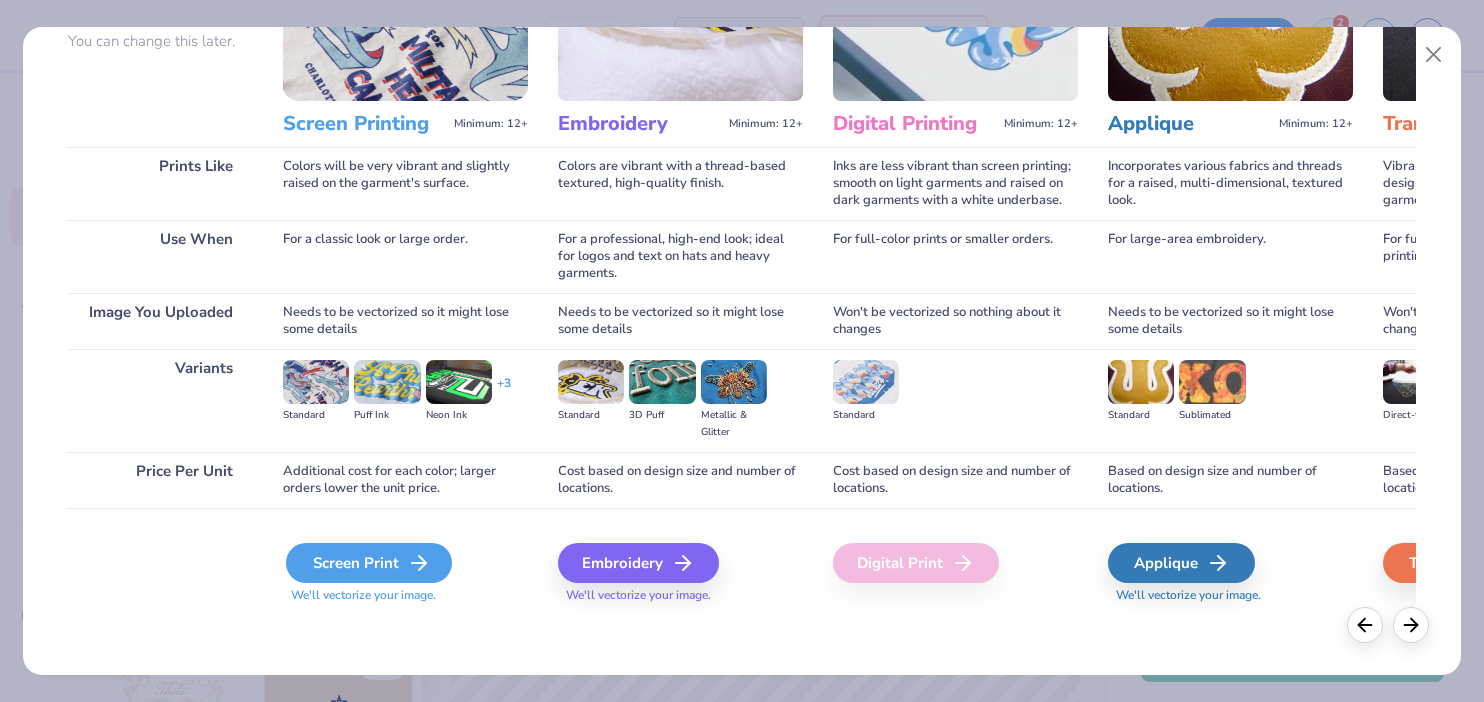 click on "Screen Print" at bounding box center [369, 563] 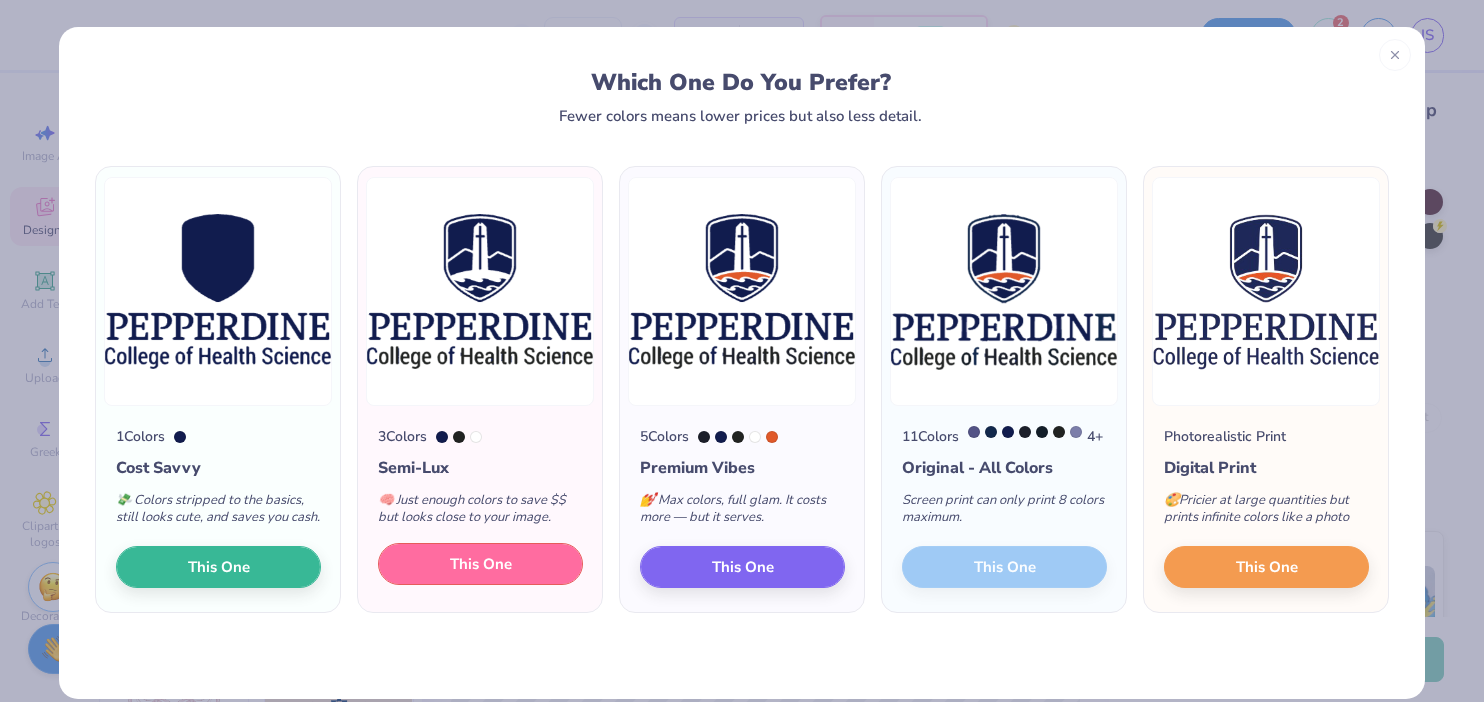 click on "This One" at bounding box center (480, 564) 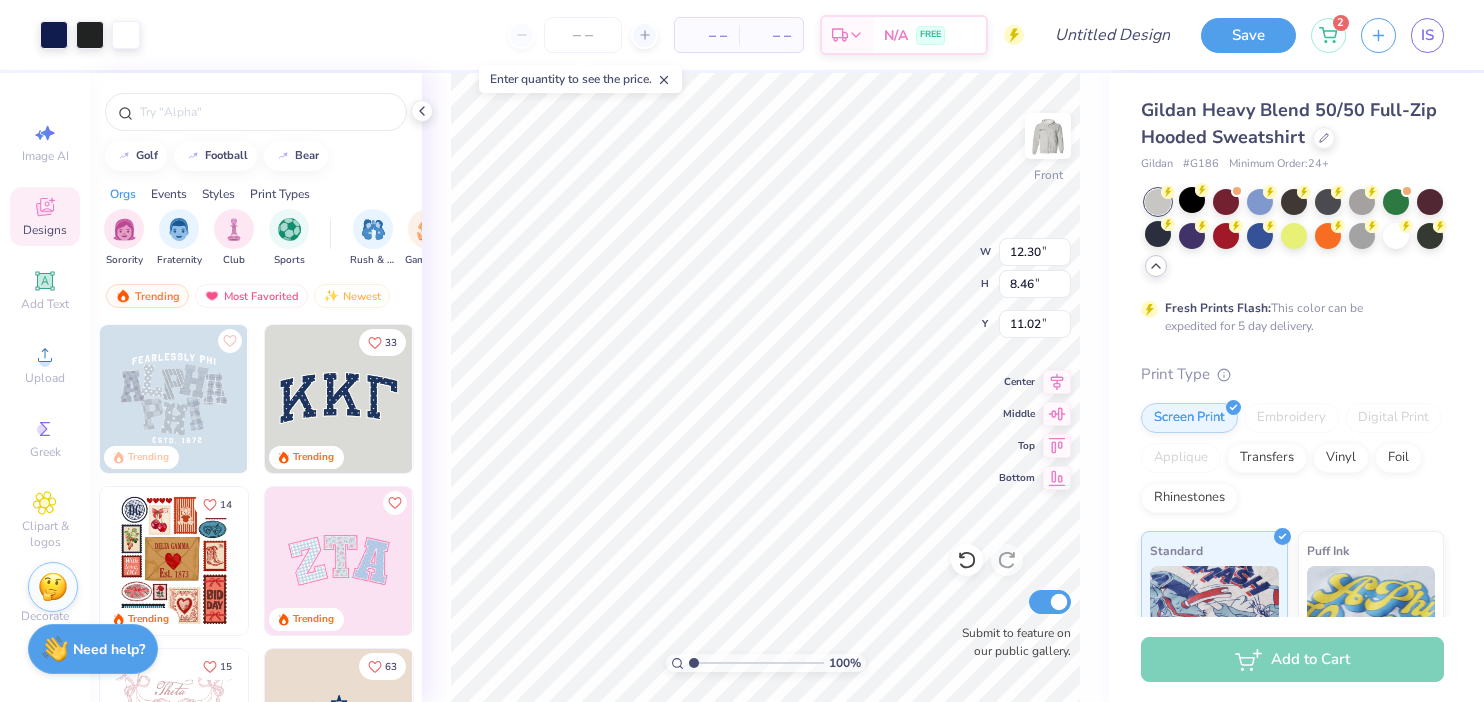 type on "6.79" 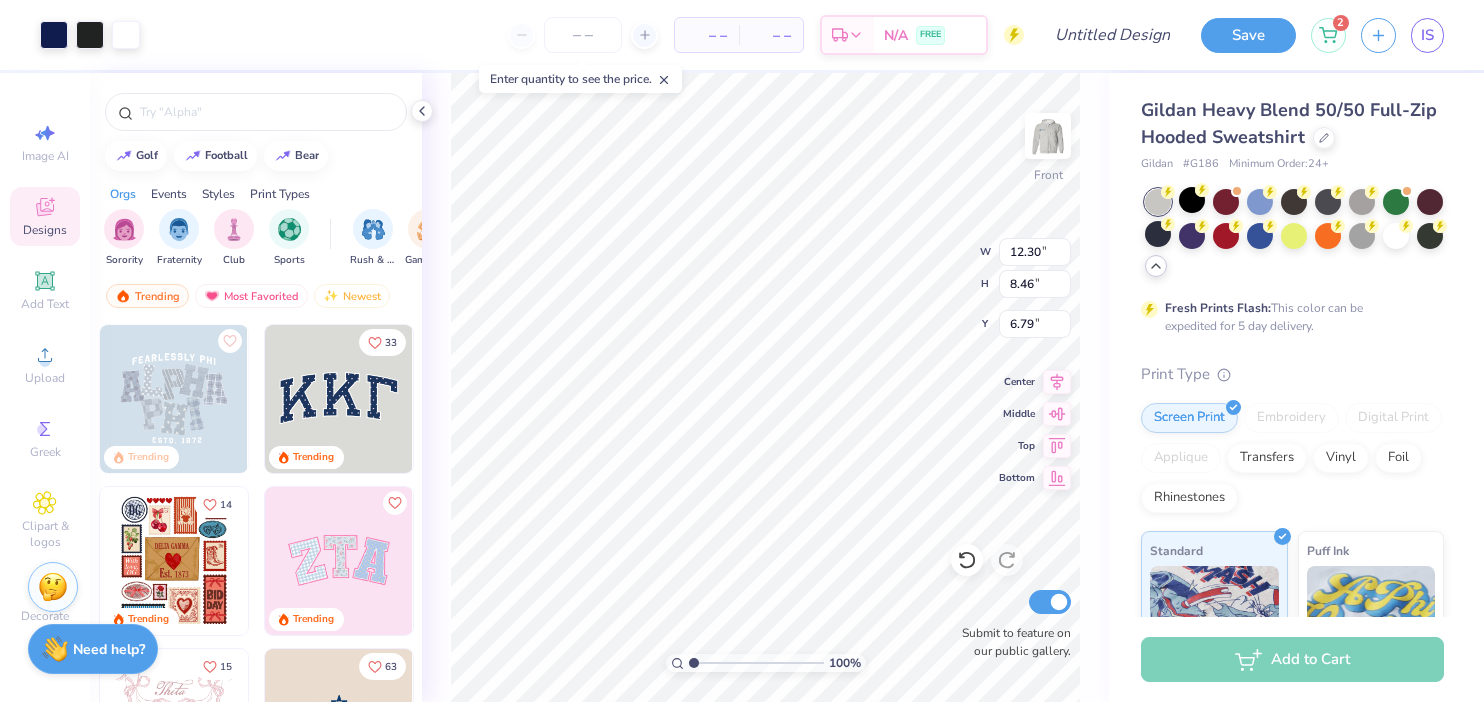 type on "7.19" 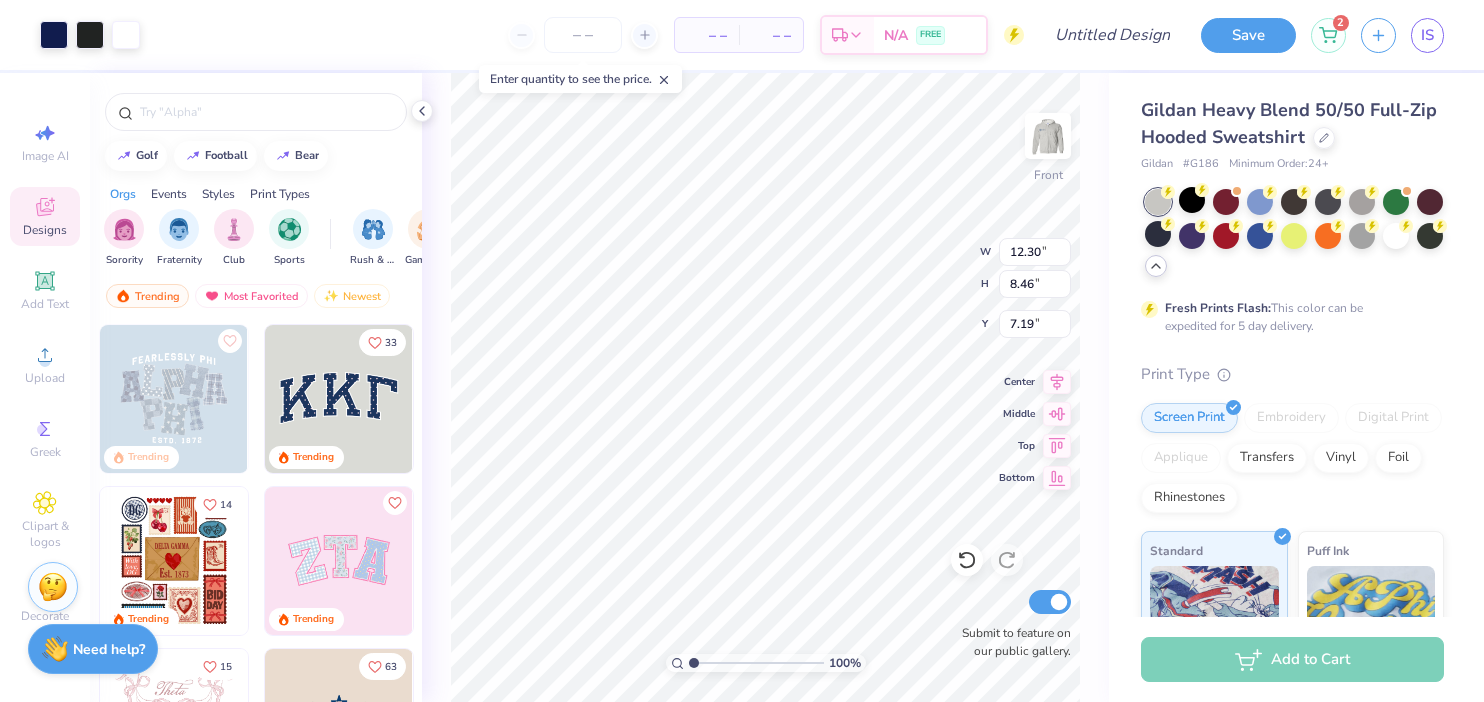 click on "[NUMBER] % Front W 12.30 12.30 " H 8.46 8.46 " Y 7.19 7.19 " Center Middle Top Bottom Submit to feature on our public gallery." at bounding box center [765, 387] 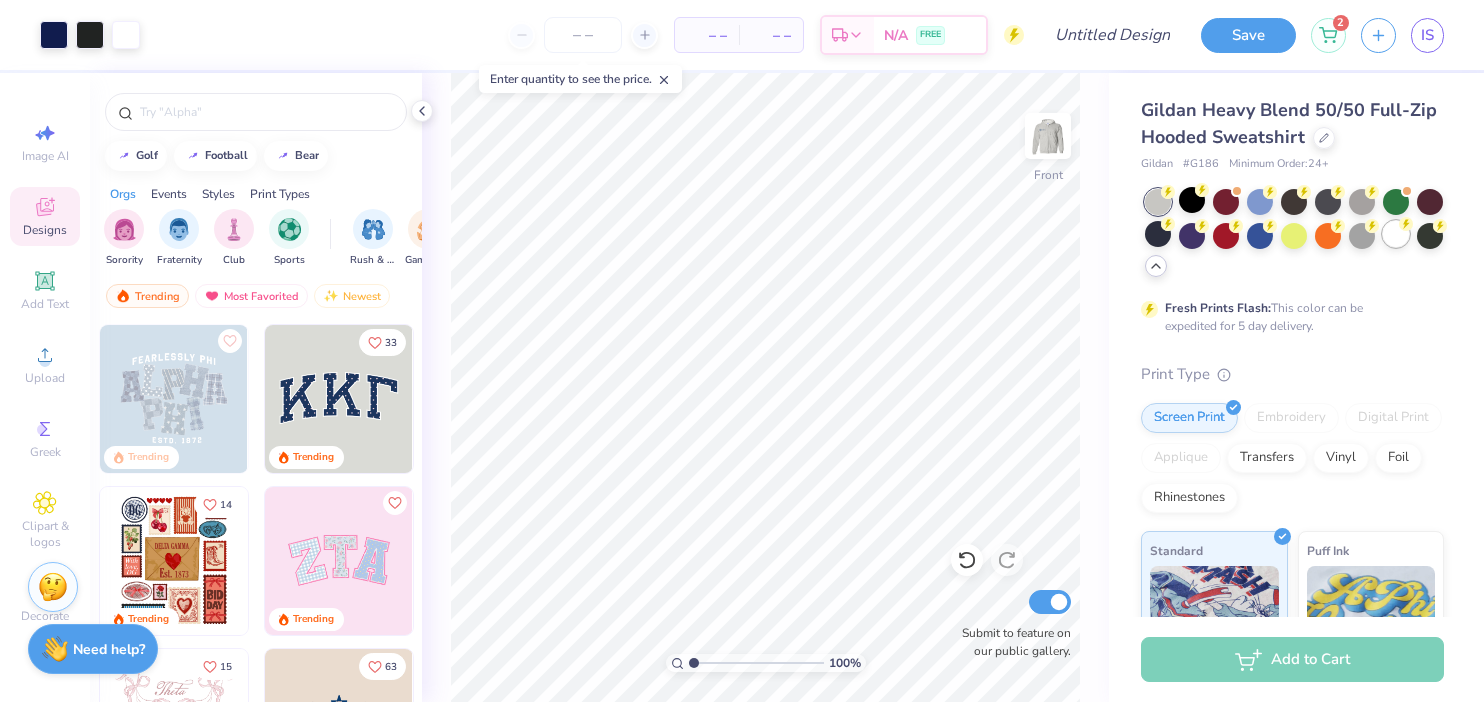 click at bounding box center (1396, 234) 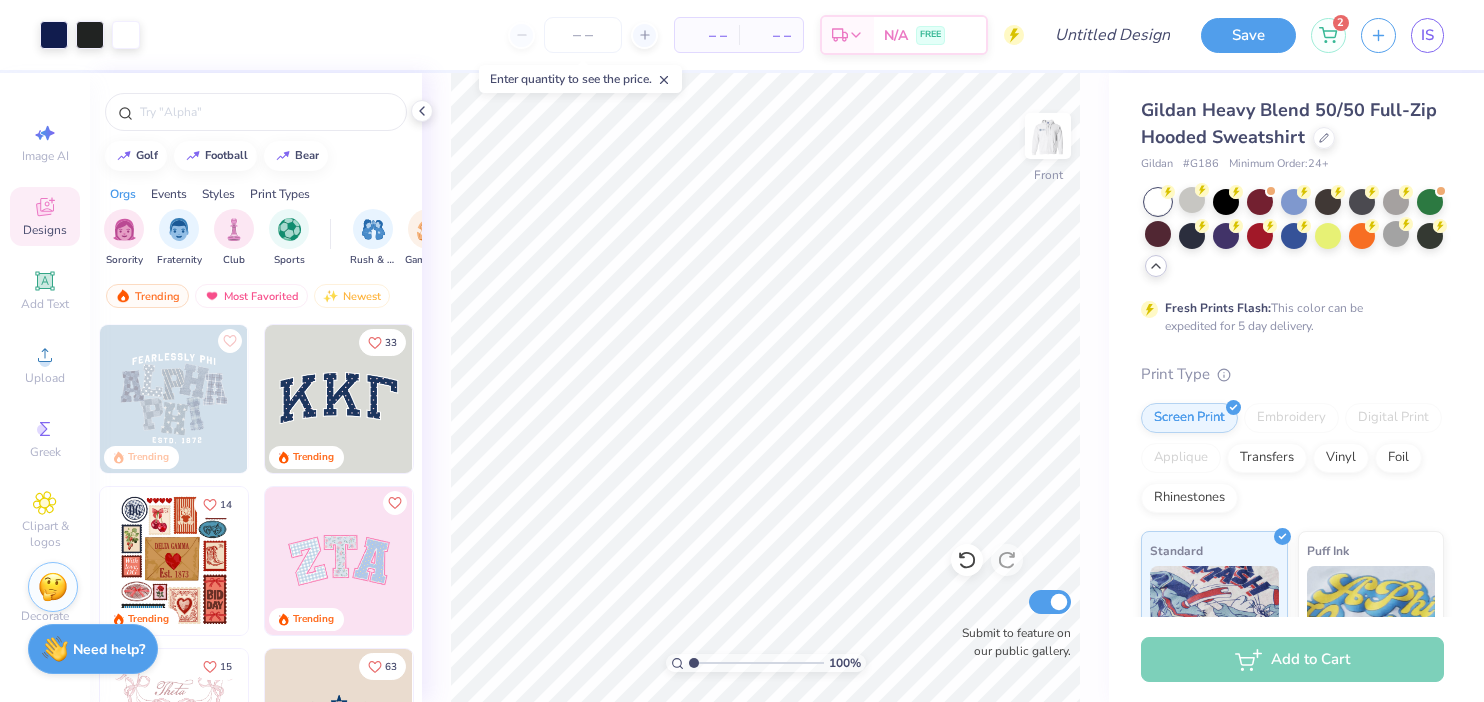 scroll, scrollTop: 1, scrollLeft: 0, axis: vertical 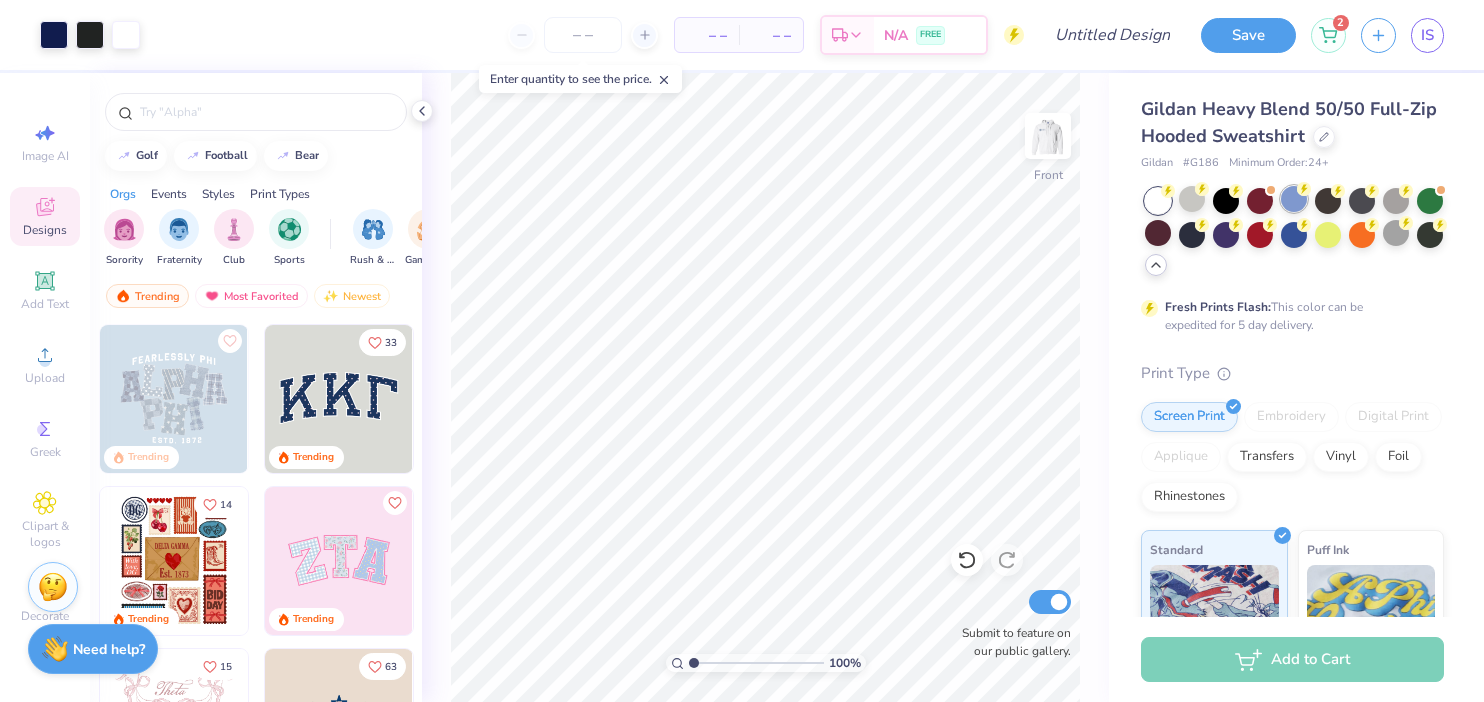 click at bounding box center [1294, 199] 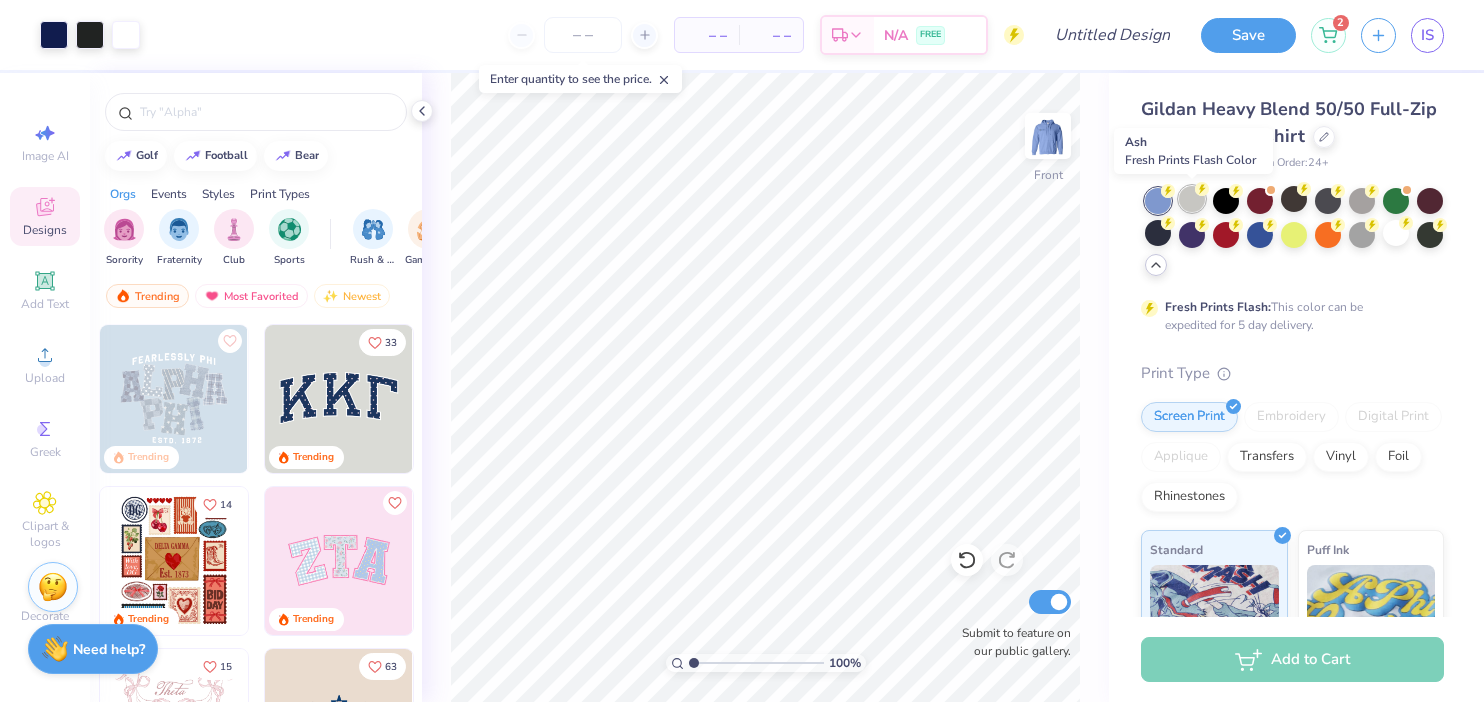 click at bounding box center [1192, 199] 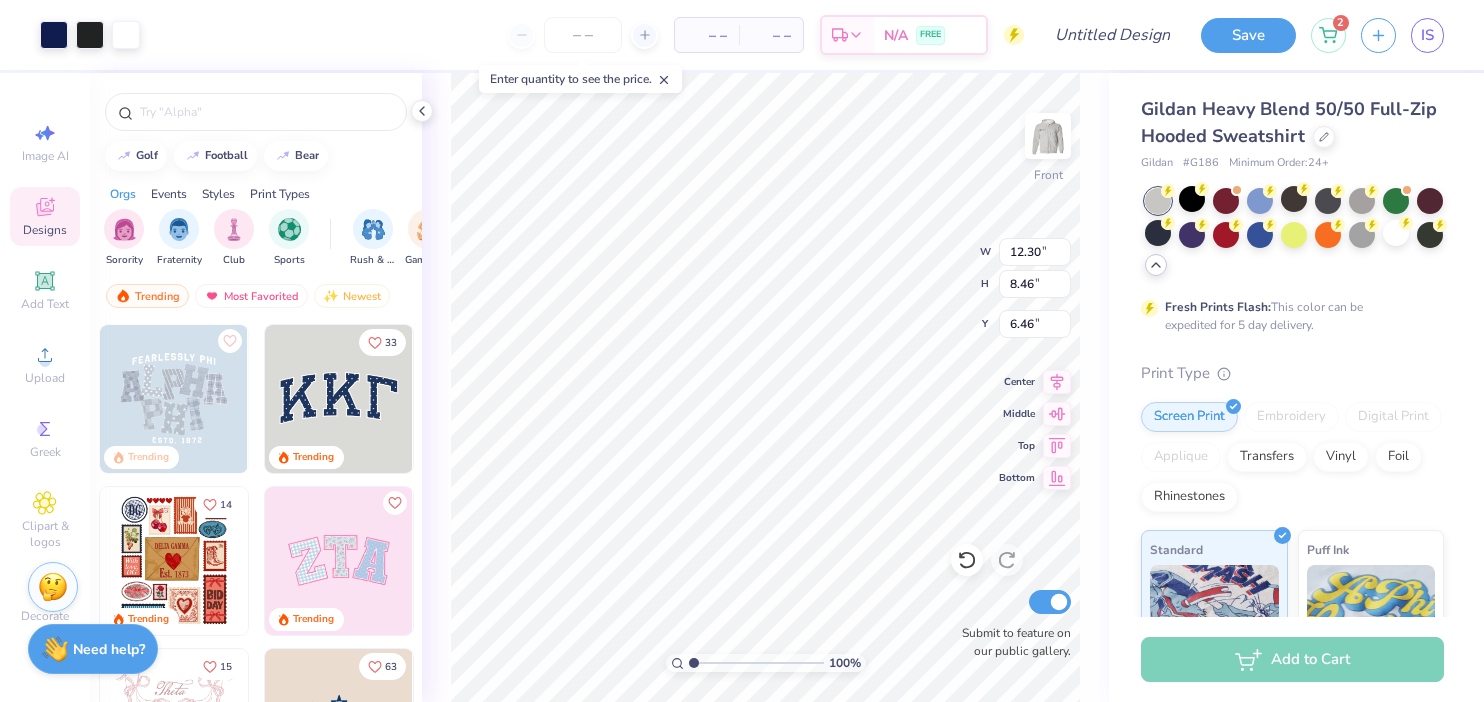 type on "6.79" 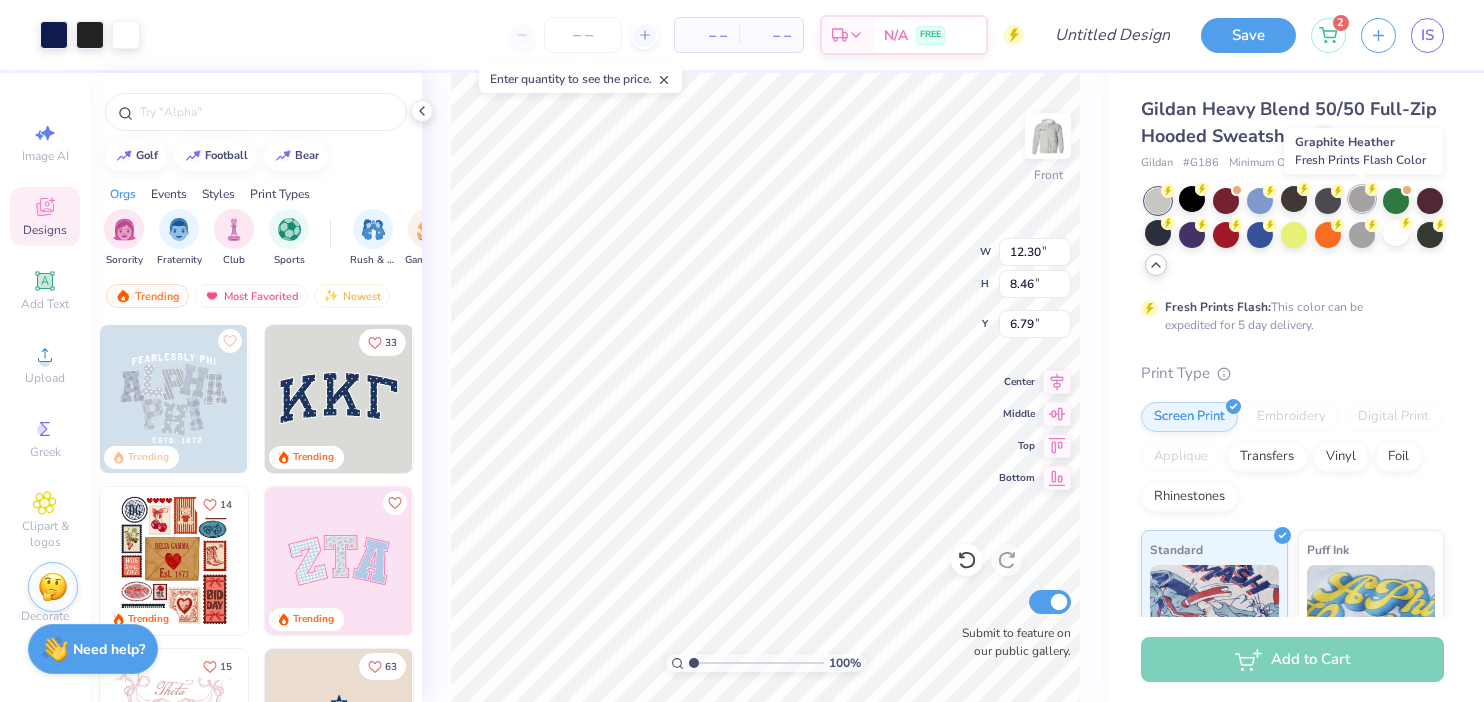 click at bounding box center [1362, 199] 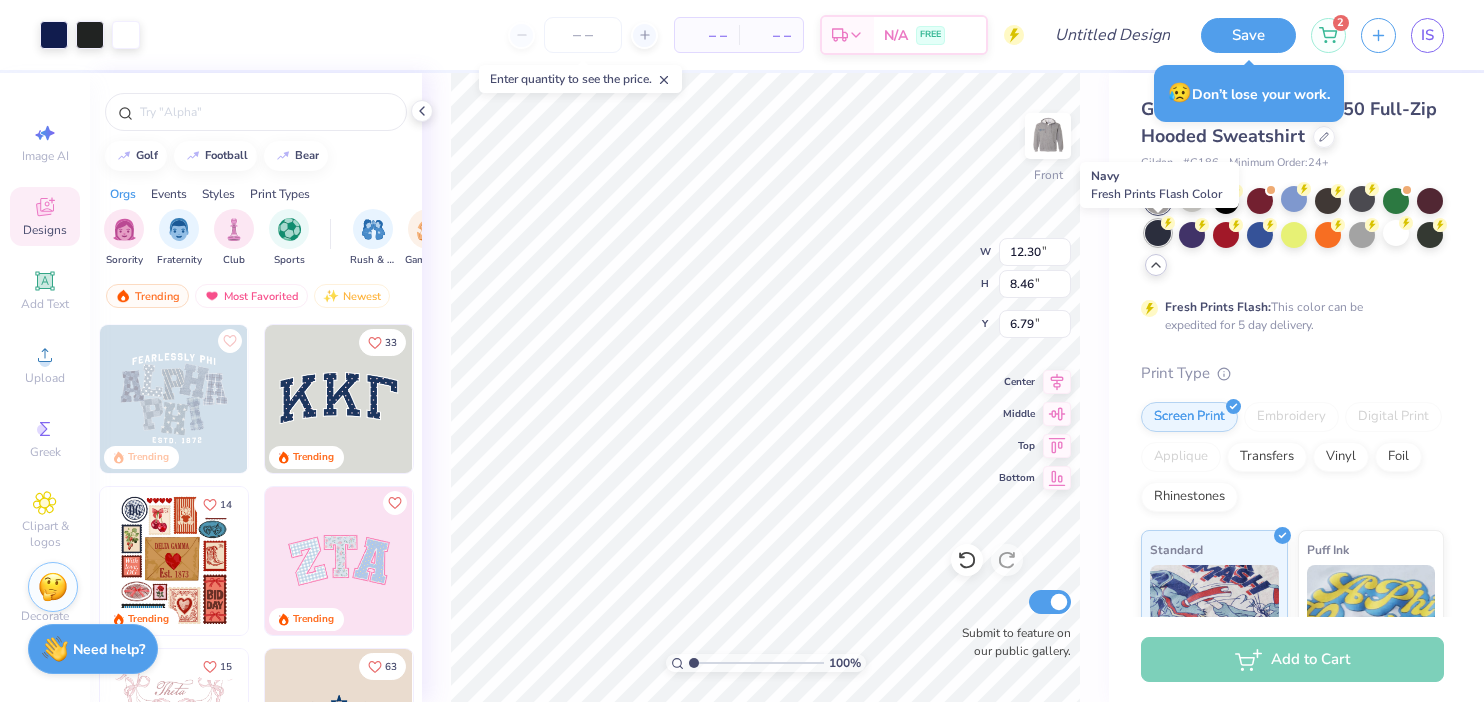 click at bounding box center (1158, 233) 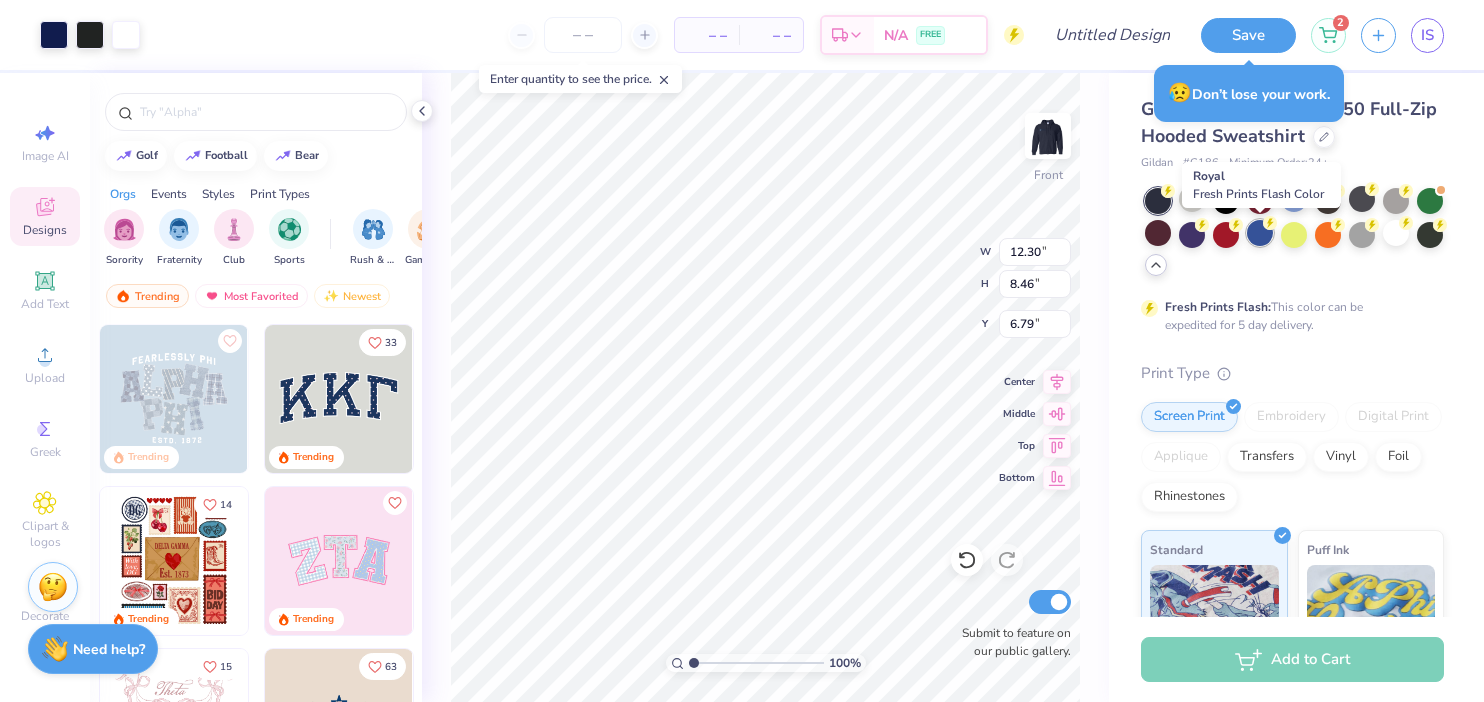 click at bounding box center [1260, 233] 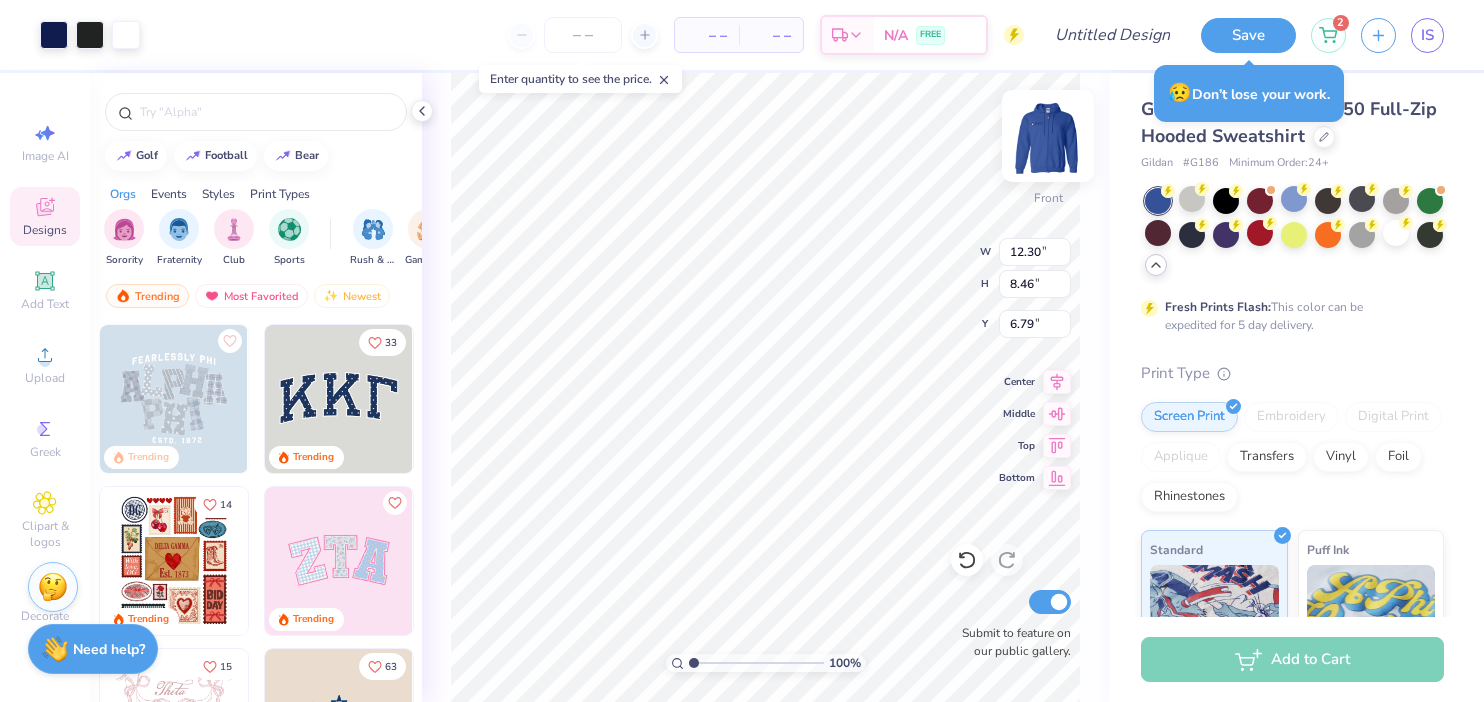 click at bounding box center (1048, 136) 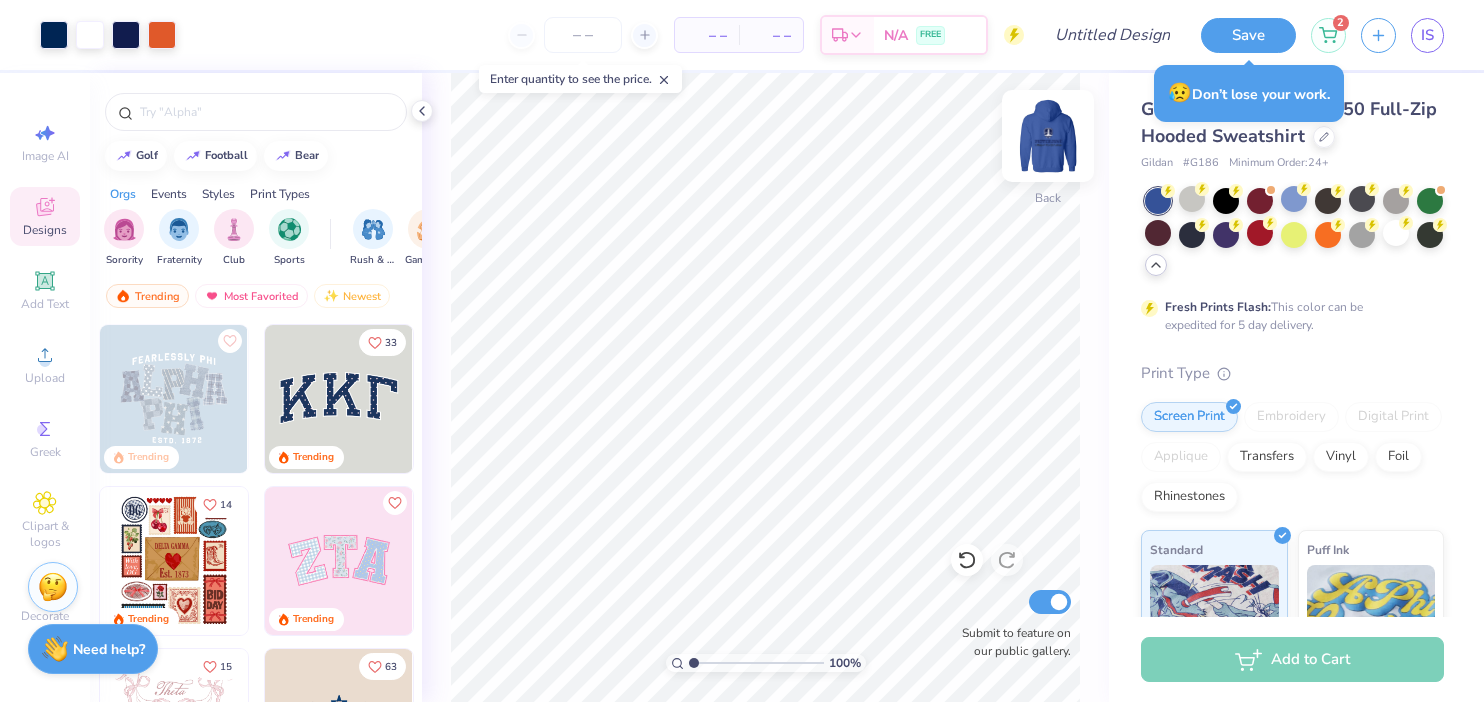click at bounding box center [1048, 136] 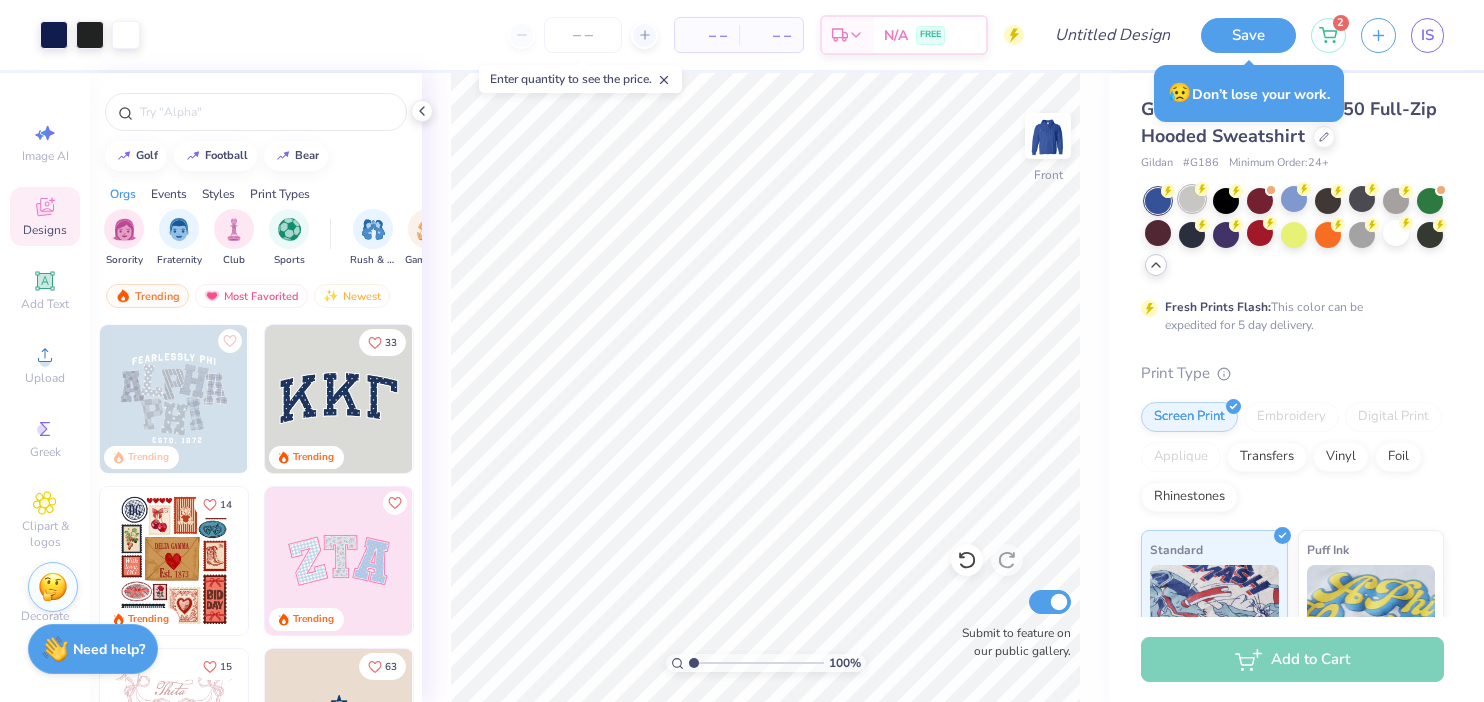 click at bounding box center (1192, 199) 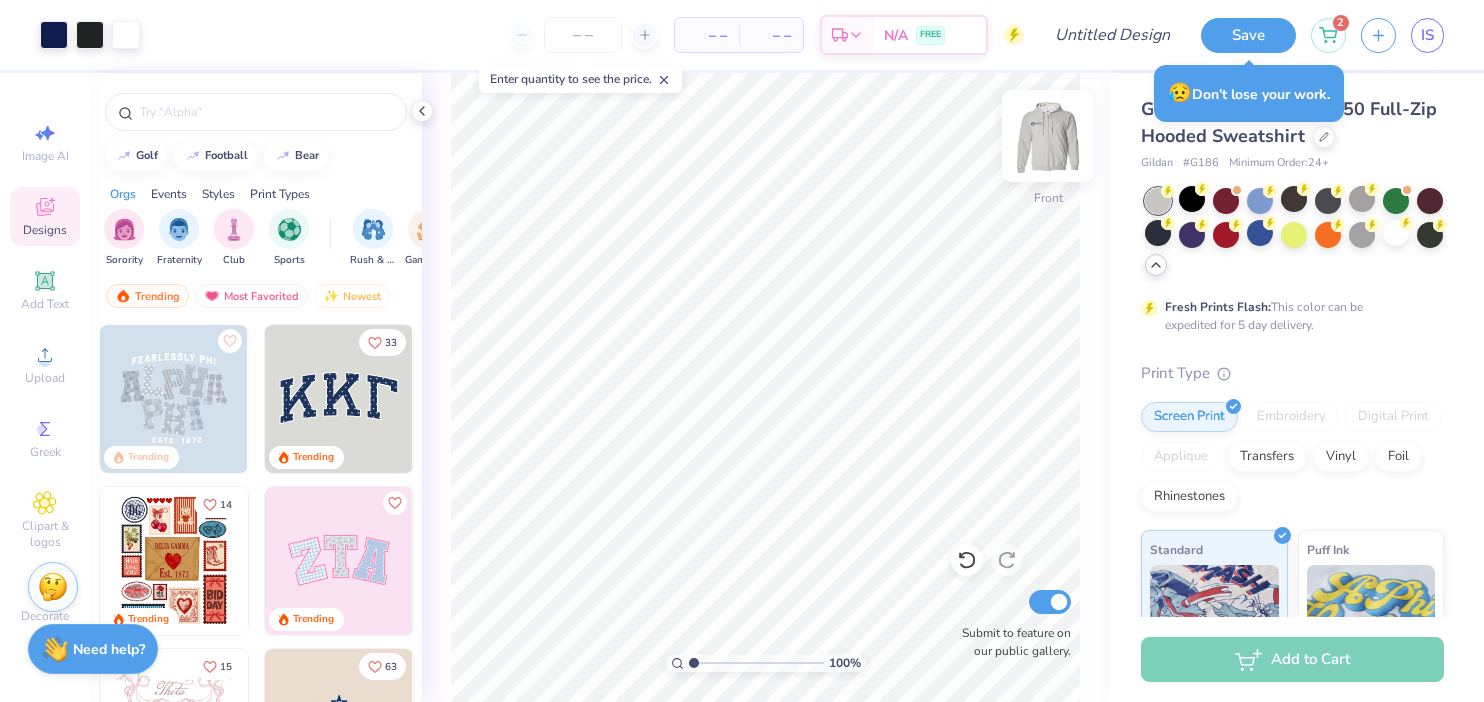 click at bounding box center (1048, 136) 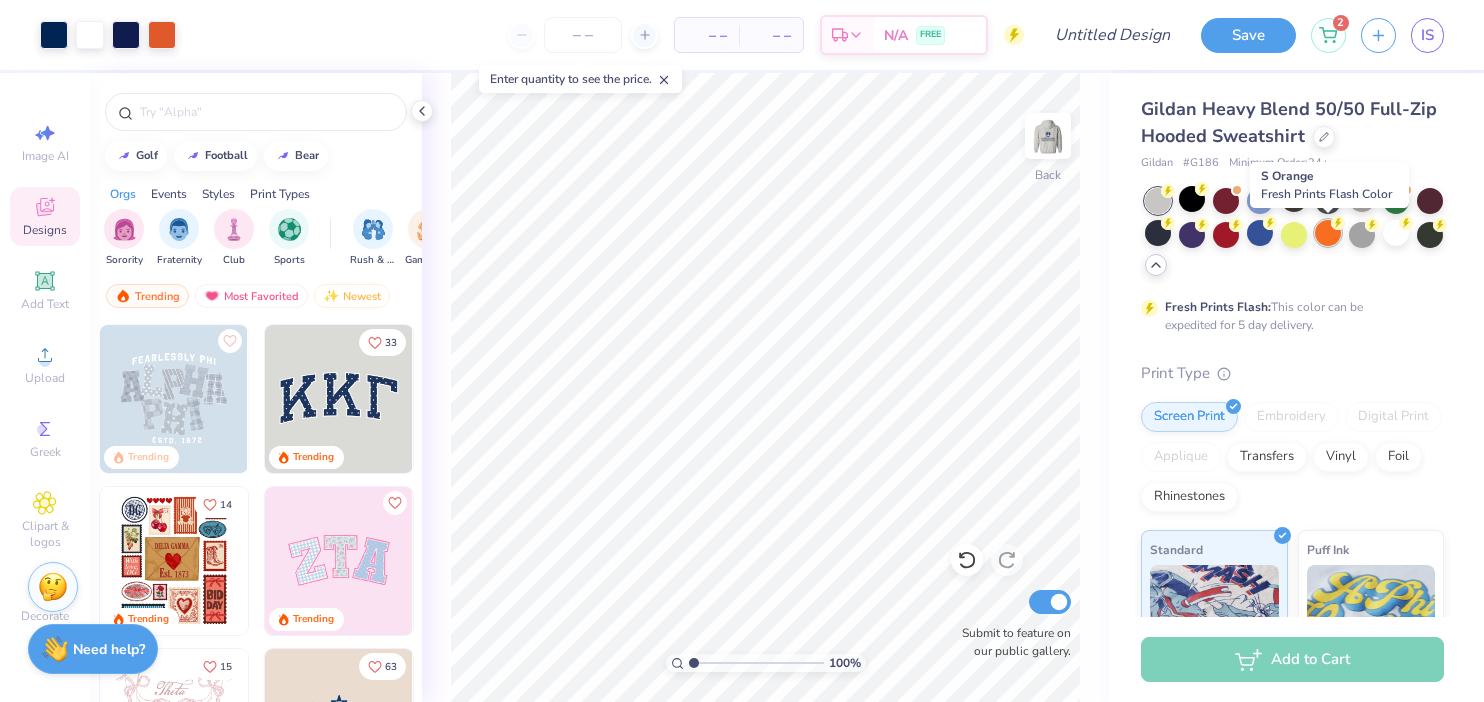 click at bounding box center (1328, 233) 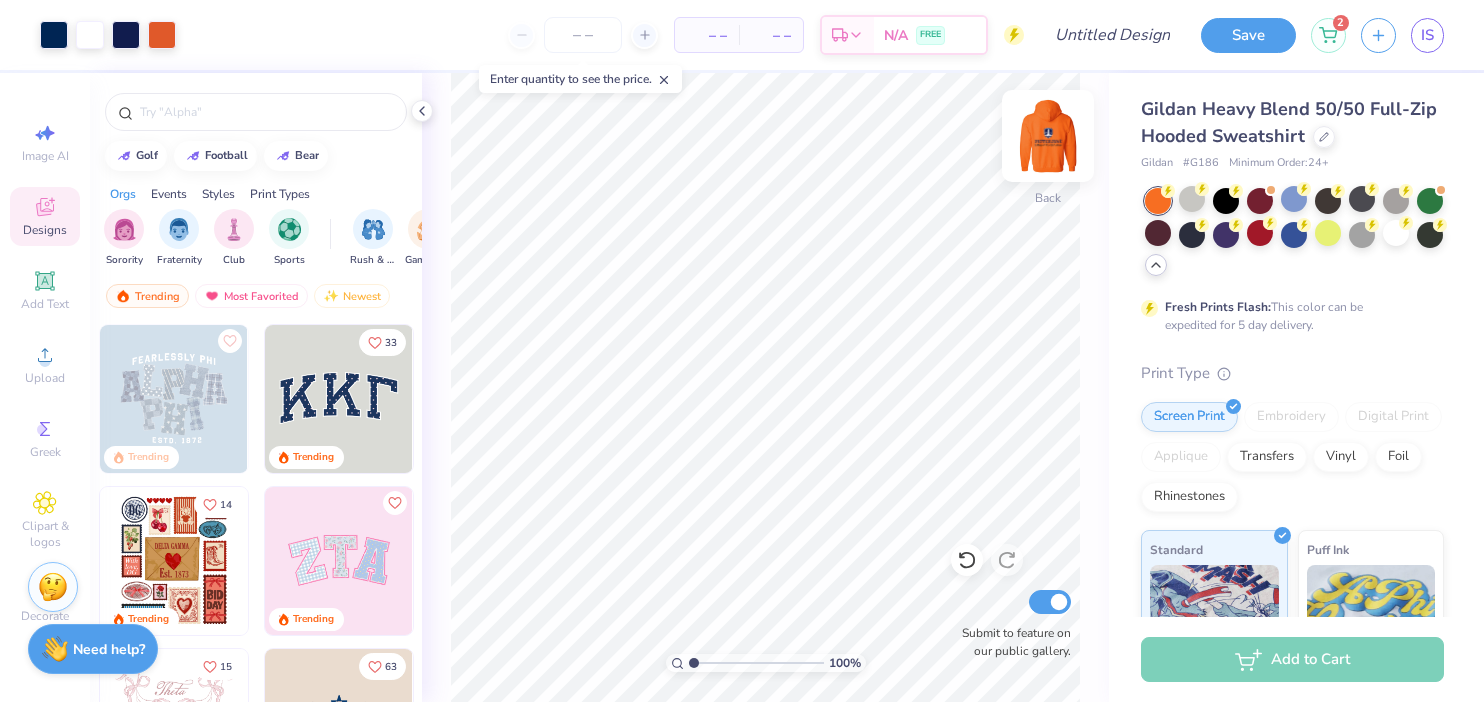 click at bounding box center [1048, 136] 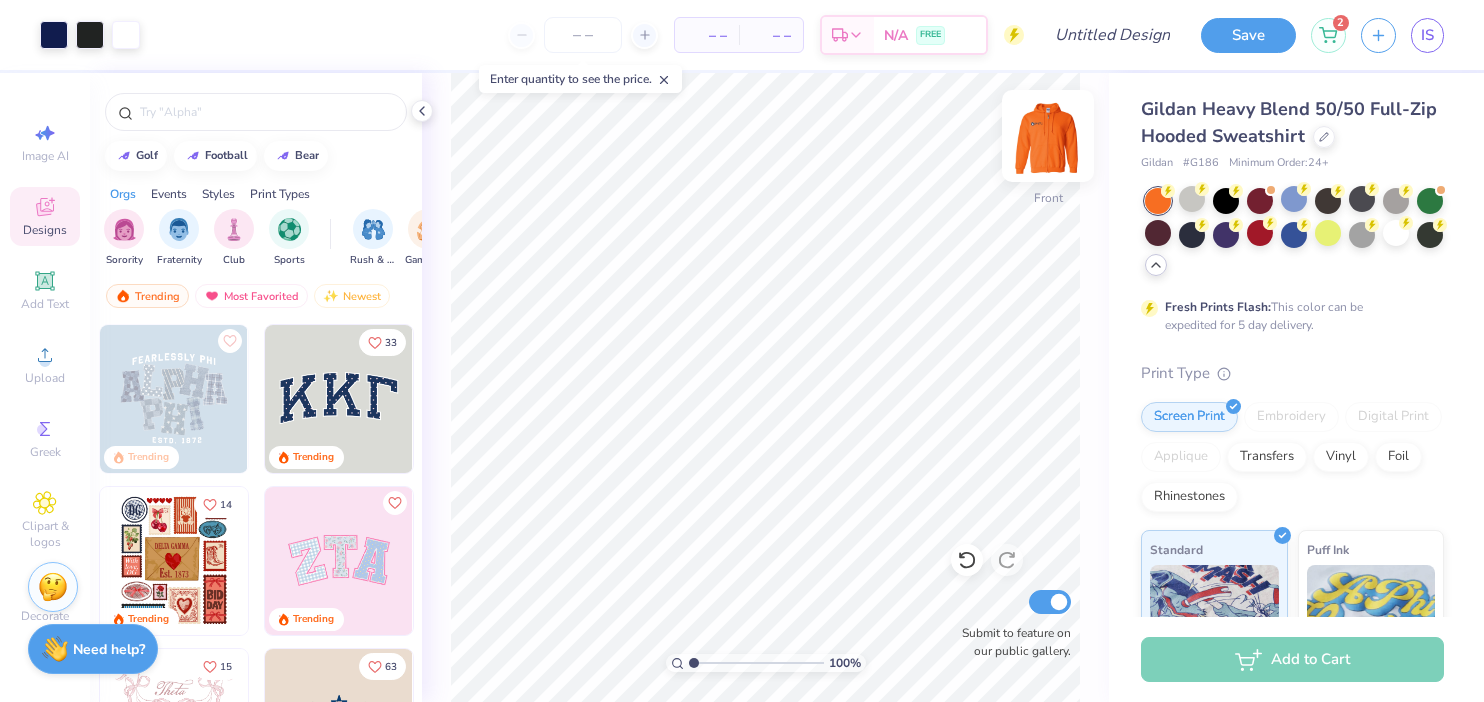 click at bounding box center [1048, 136] 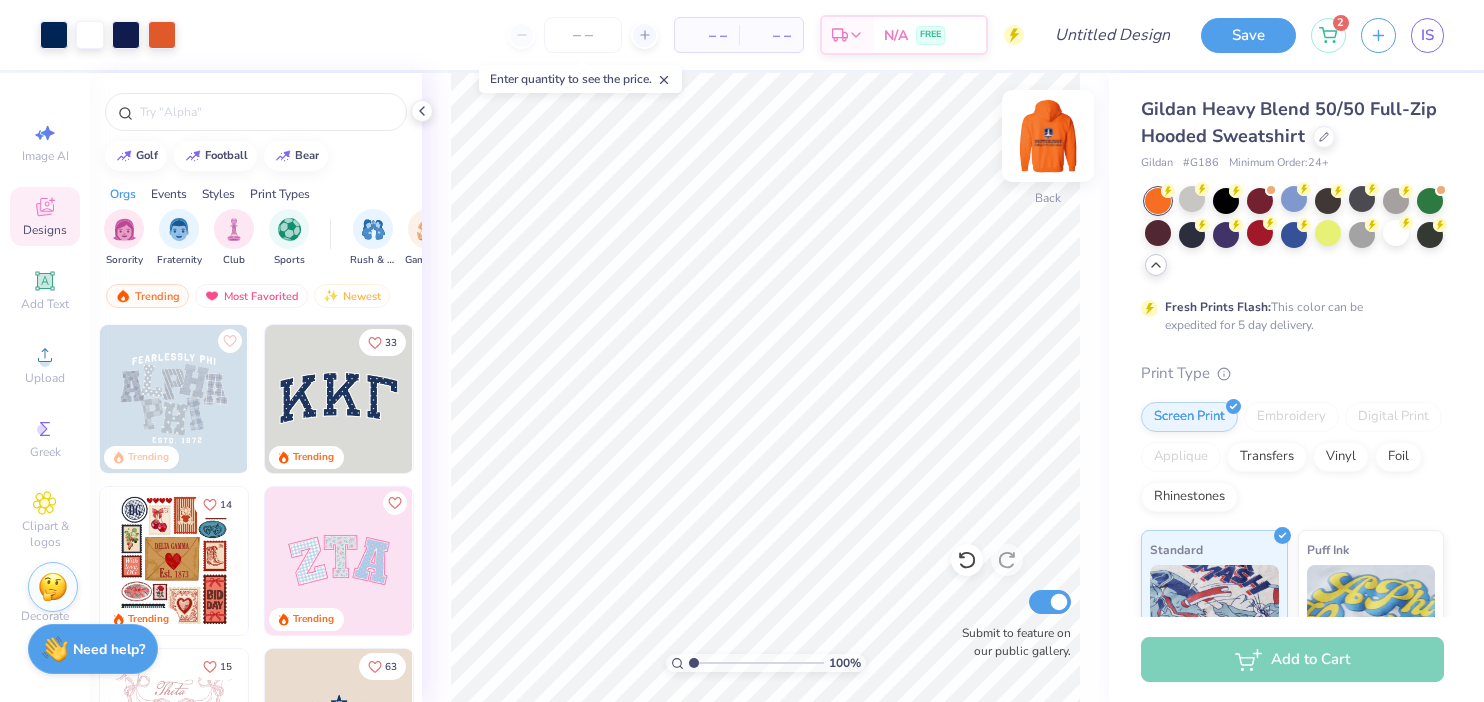 click at bounding box center [1048, 136] 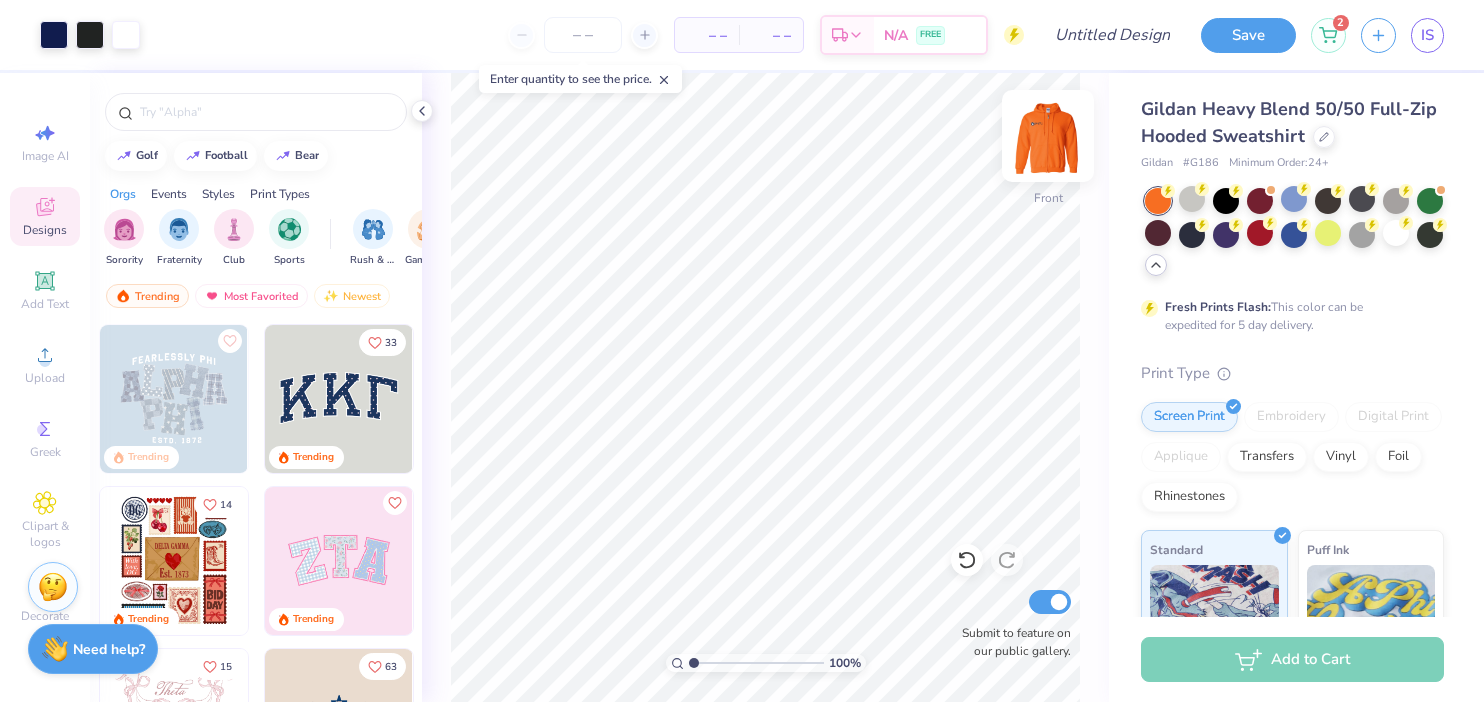 click at bounding box center (1048, 136) 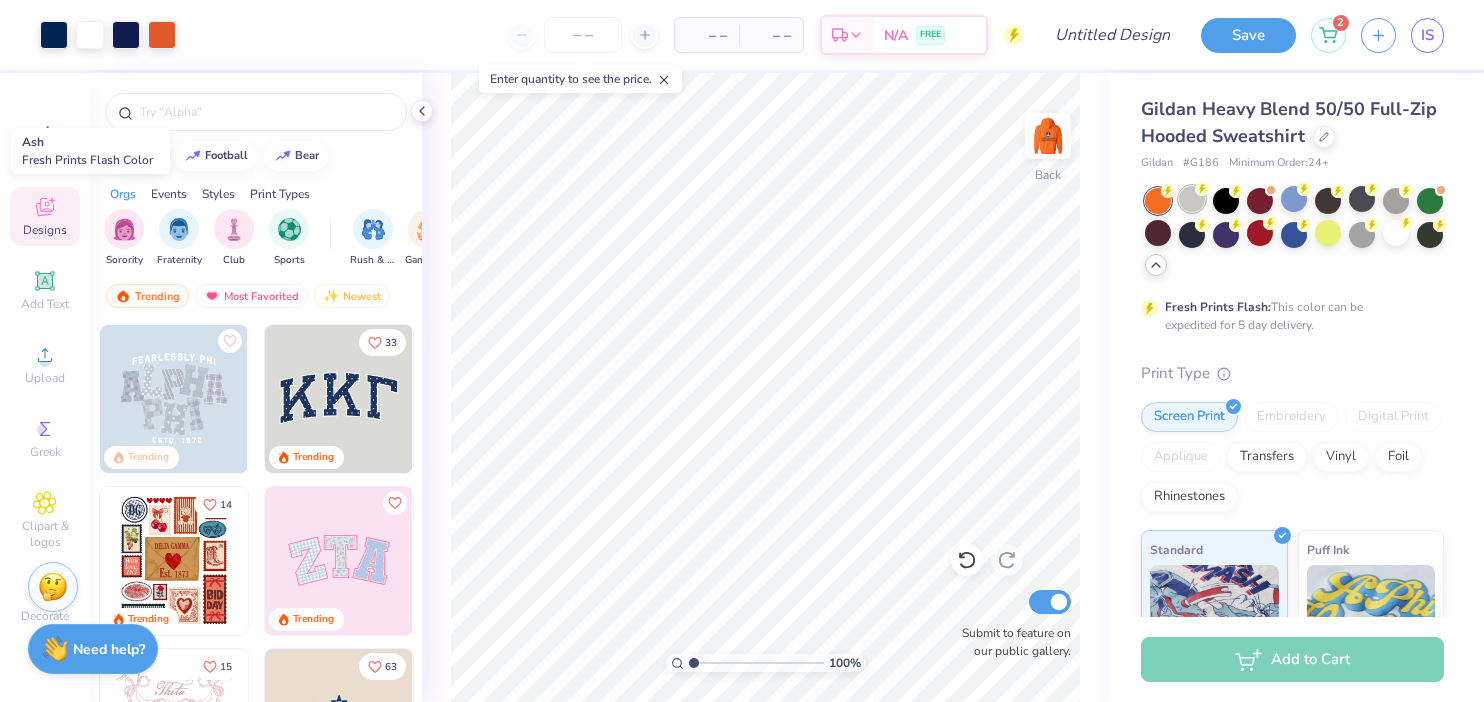 click at bounding box center (1192, 199) 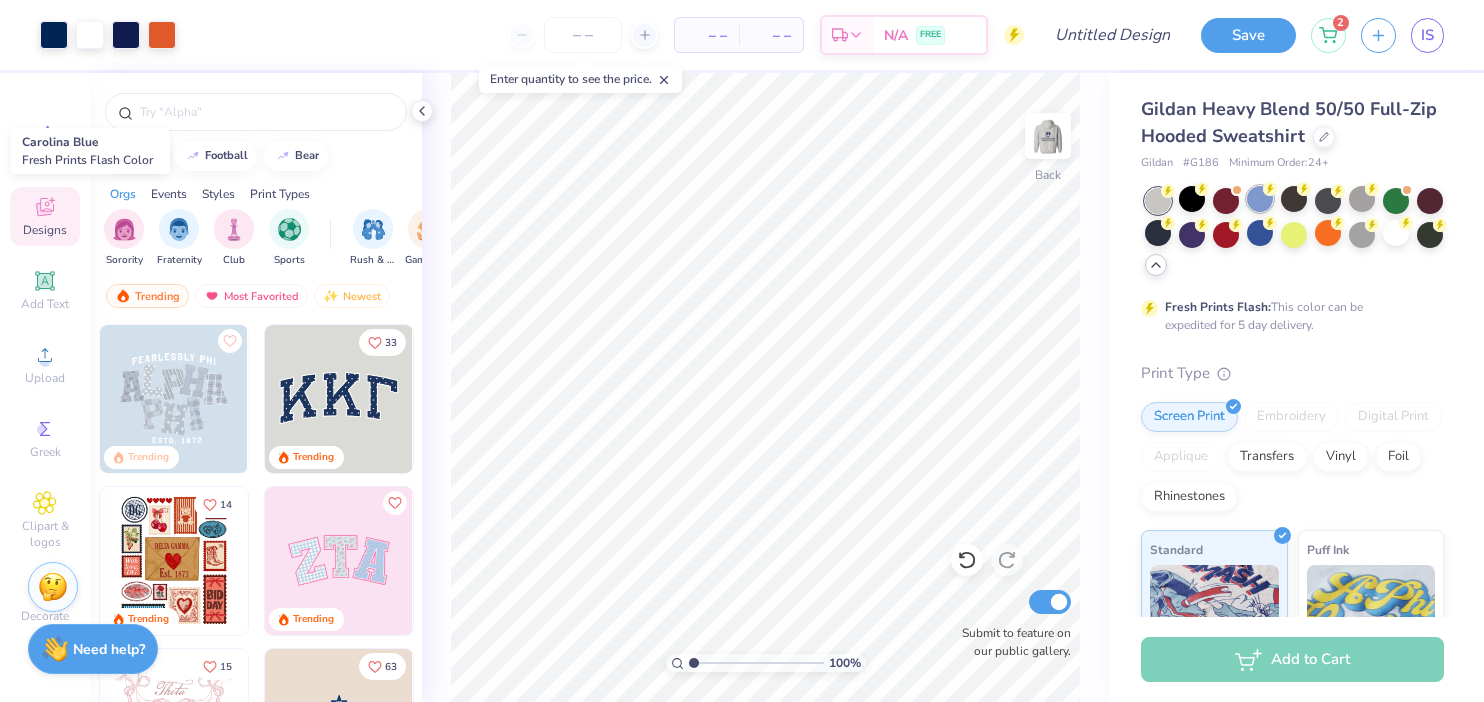 click at bounding box center [1260, 199] 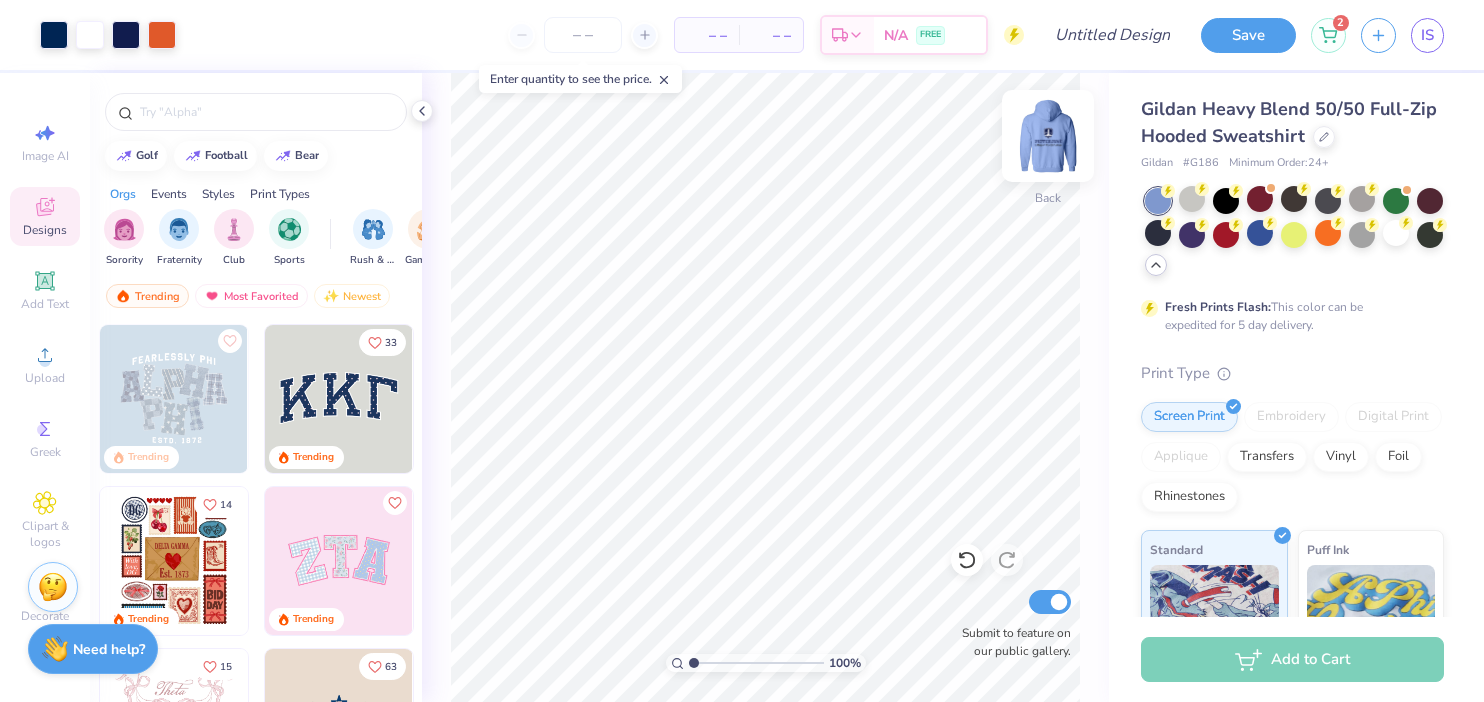 click at bounding box center [1048, 136] 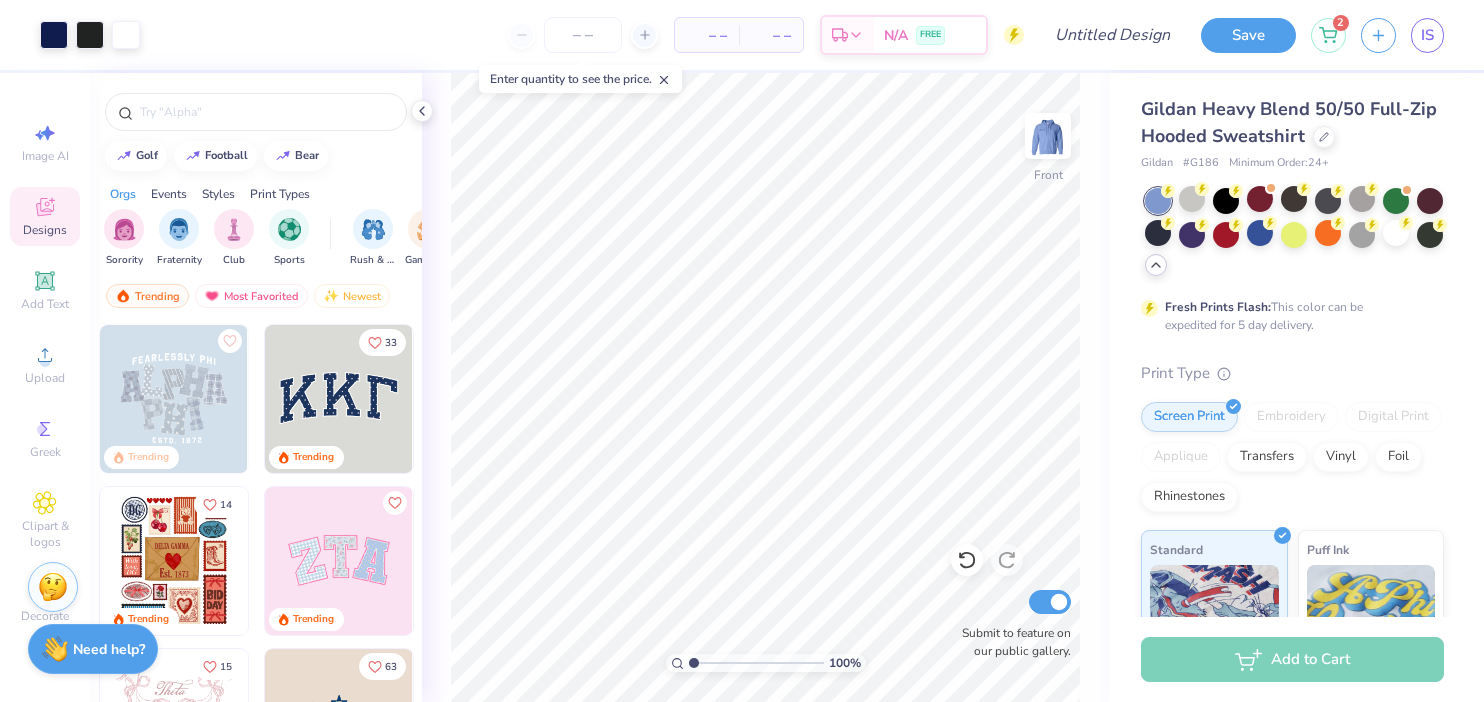 click at bounding box center (1048, 136) 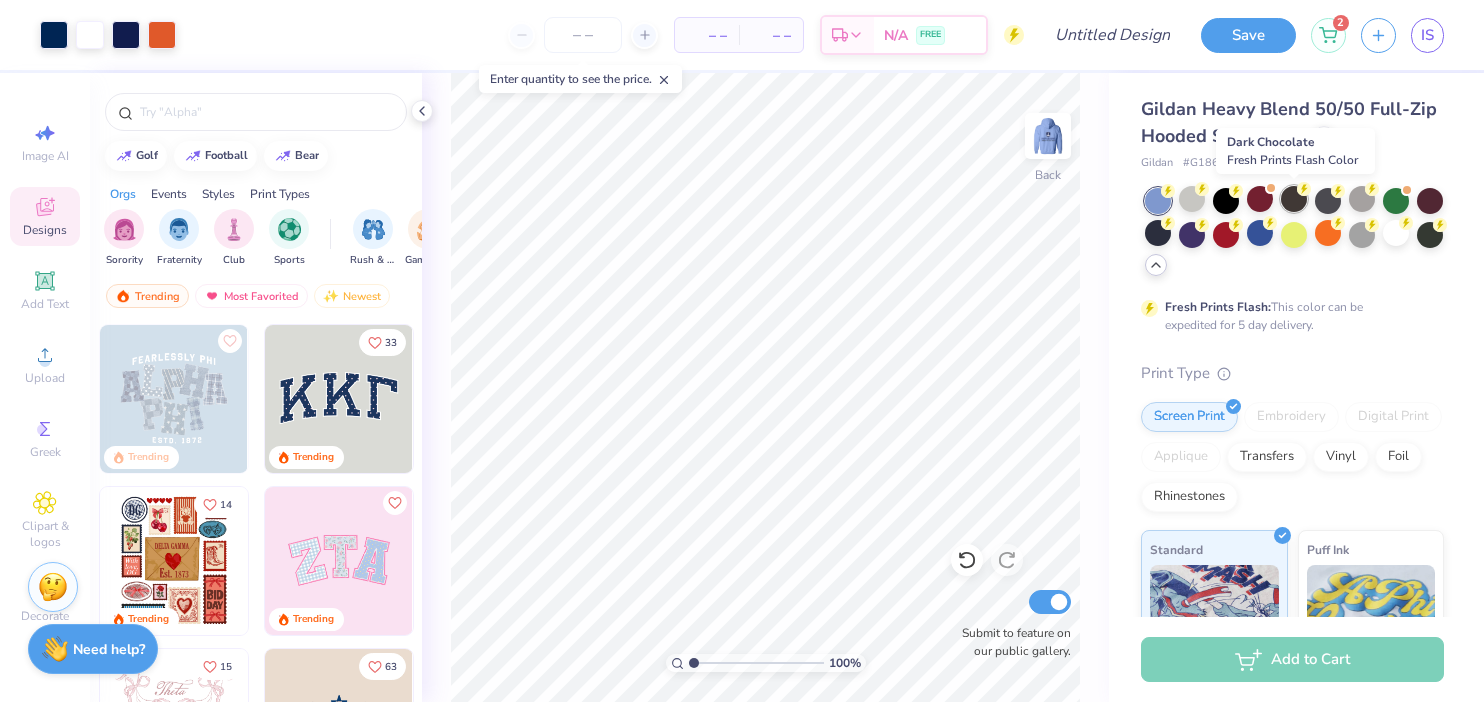 click at bounding box center [1294, 199] 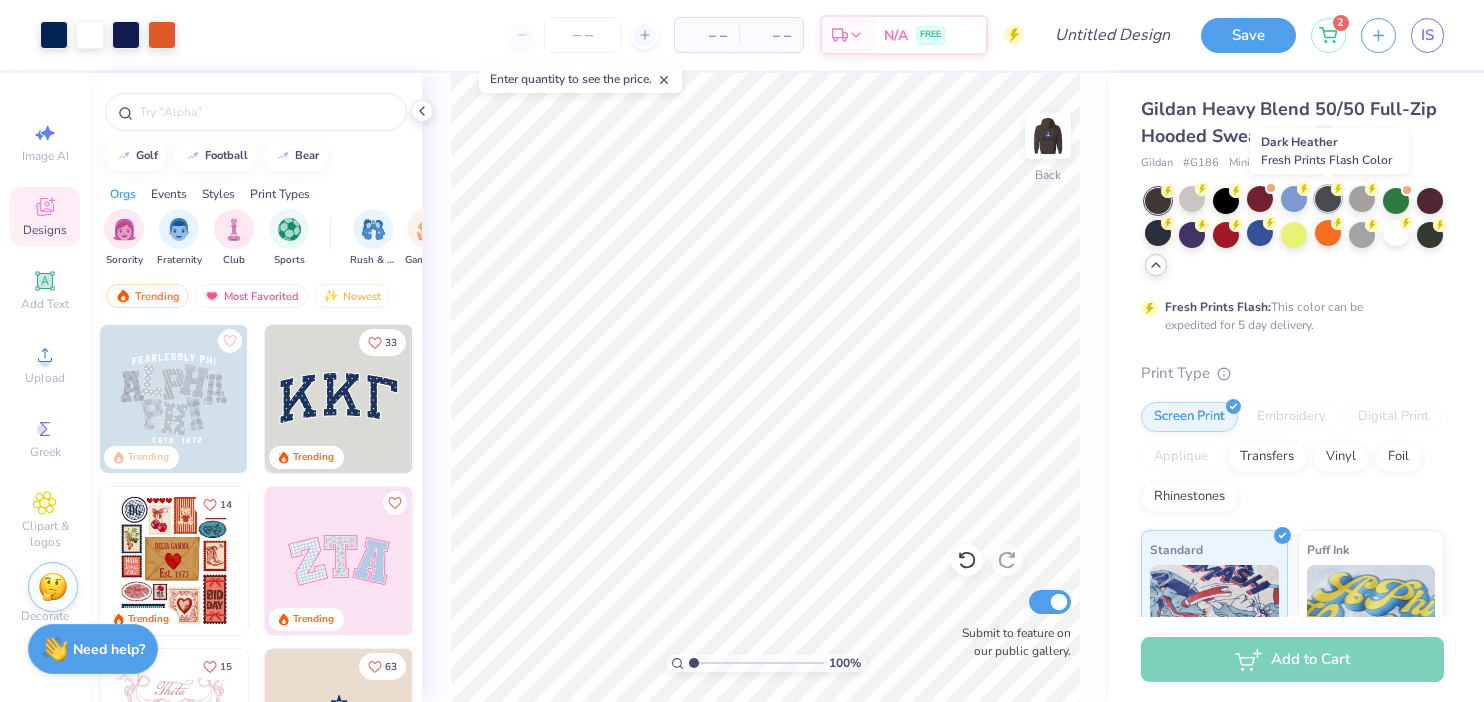click at bounding box center (1328, 199) 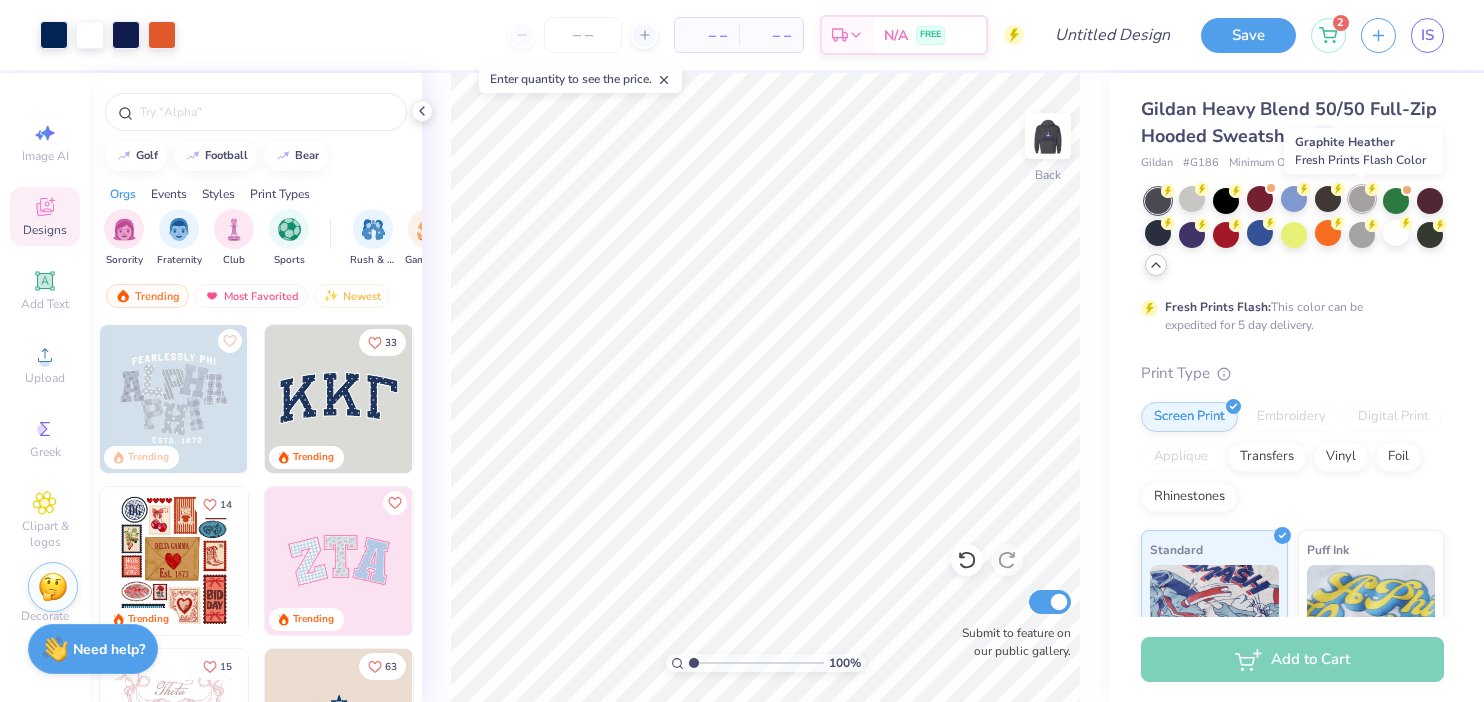 click at bounding box center (1362, 199) 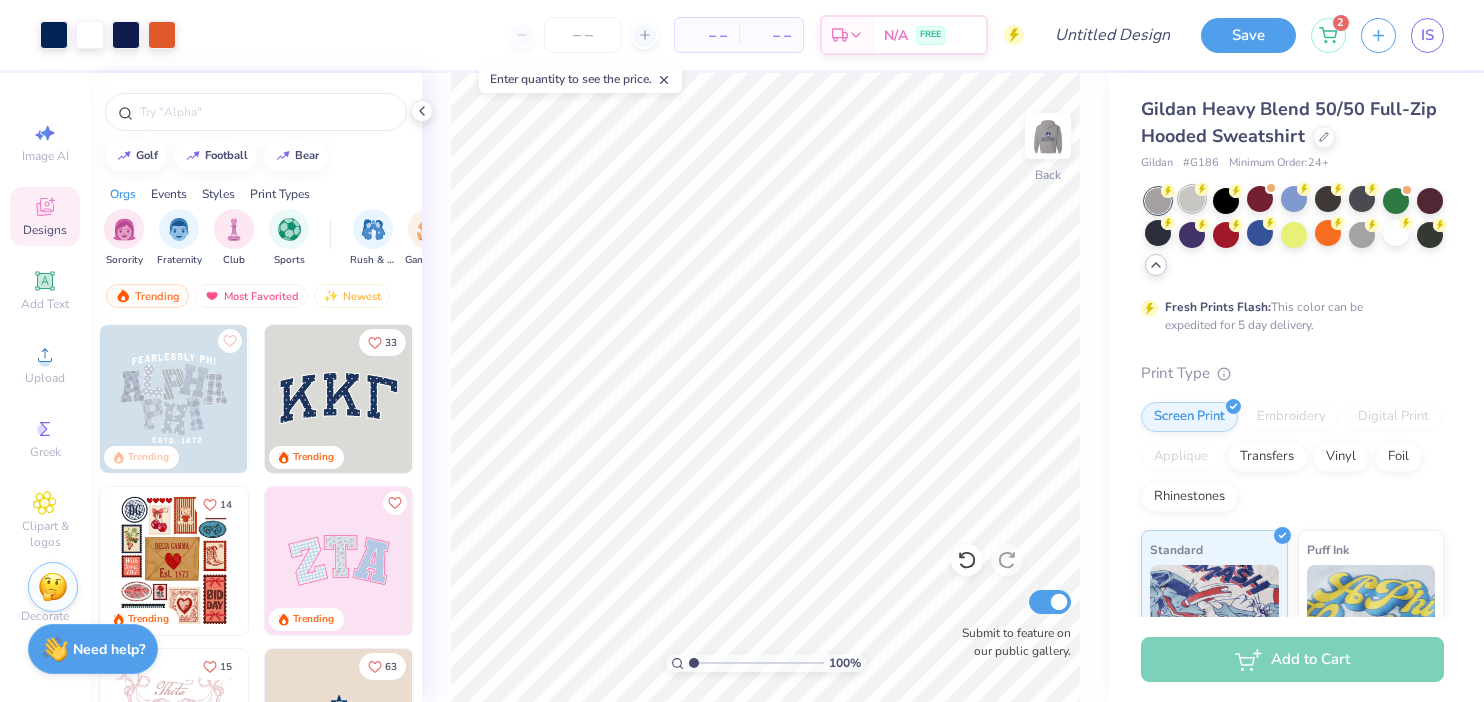 click at bounding box center [1192, 199] 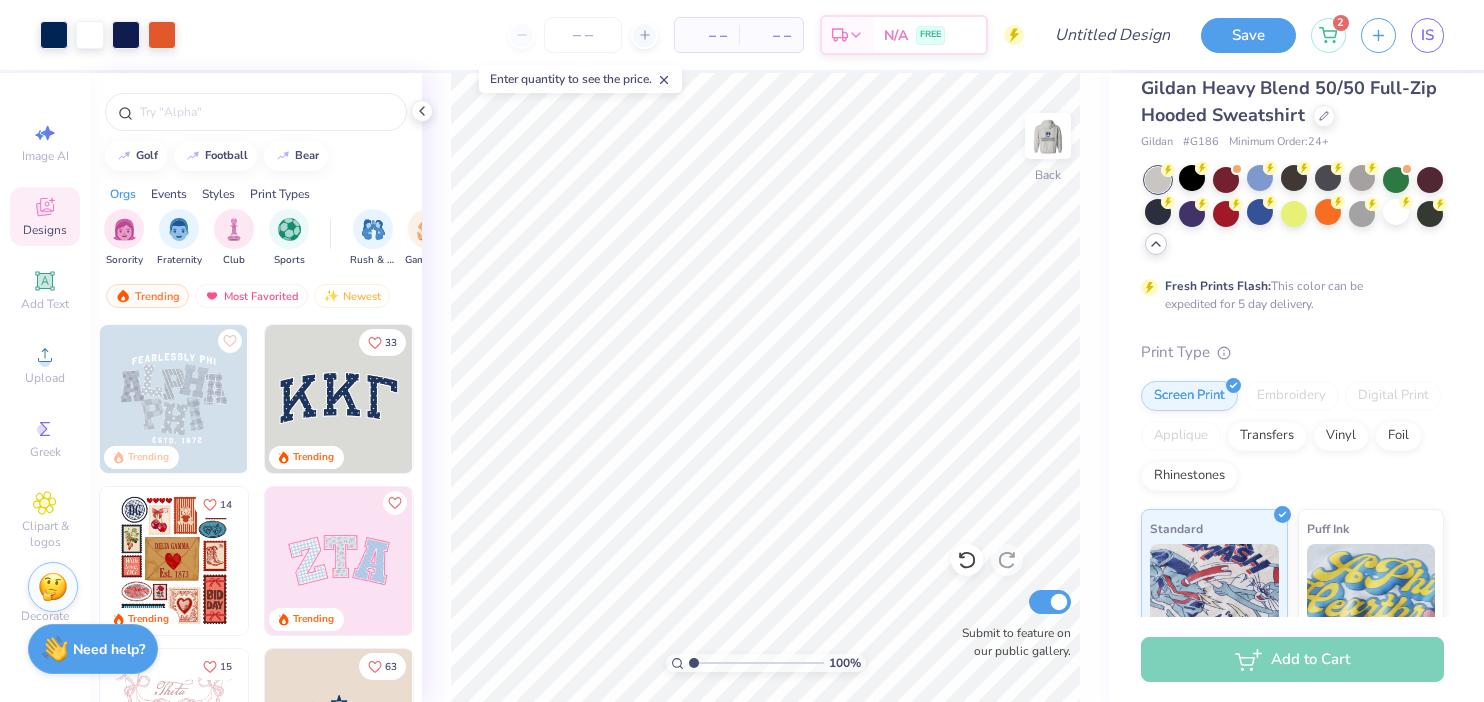 scroll, scrollTop: 0, scrollLeft: 0, axis: both 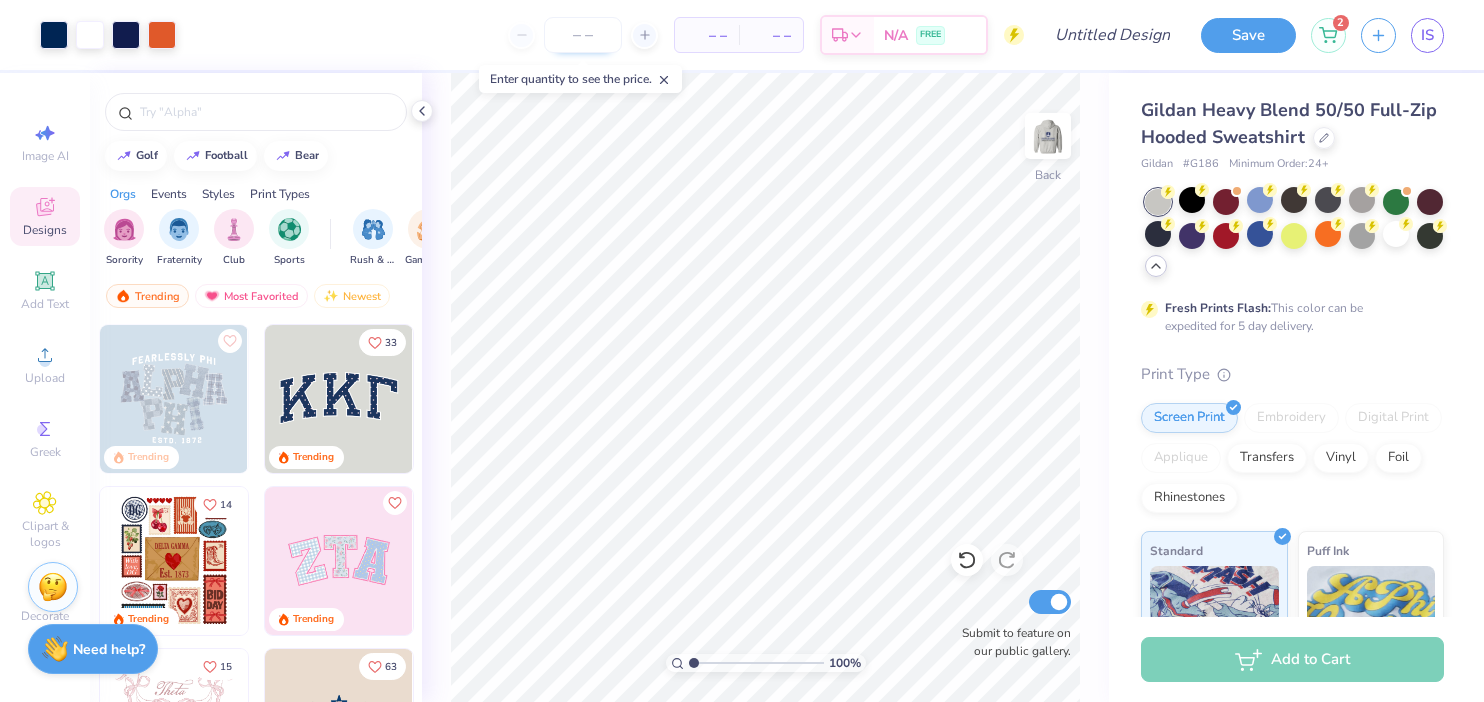 click at bounding box center (583, 35) 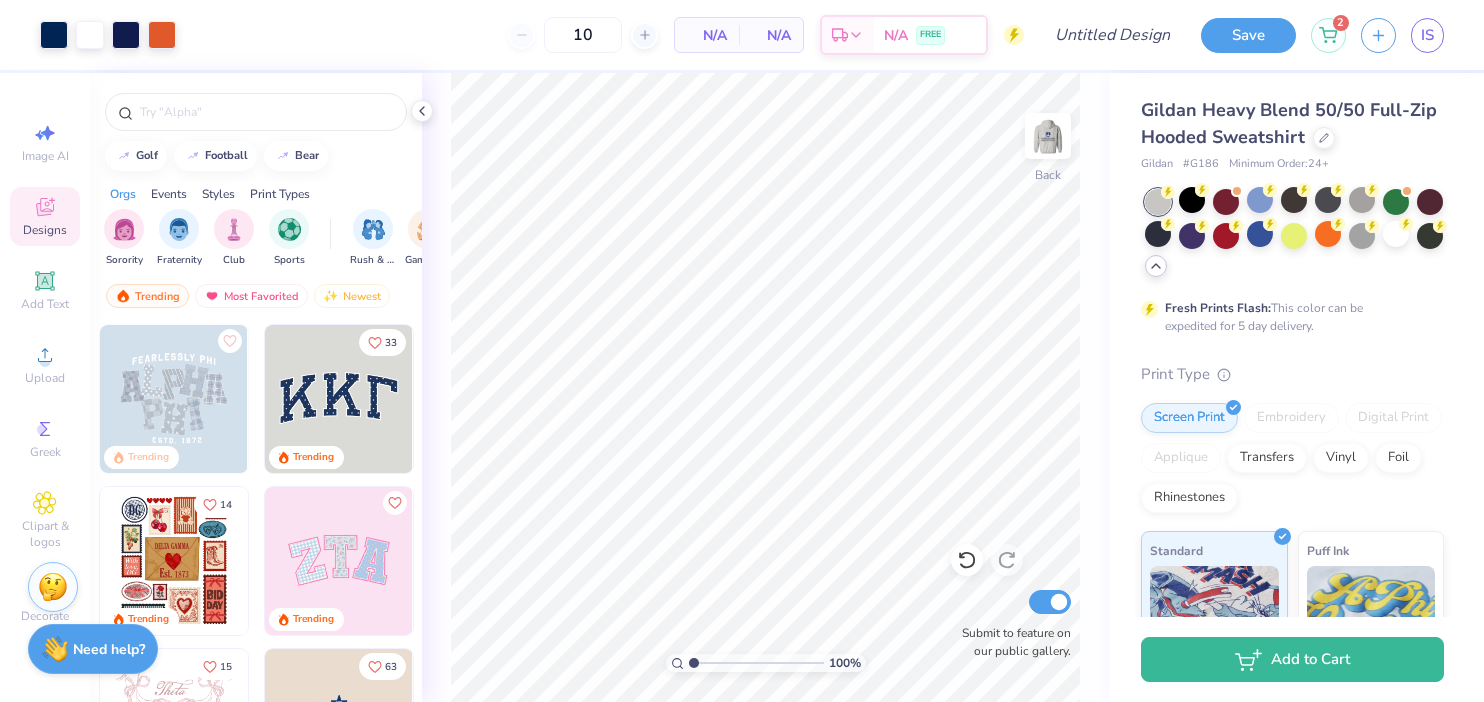 type on "12" 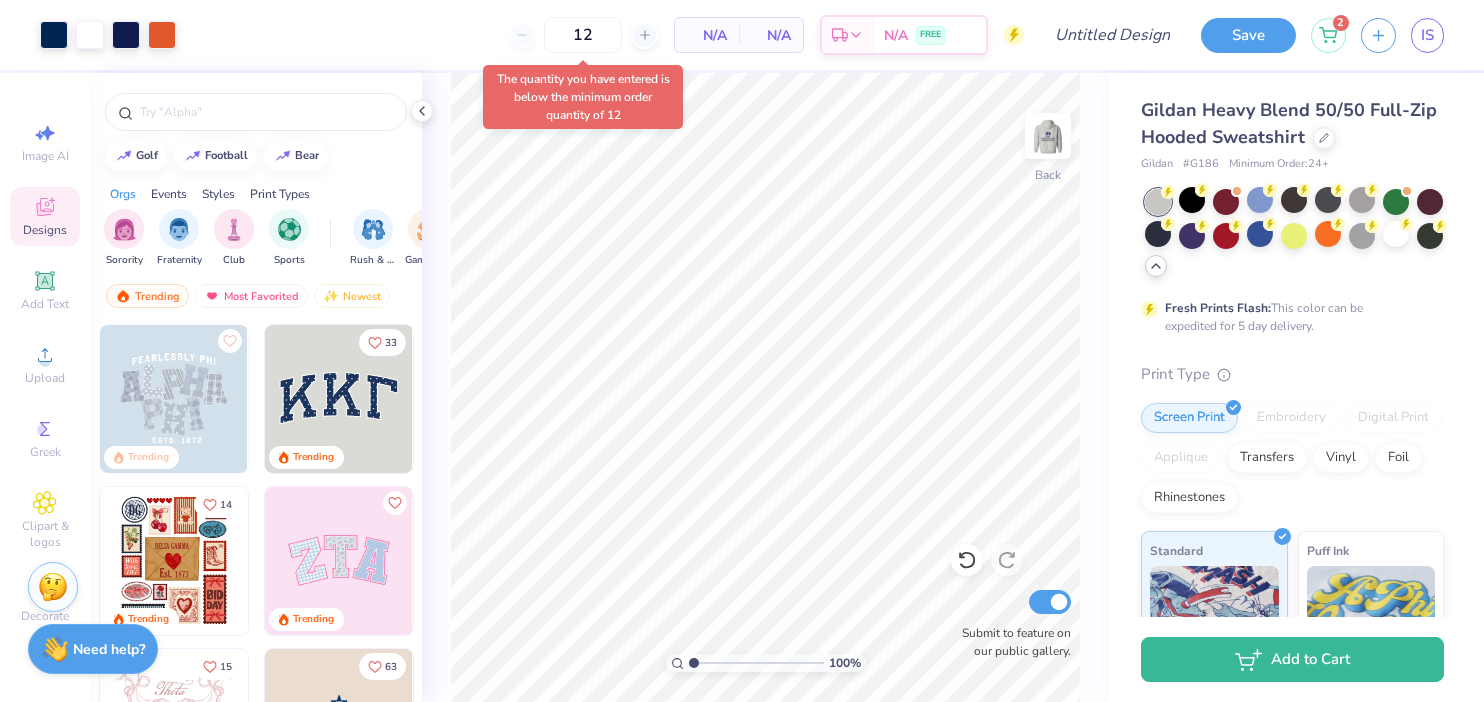 click on "Art colors 12 N/A Per Item N/A Total Est.  Delivery N/A FREE Design Title Save 2 IS Image AI Designs Add Text Upload Greek Clipart & logos Decorate golf football bear Orgs Events Styles Print Types Sorority Fraternity Club Sports Rush & Bid Game Day Parent's Weekend PR & General Philanthropy Big Little Reveal Retreat Date Parties & Socials Spring Break Greek Week Formal & Semi Holidays Graduation Founder’s Day Classic Minimalist Varsity Y2K Typography Handdrawn Cartoons Grunge 80s & 90s 60s & 70s Embroidery Screen Print Applique Digital Print Patches Vinyl Transfers Trending Most Favorited Newest Trending 33 Trending 14 Trending Trending 15 Trending 63 [NAME] [NAME], [STATE] [NAME] University 18 Trending 19 [NAME] [NAME], [STATE] 100  % Back Submit to feature on our public gallery. Gildan Heavy Blend 50/50 Full-Zip Hooded Sweatshirt Gildan # G186 Minimum Order:  24 +   Fresh Prints Flash:  This color can be expedited for 5 day delivery." at bounding box center (742, 351) 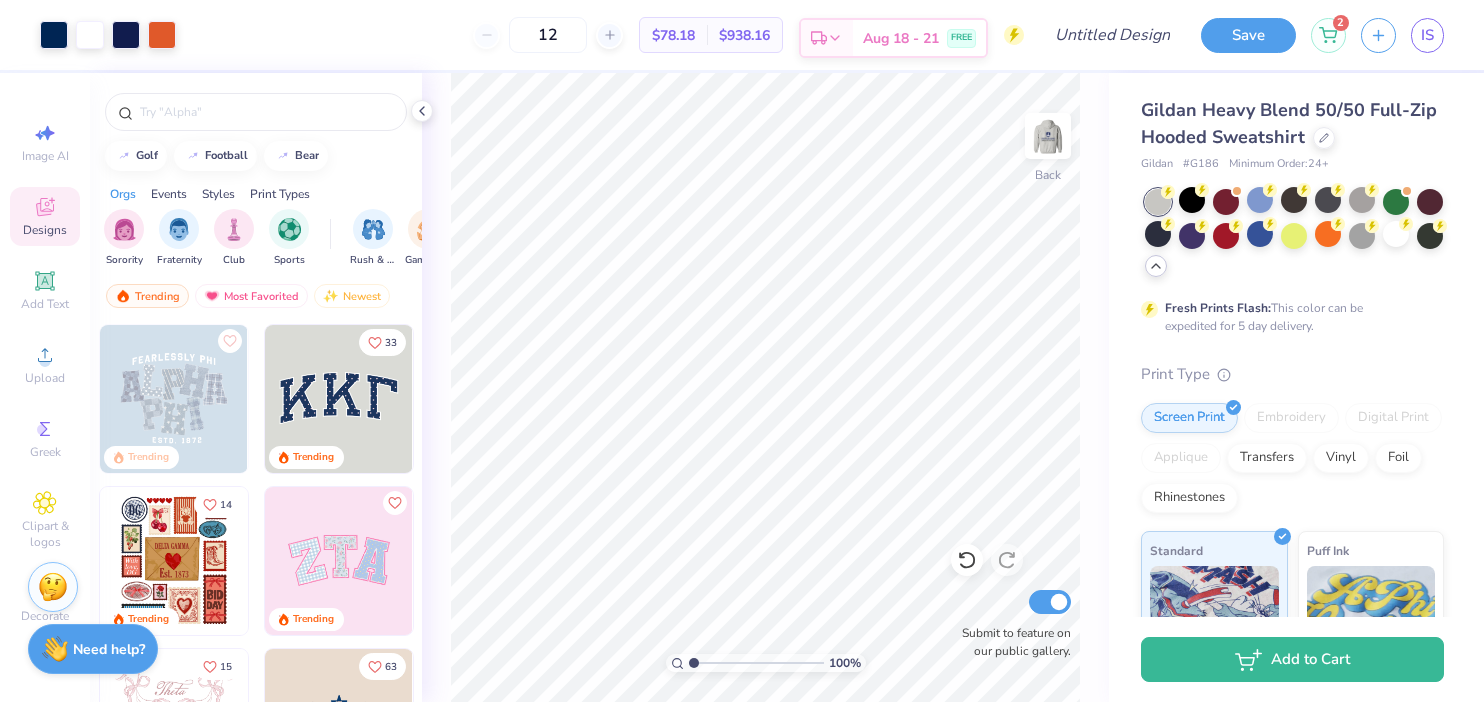 drag, startPoint x: 919, startPoint y: 32, endPoint x: 967, endPoint y: 45, distance: 49.729267 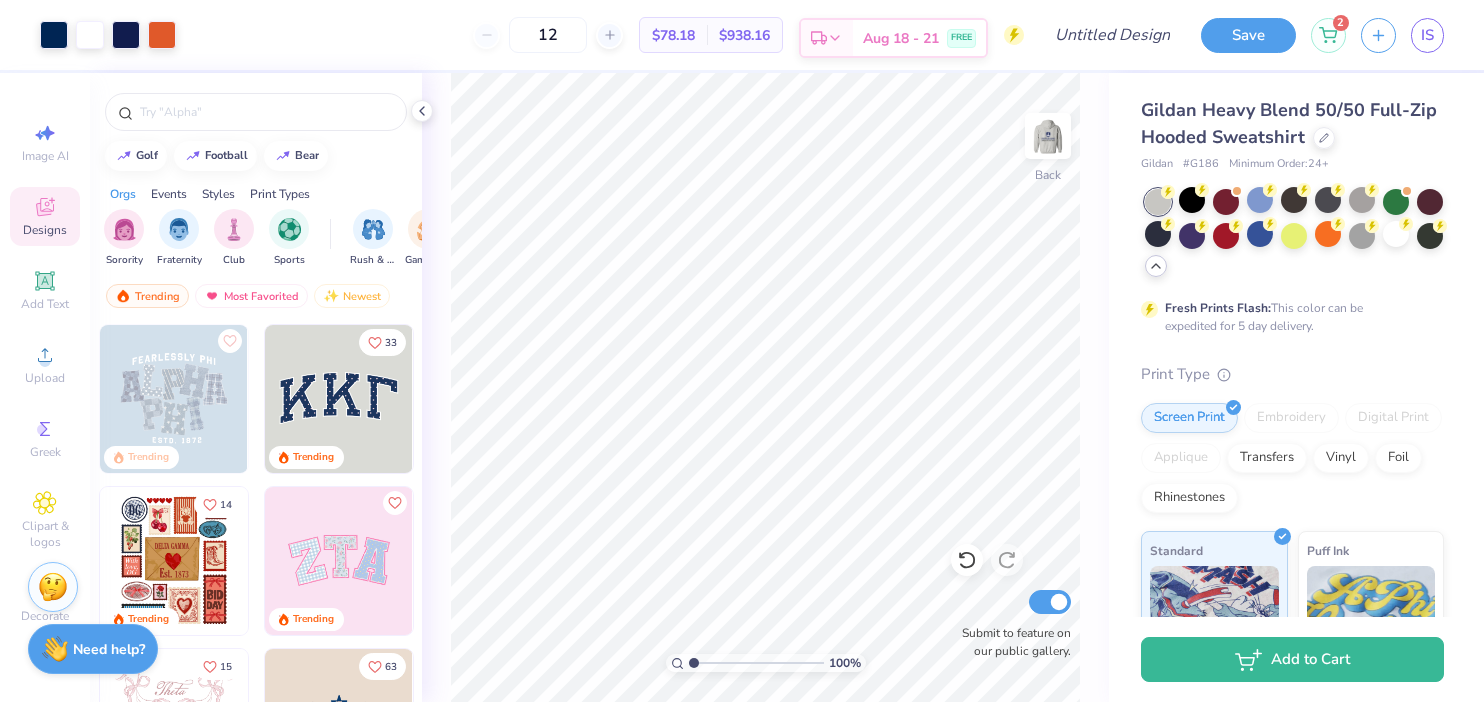 click on "Aug 18 - 21" at bounding box center [901, 38] 